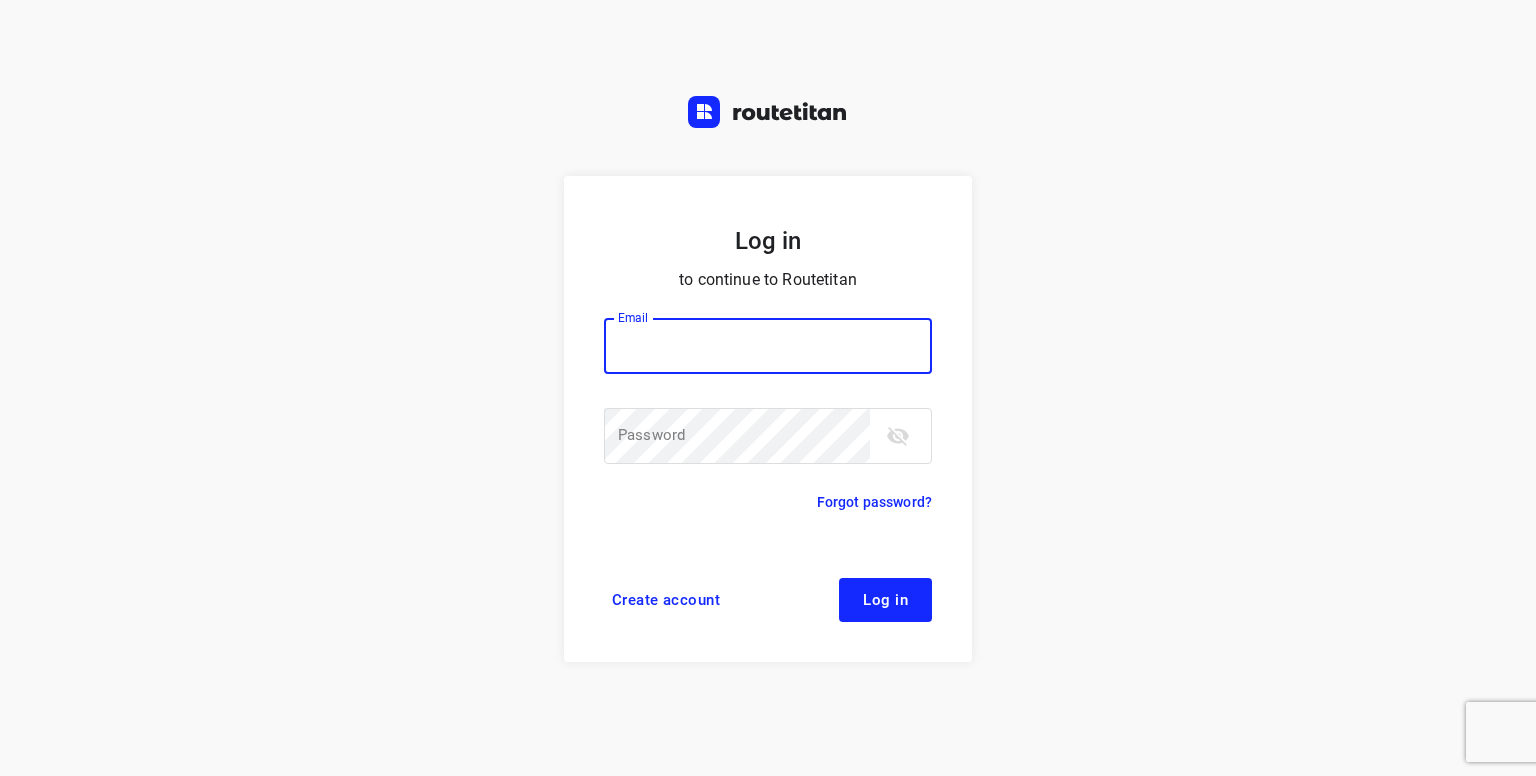 scroll, scrollTop: 0, scrollLeft: 0, axis: both 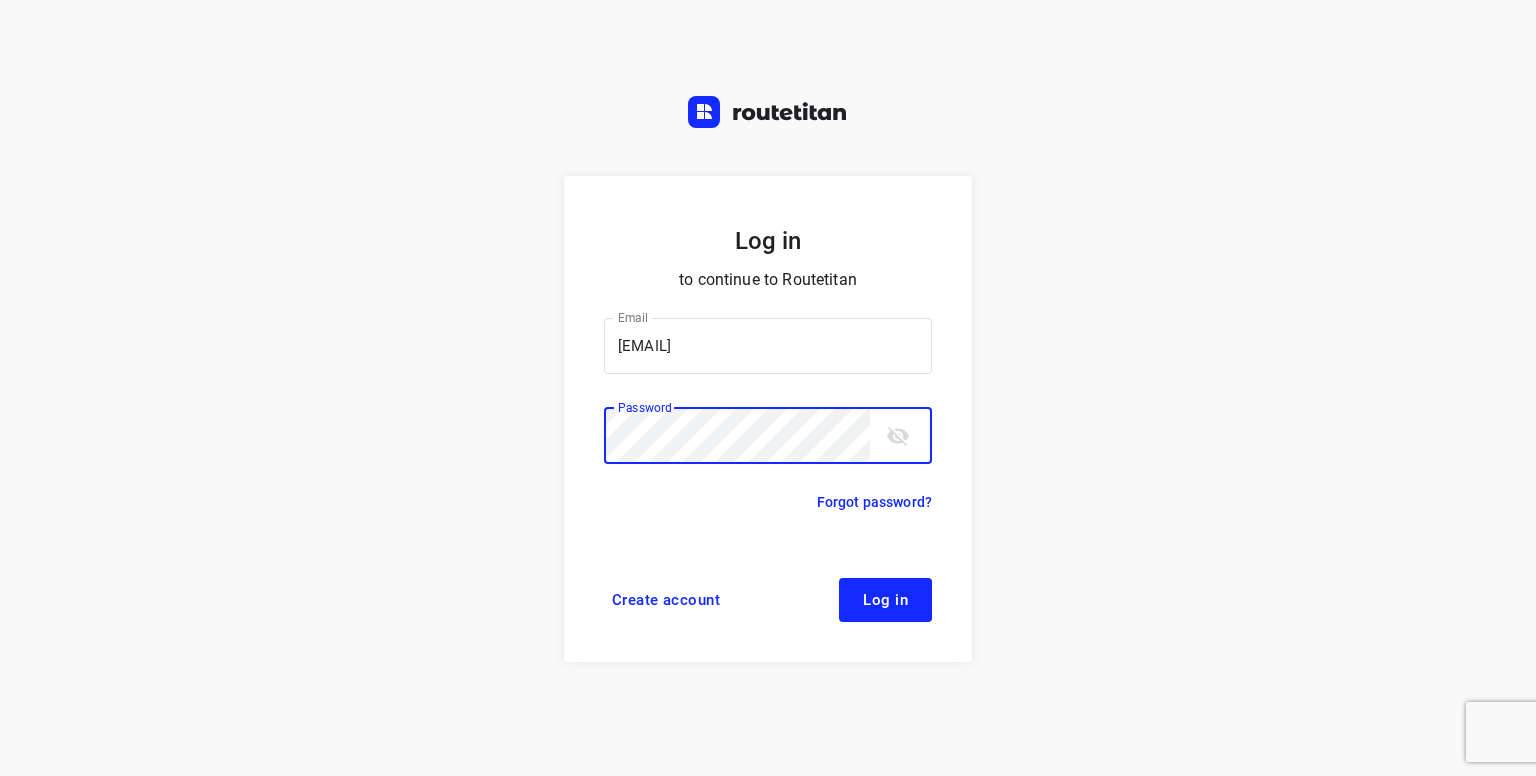 click on "Log in" at bounding box center (885, 600) 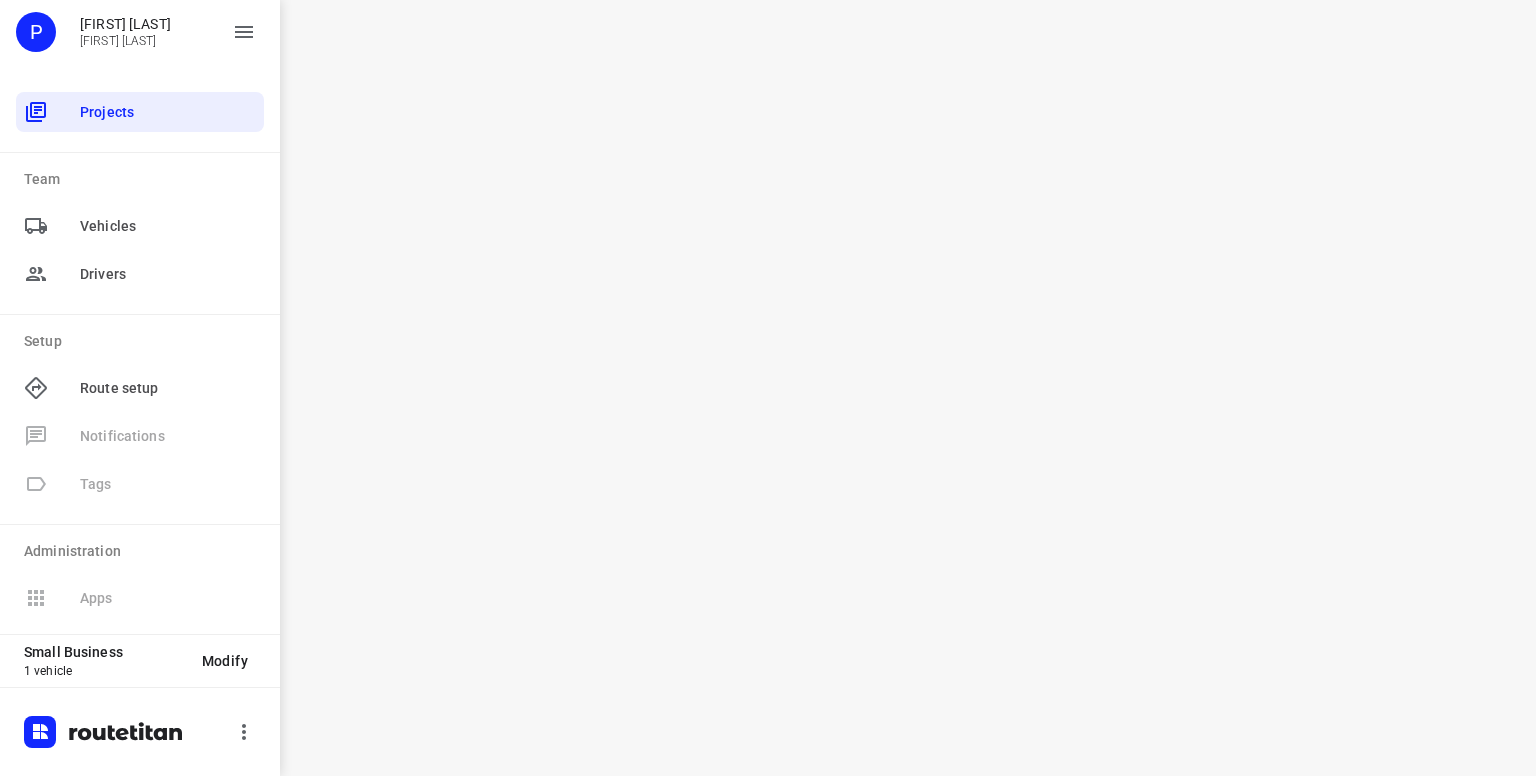 scroll, scrollTop: 0, scrollLeft: 0, axis: both 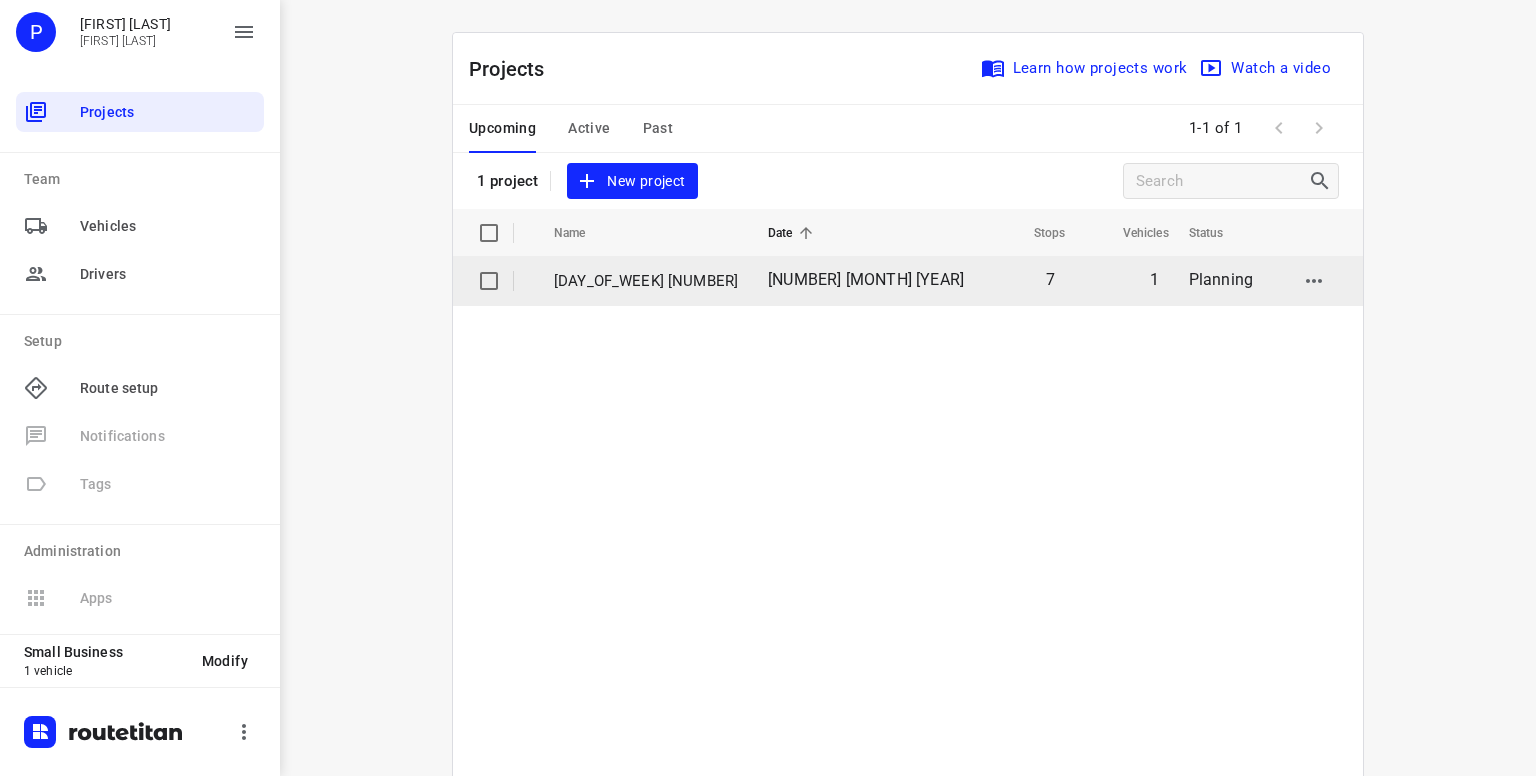 click on "[DAY_OF_WEEK] [NUMBER]" at bounding box center [646, 281] 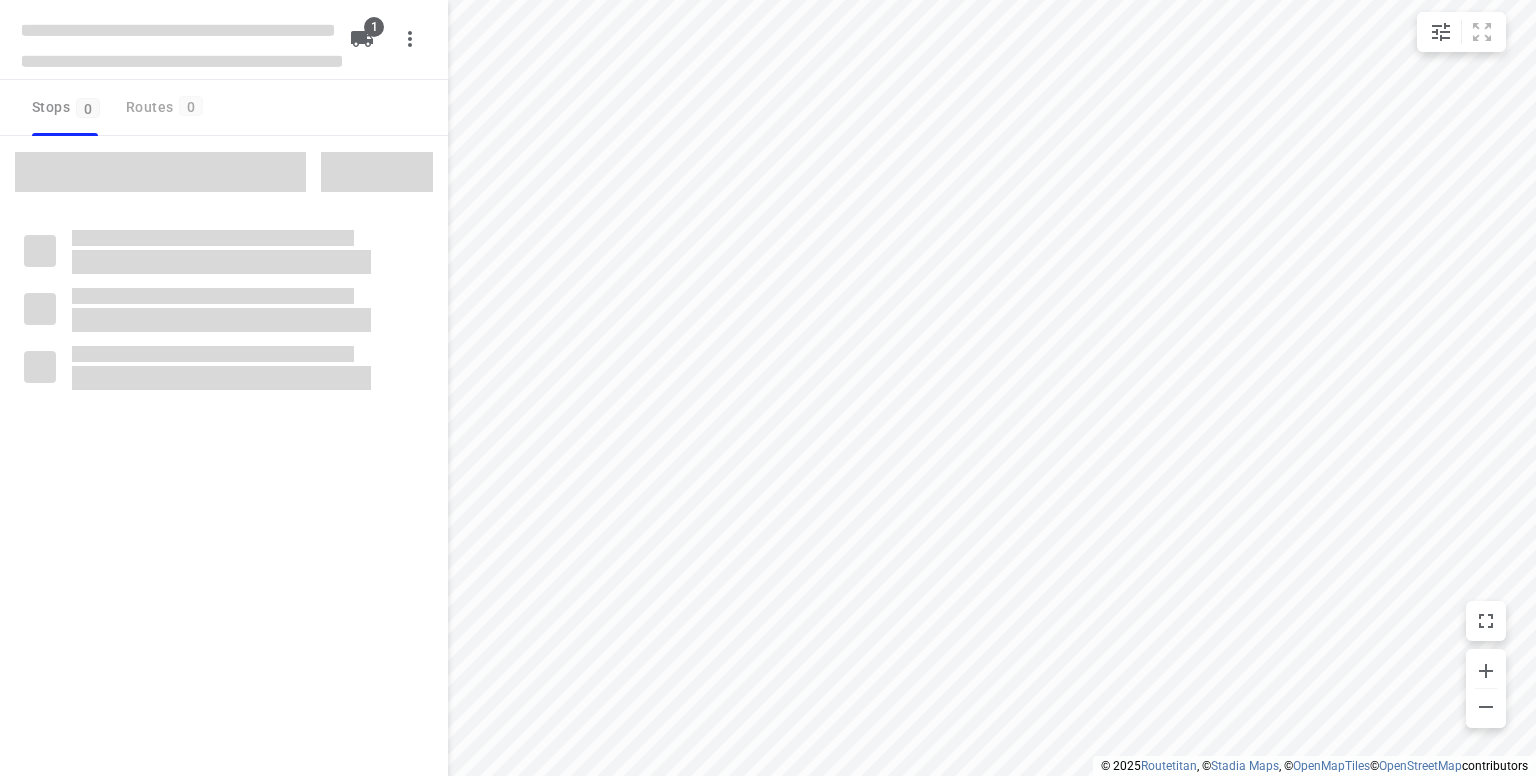 type on "distance" 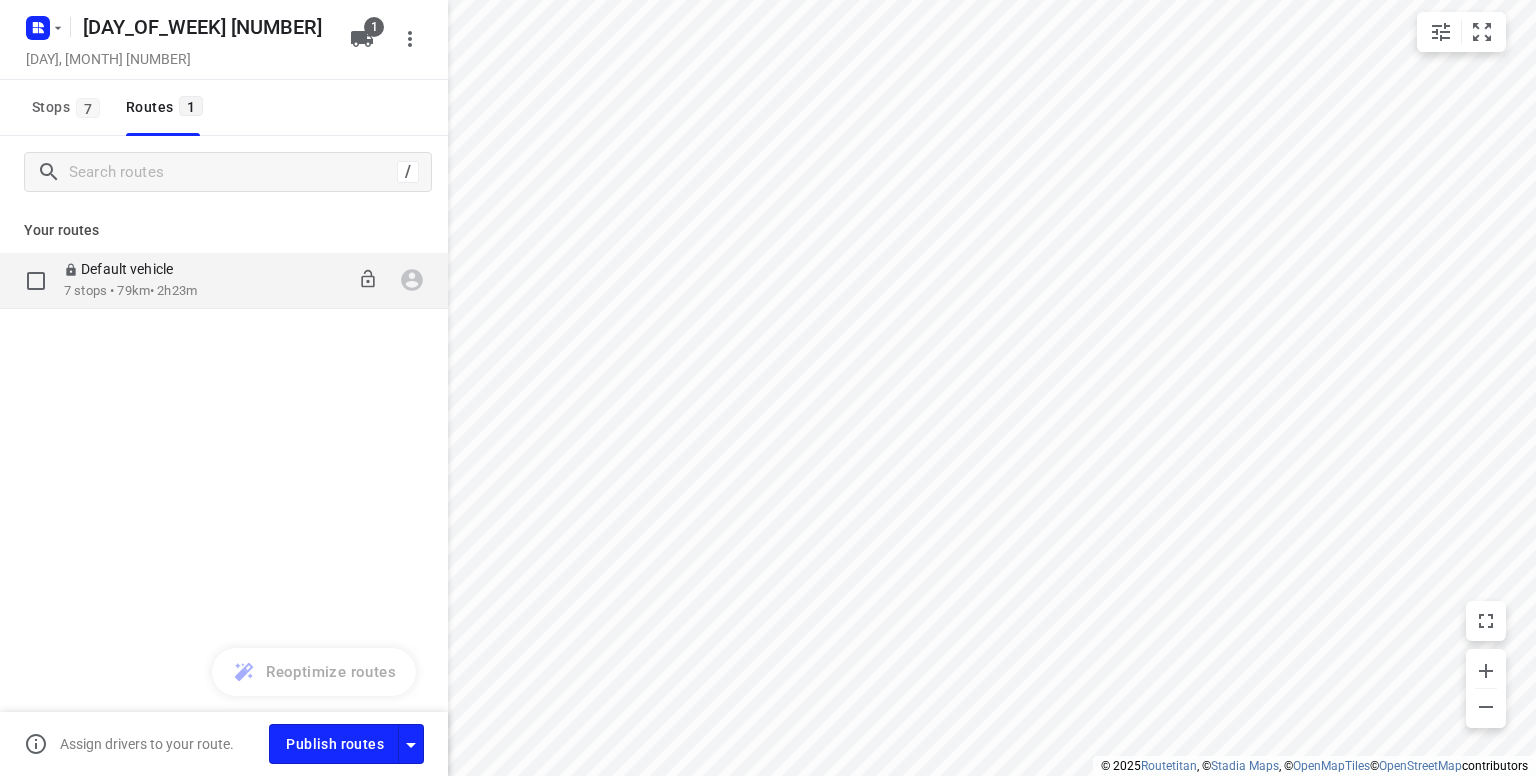 click on "Default vehicle" at bounding box center (124, 269) 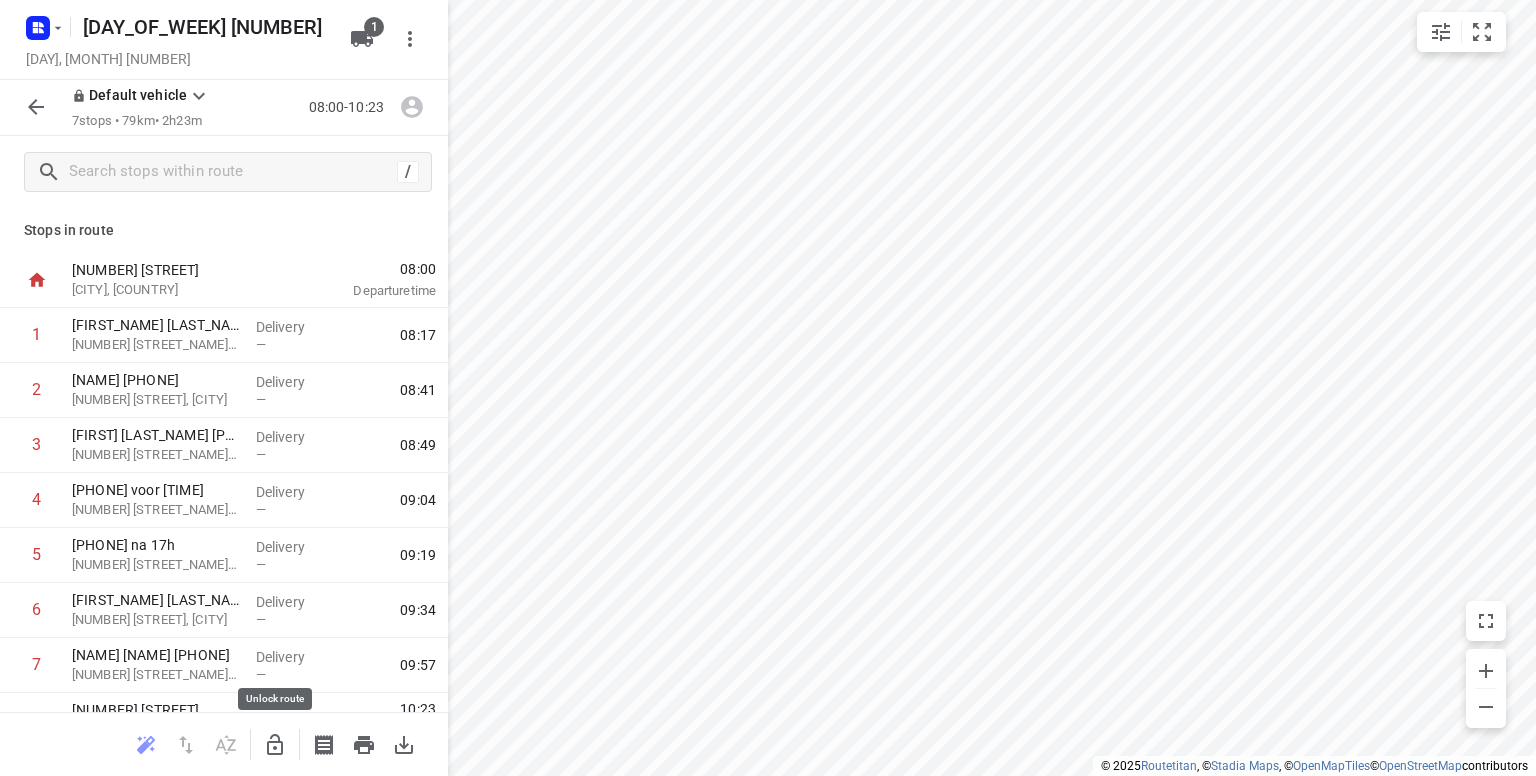 click 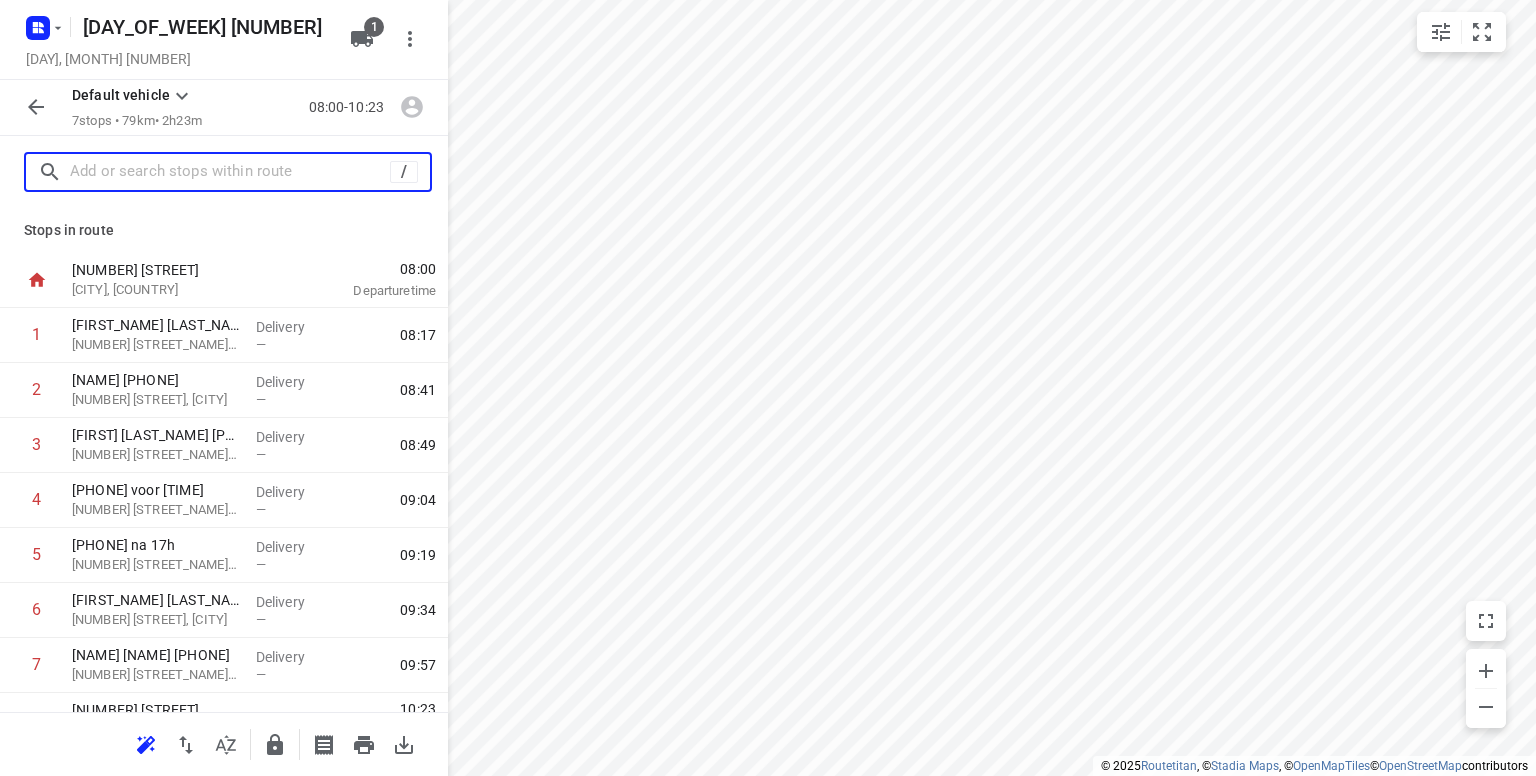 click at bounding box center [230, 172] 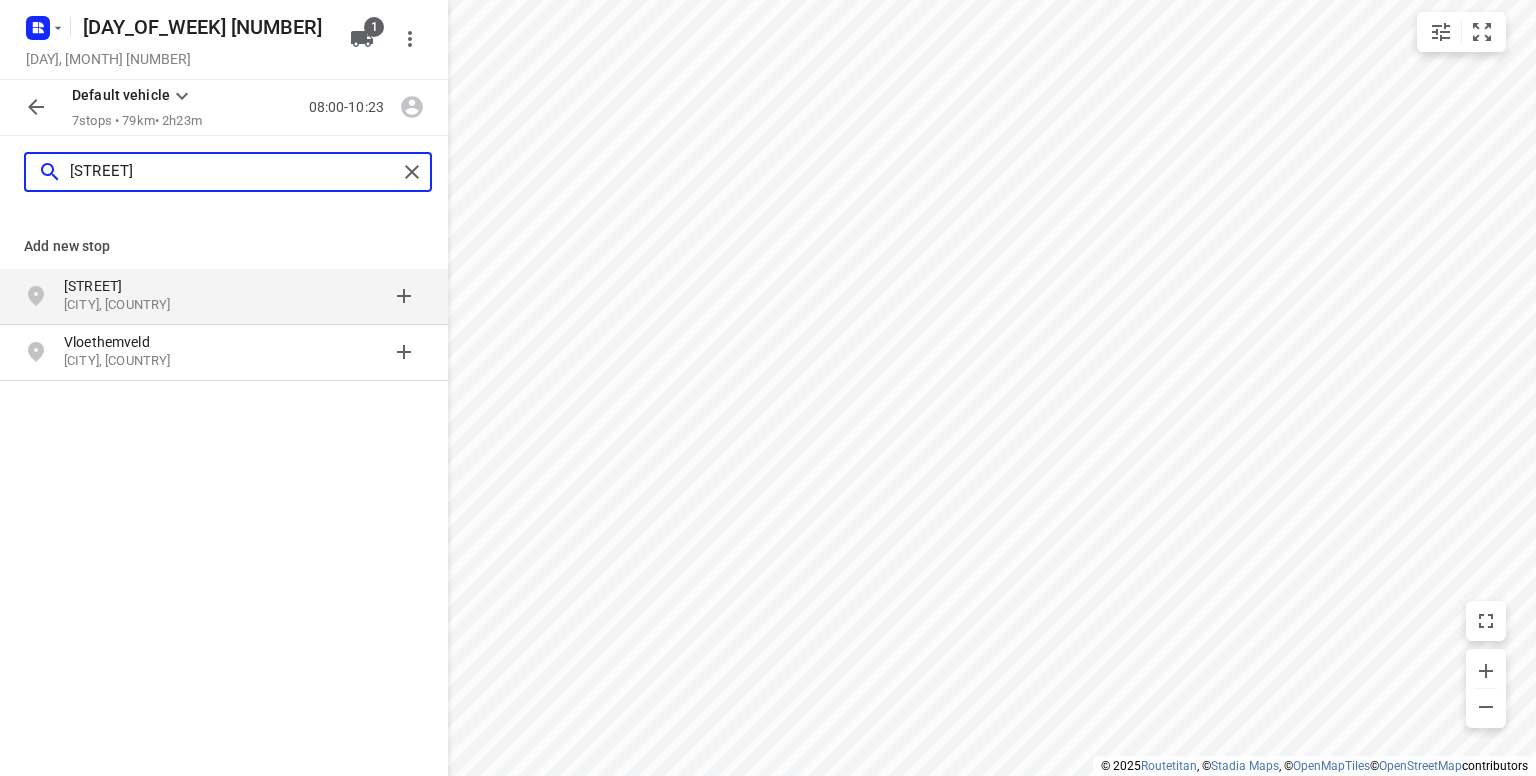 click on "[STREET]" at bounding box center (233, 172) 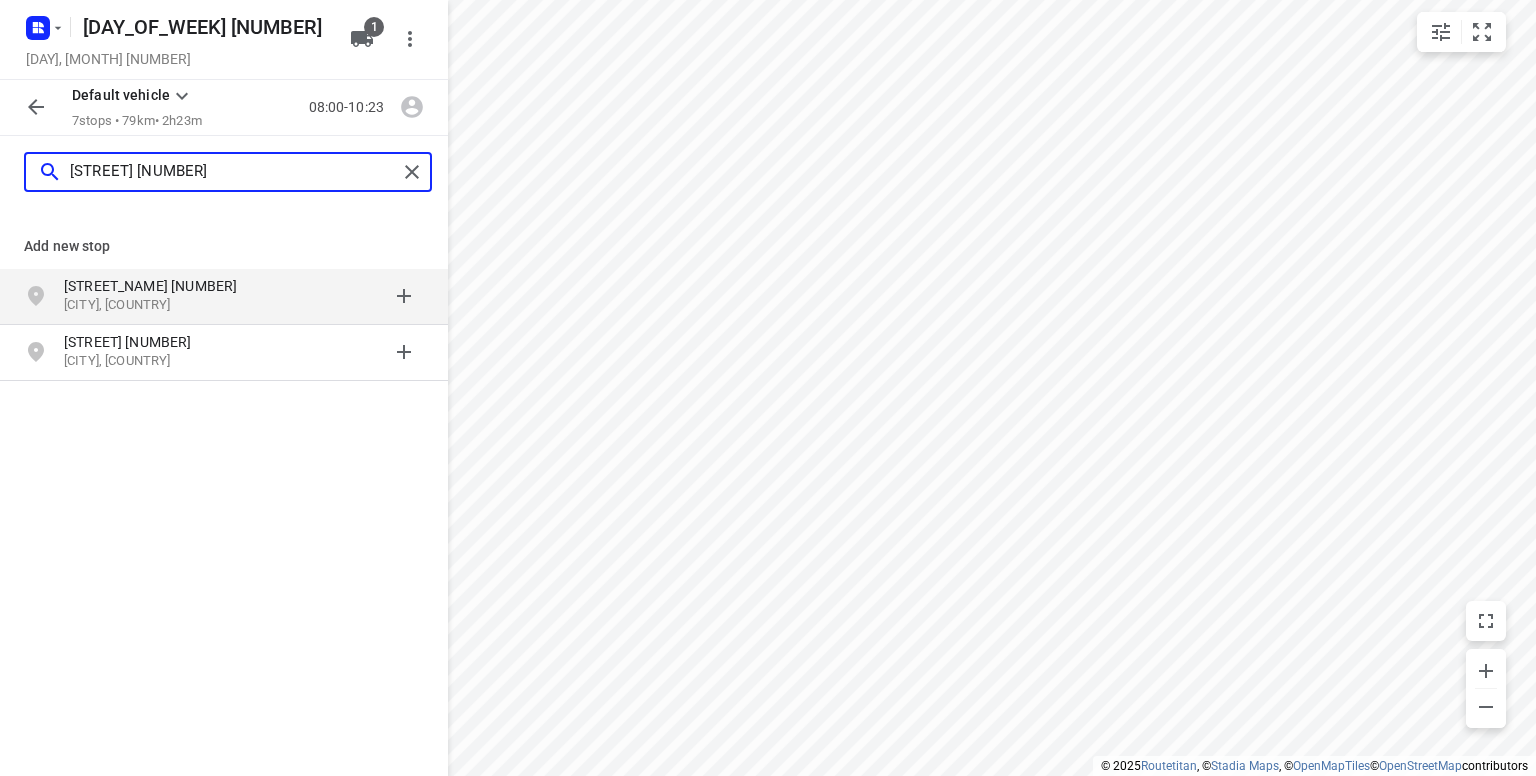 type on "[STREET] [NUMBER]" 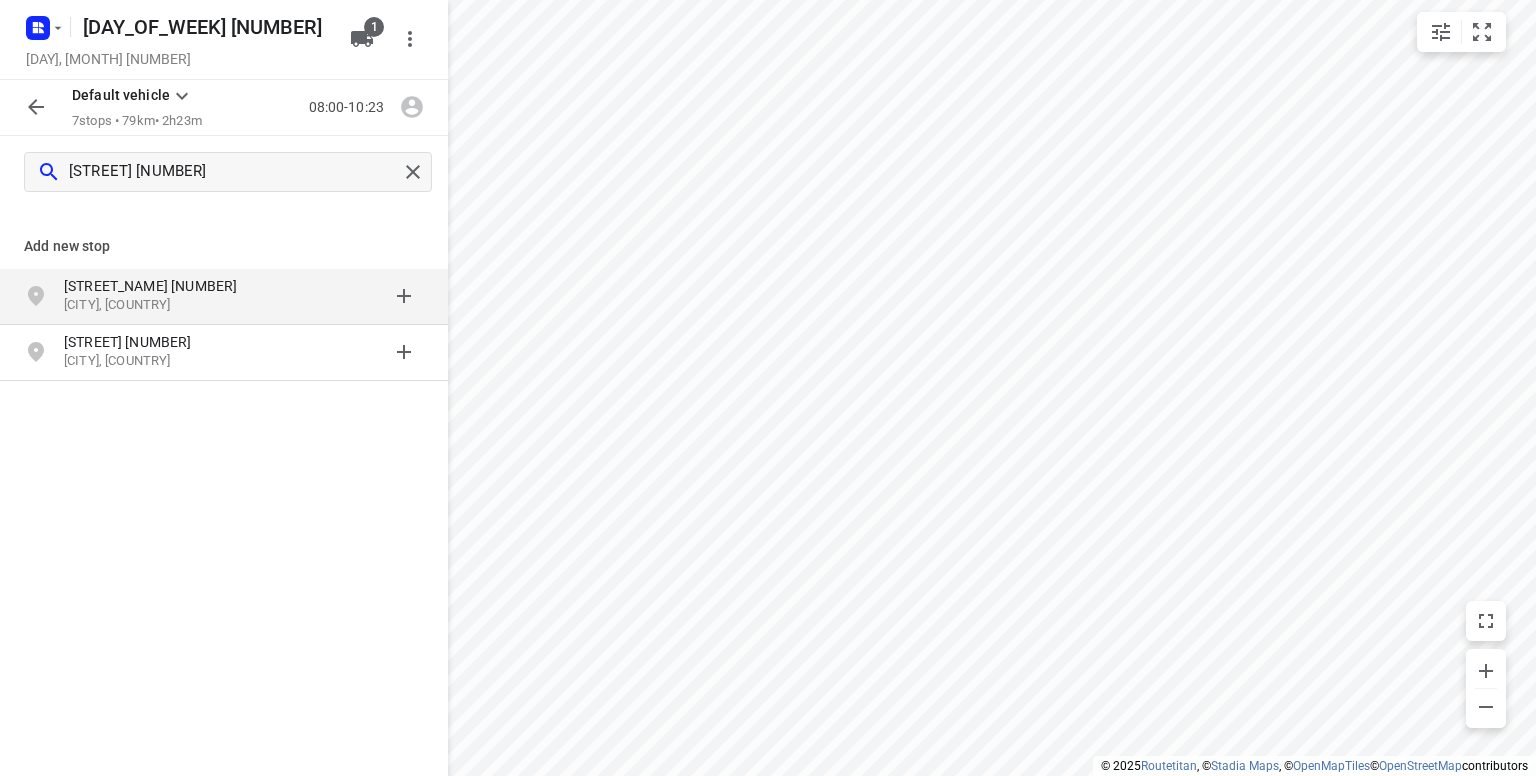 click on "[STREET_NAME] [NUMBER]" at bounding box center [156, 286] 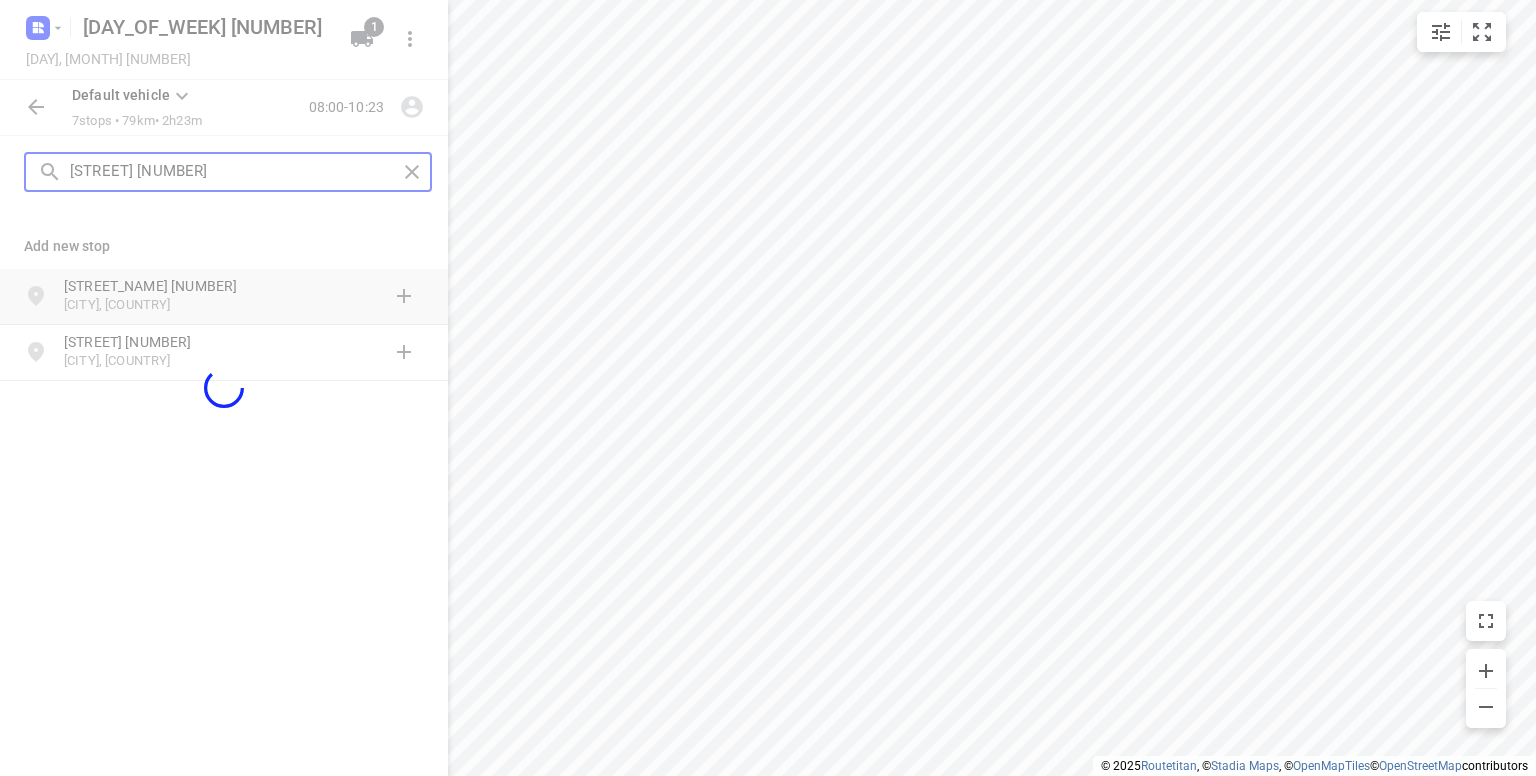 type 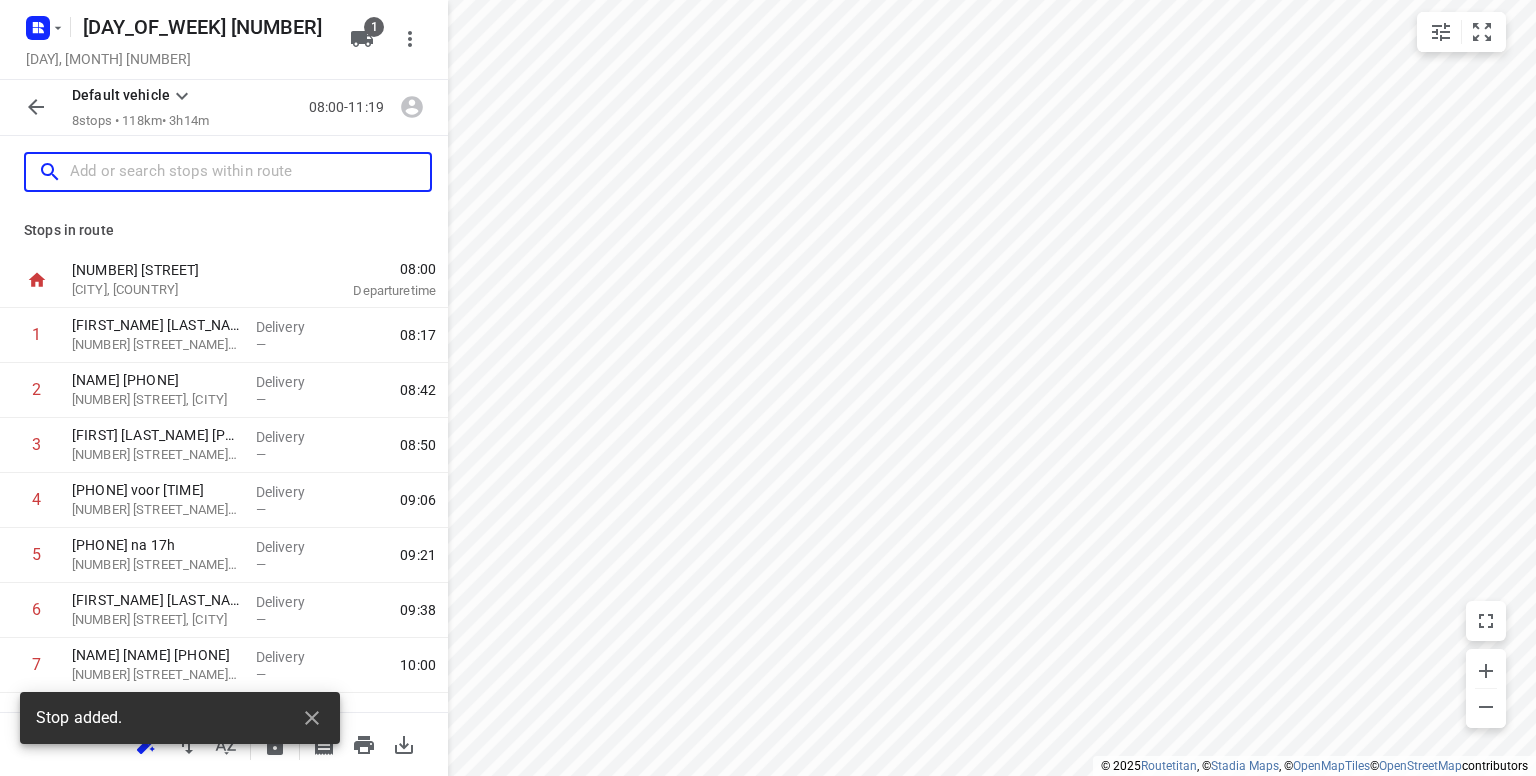 scroll, scrollTop: 90, scrollLeft: 0, axis: vertical 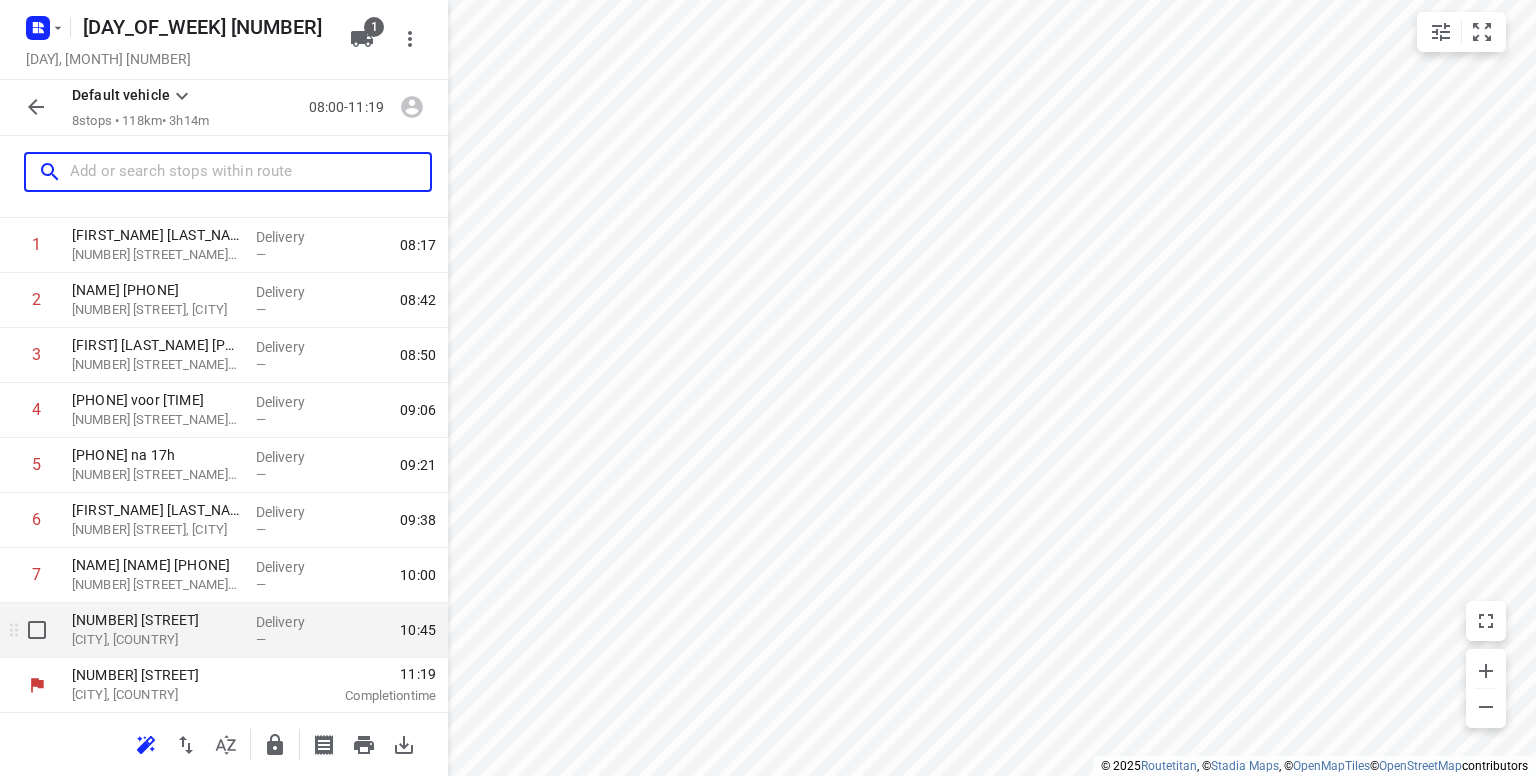 click on "[CITY], [COUNTRY]" at bounding box center [156, 640] 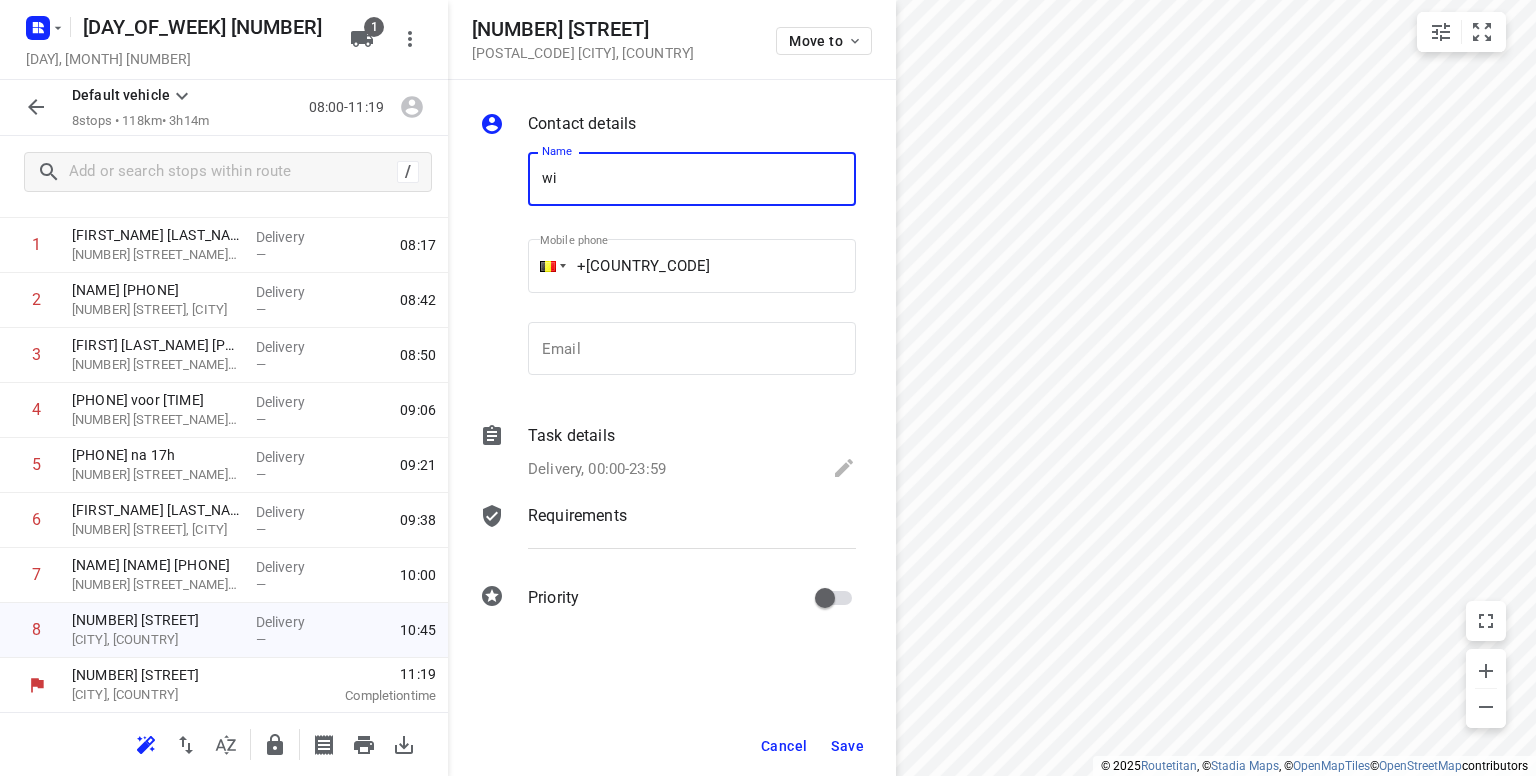 type on "w" 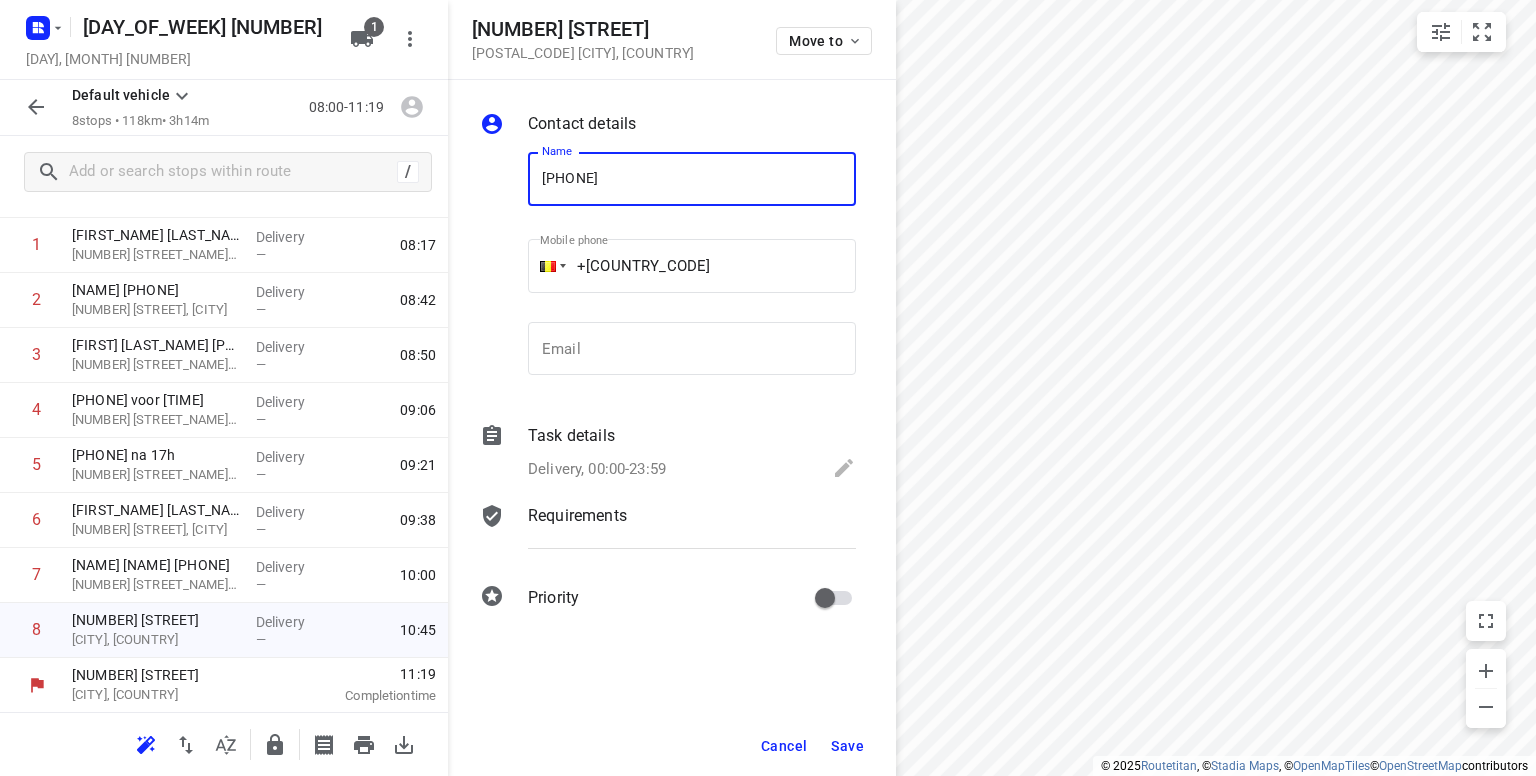 type on "[PHONE]" 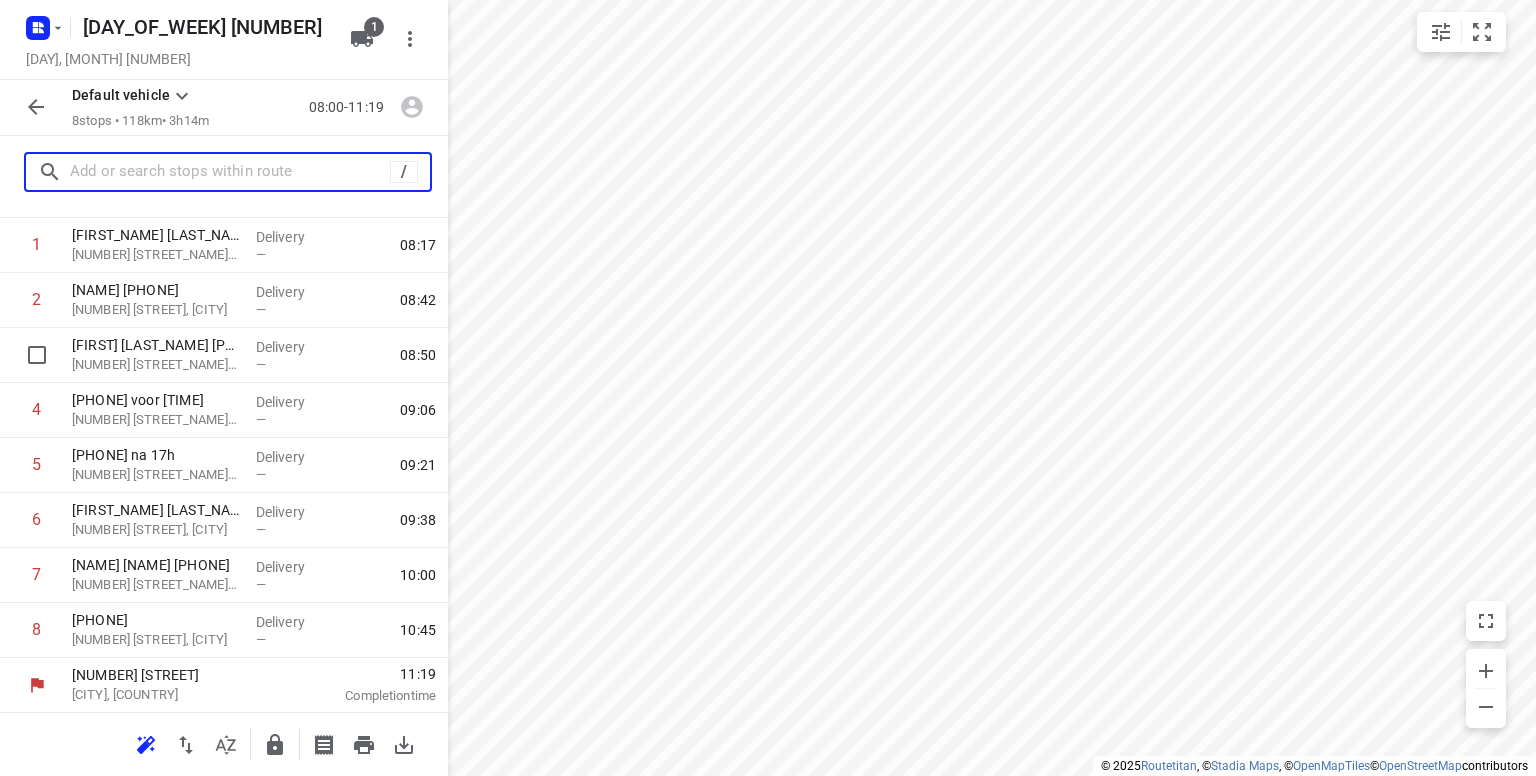 click at bounding box center [230, 172] 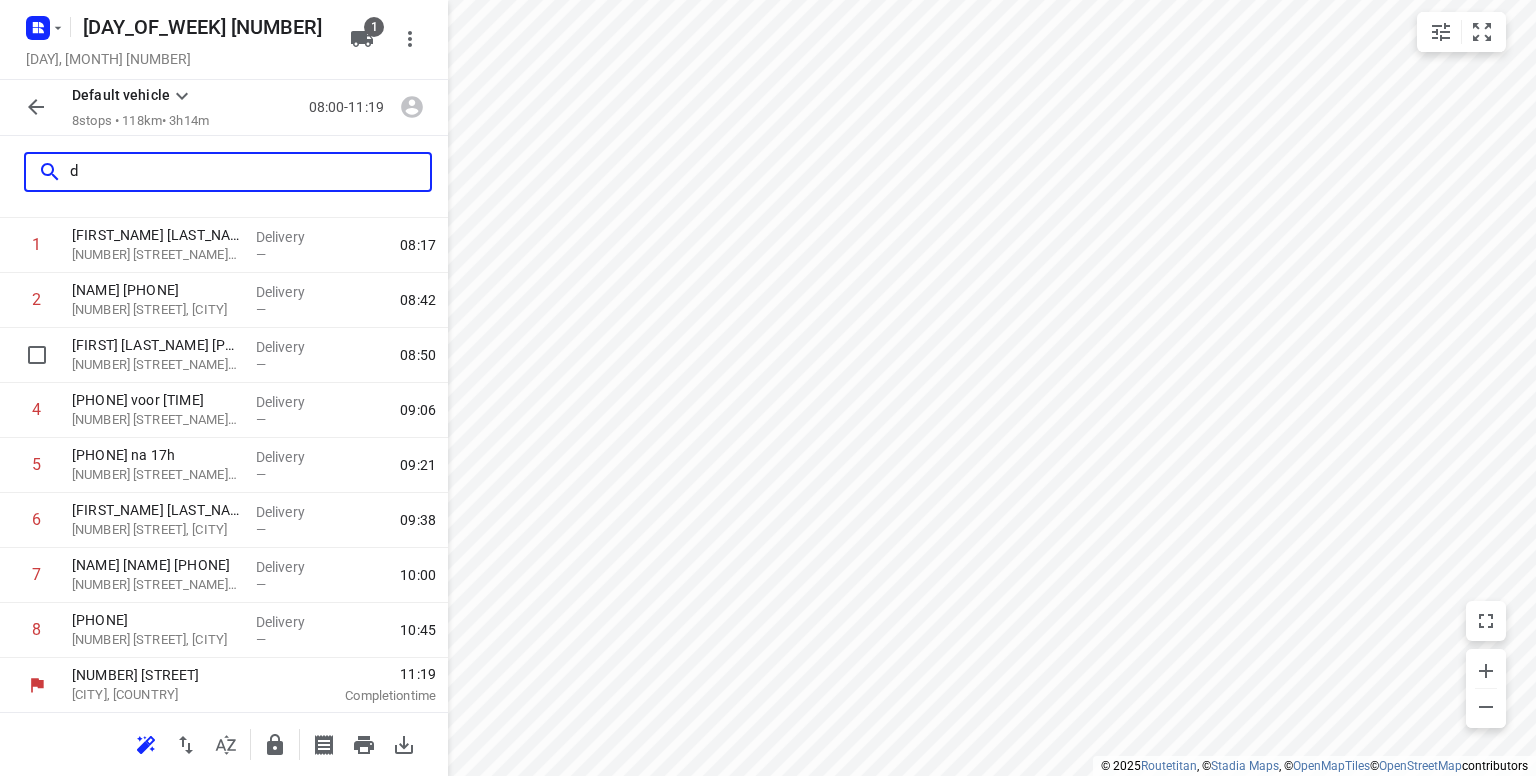 scroll, scrollTop: 0, scrollLeft: 0, axis: both 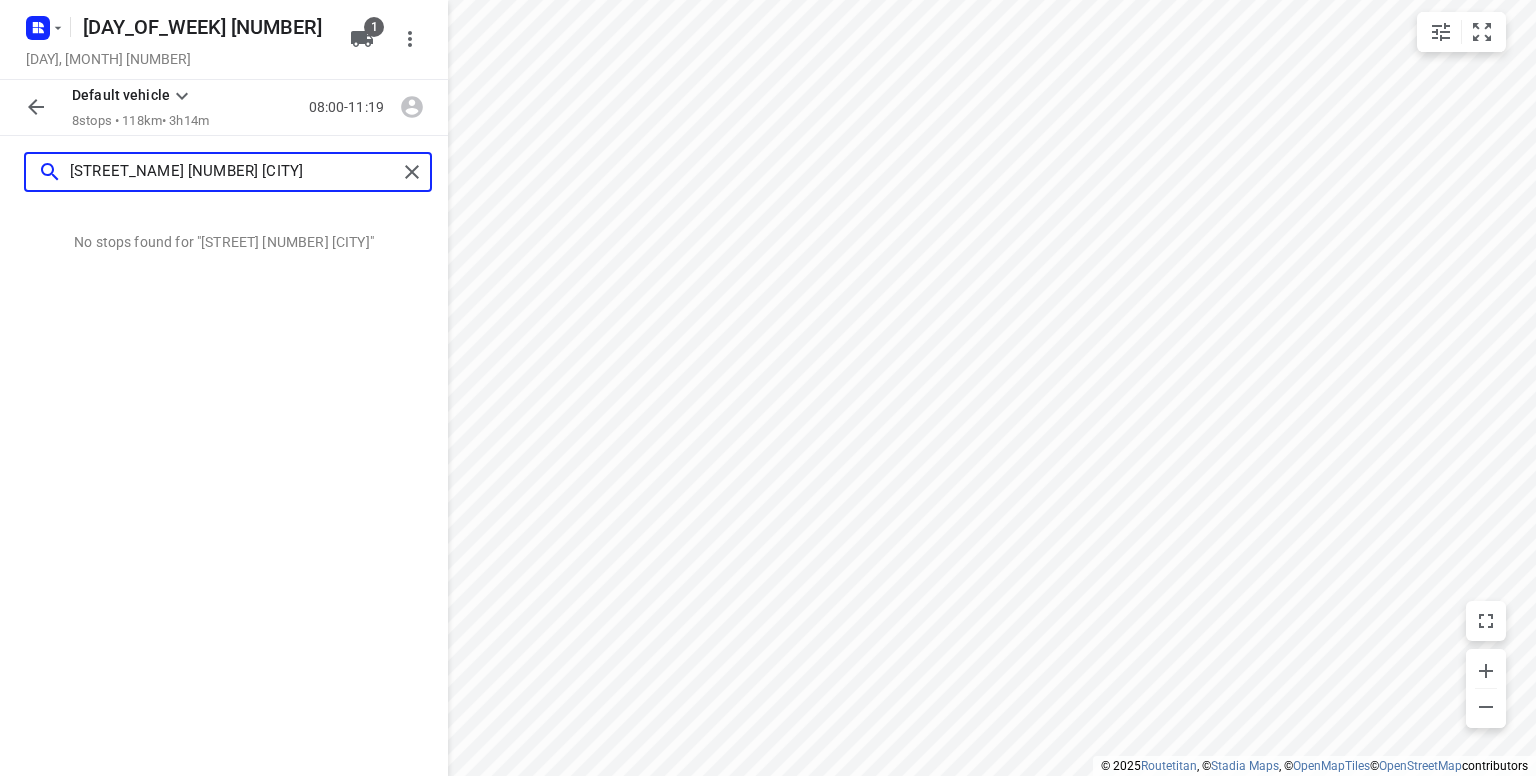 click on "[STREET_NAME] [NUMBER] [CITY]" at bounding box center (233, 172) 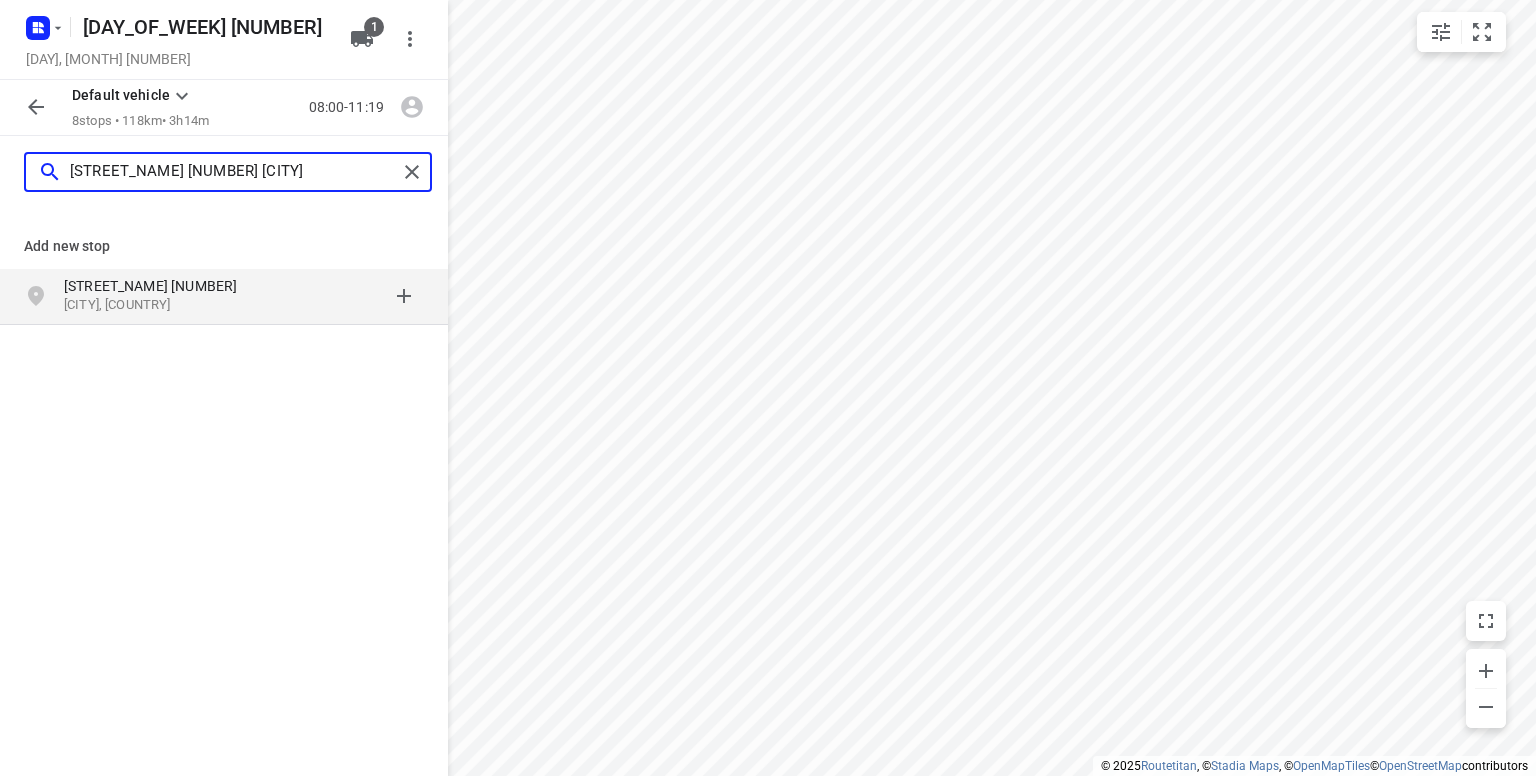 type on "[STREET_NAME] [NUMBER] [CITY]" 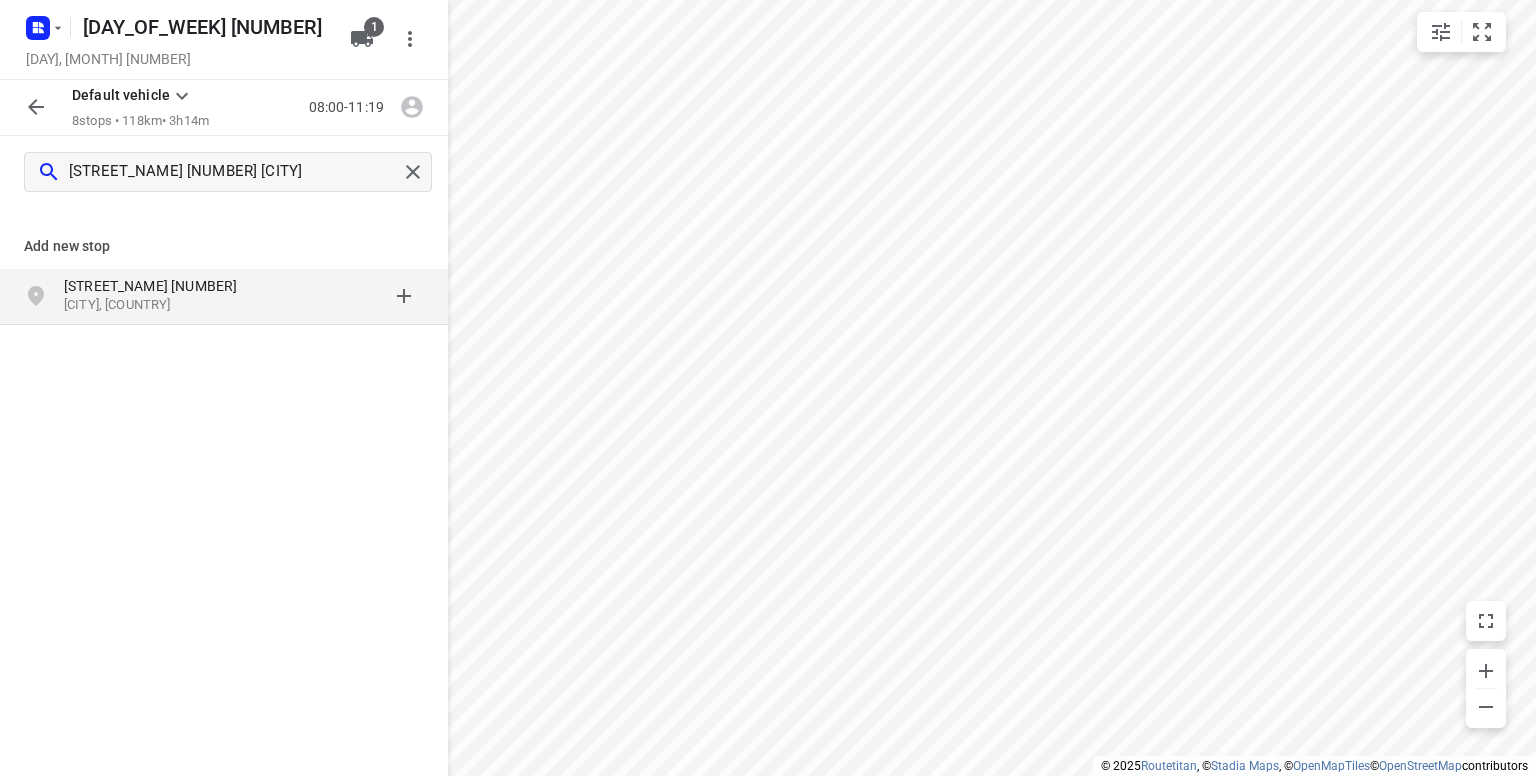 click on "[CITY], [COUNTRY]" at bounding box center [156, 305] 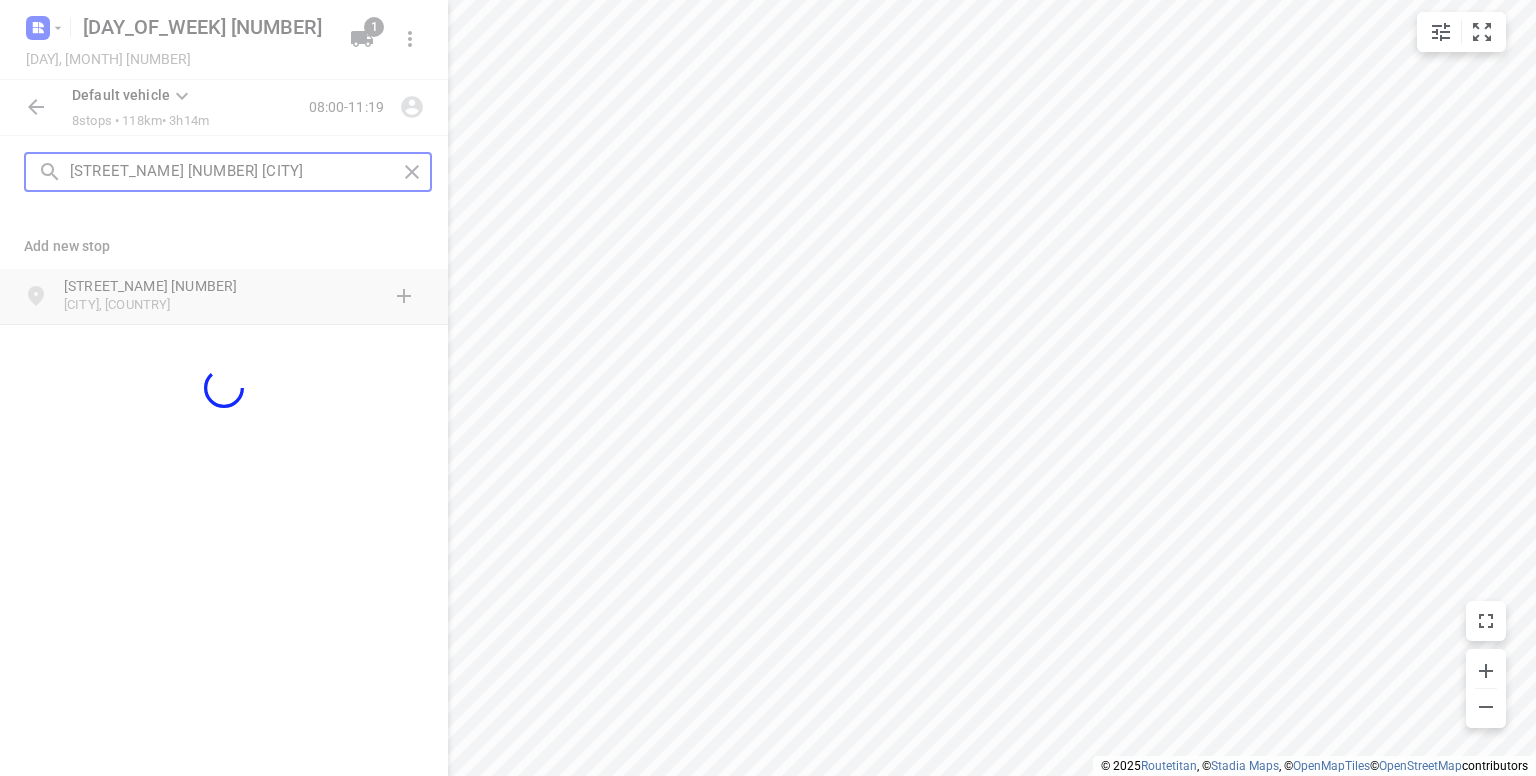 type 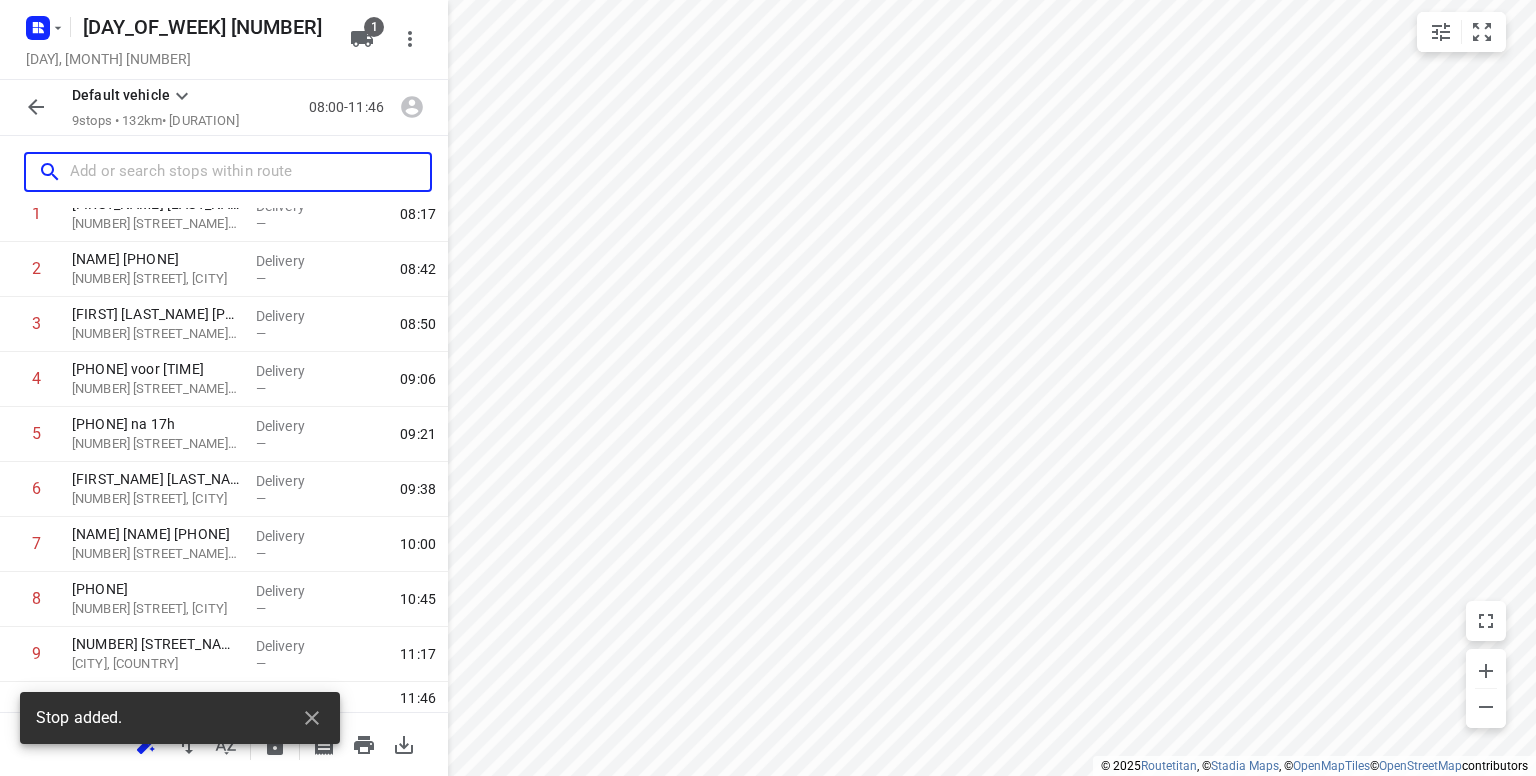 scroll, scrollTop: 145, scrollLeft: 0, axis: vertical 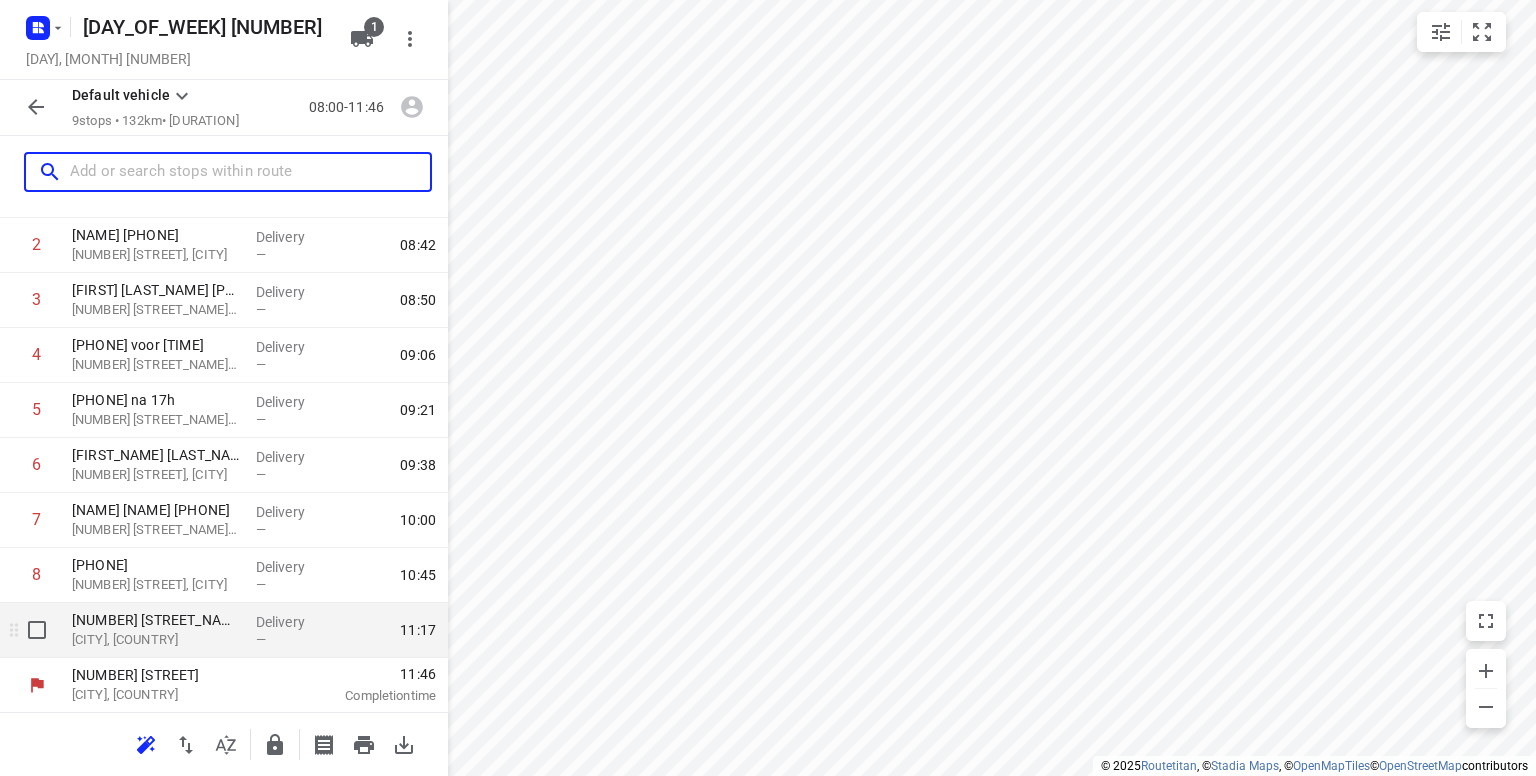 click on "[CITY], [COUNTRY]" at bounding box center [156, 640] 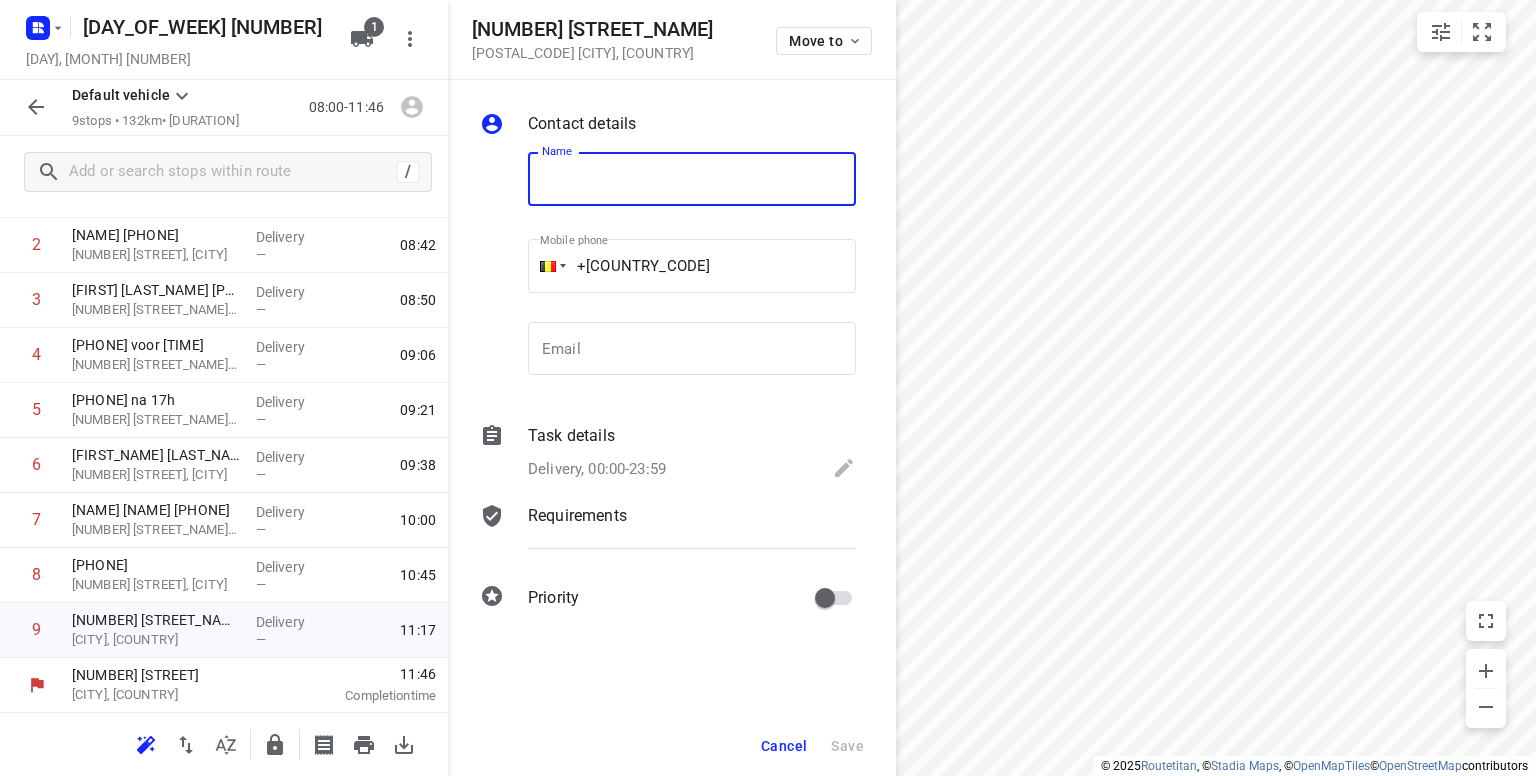 click at bounding box center (692, 179) 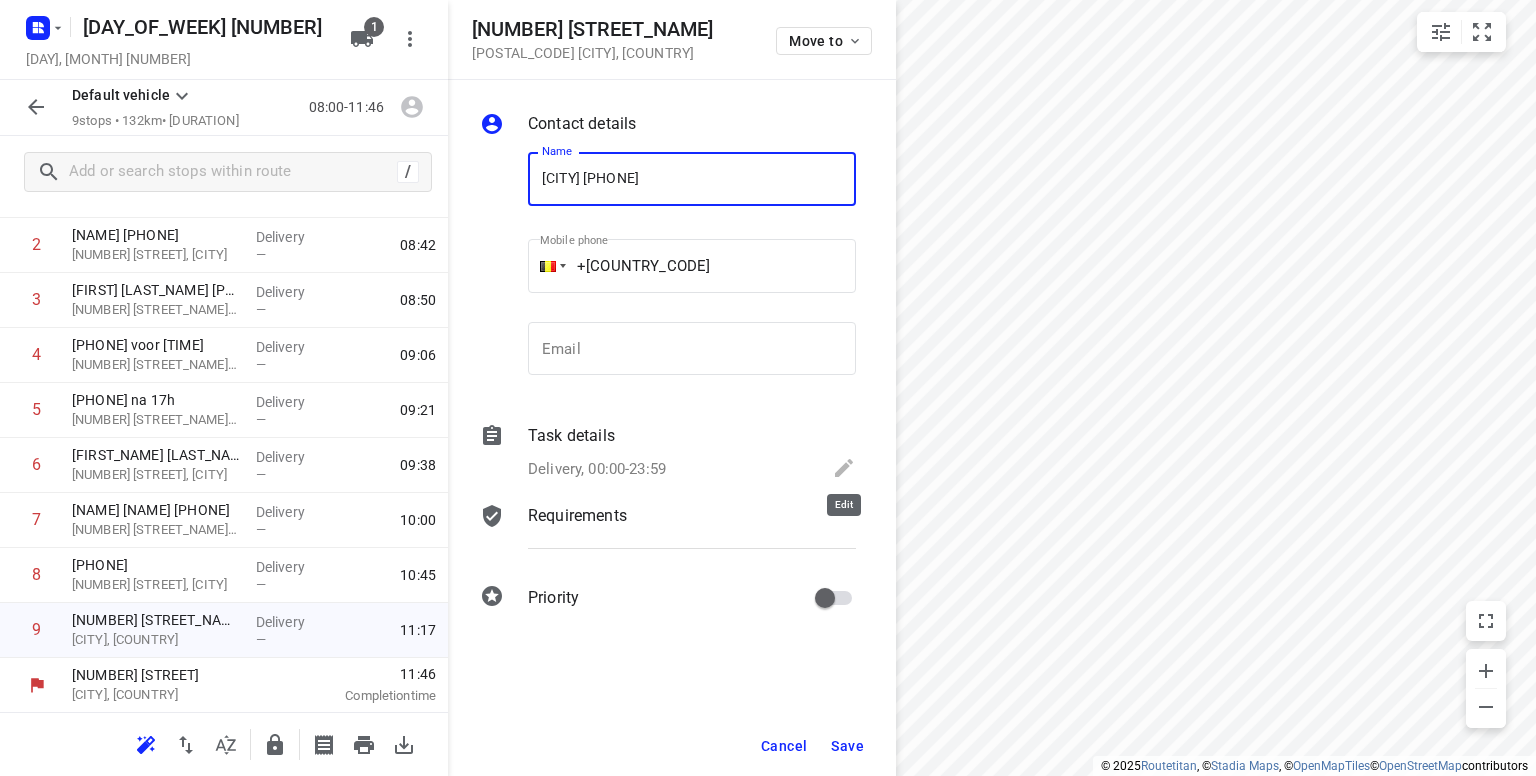 type on "[CITY] [PHONE]" 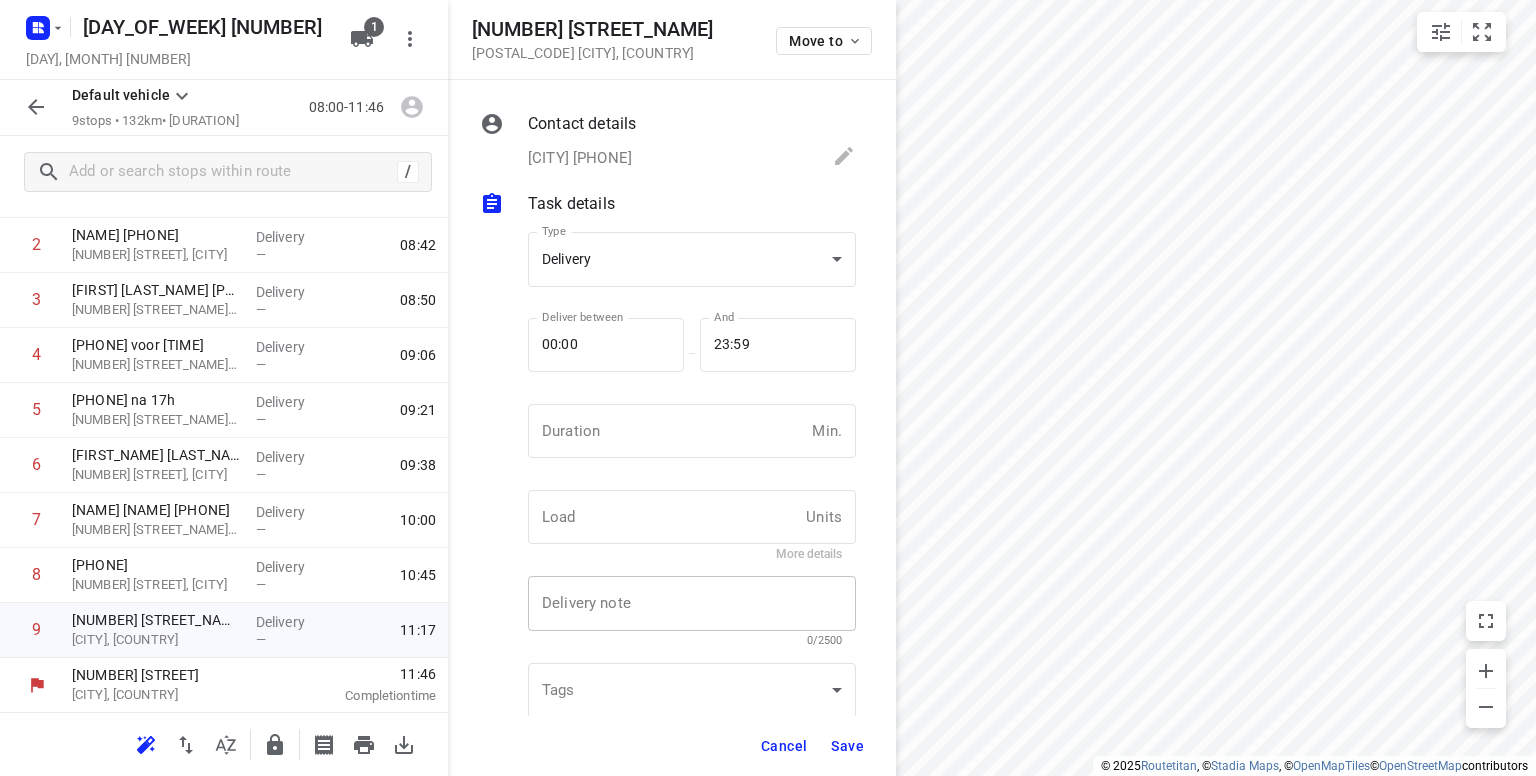 click at bounding box center (692, 604) 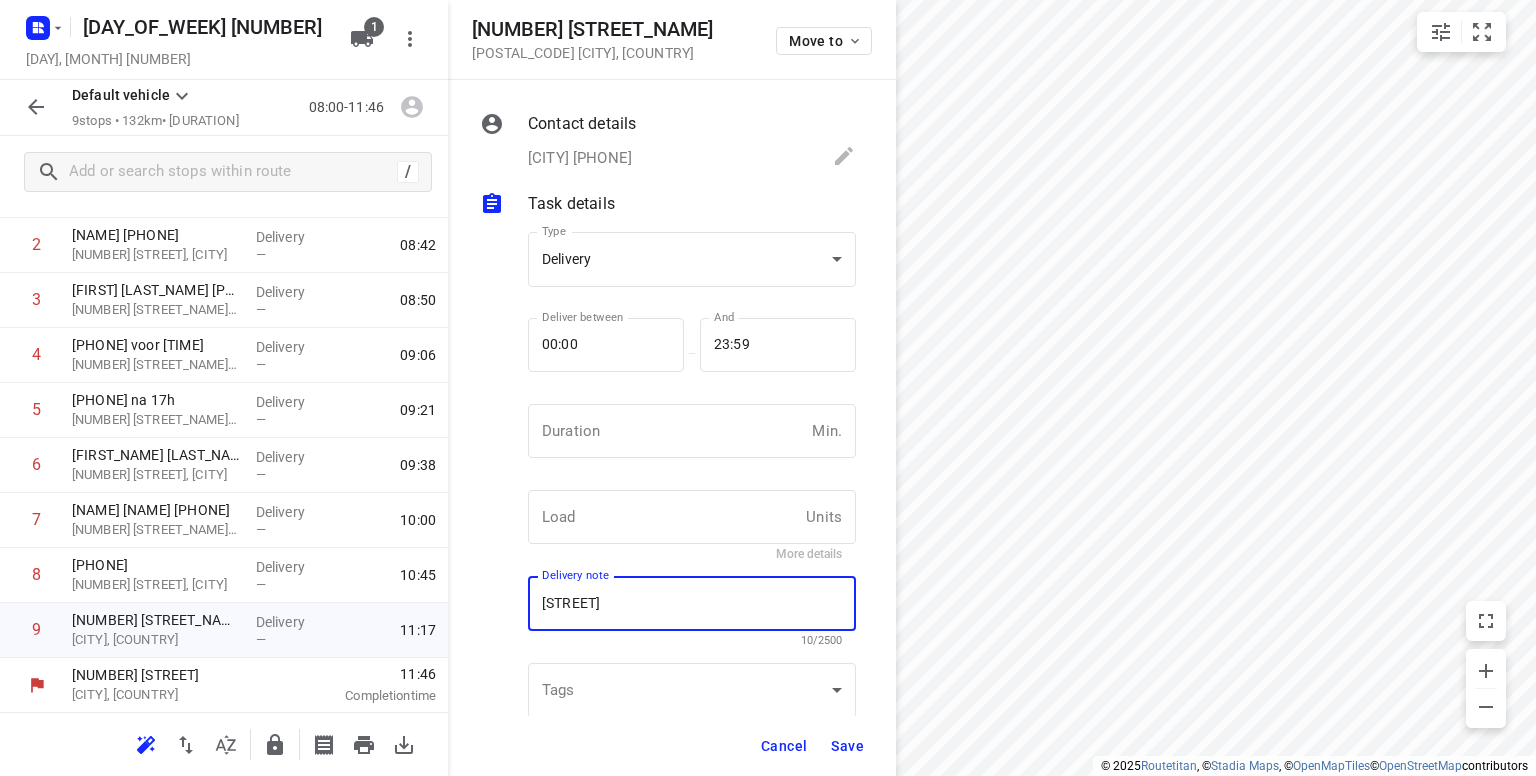 type on "[STREET]" 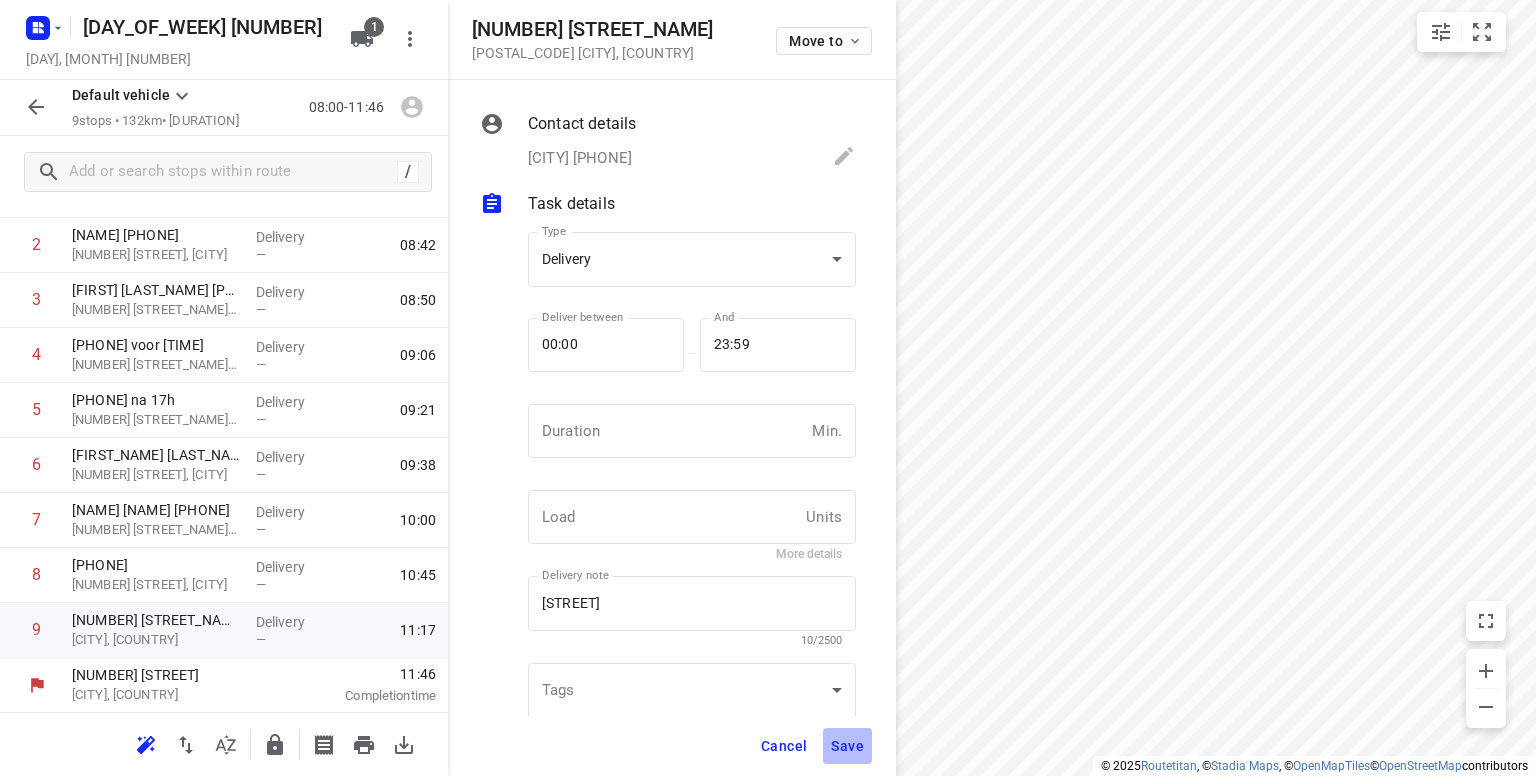 click on "Save" at bounding box center [847, 746] 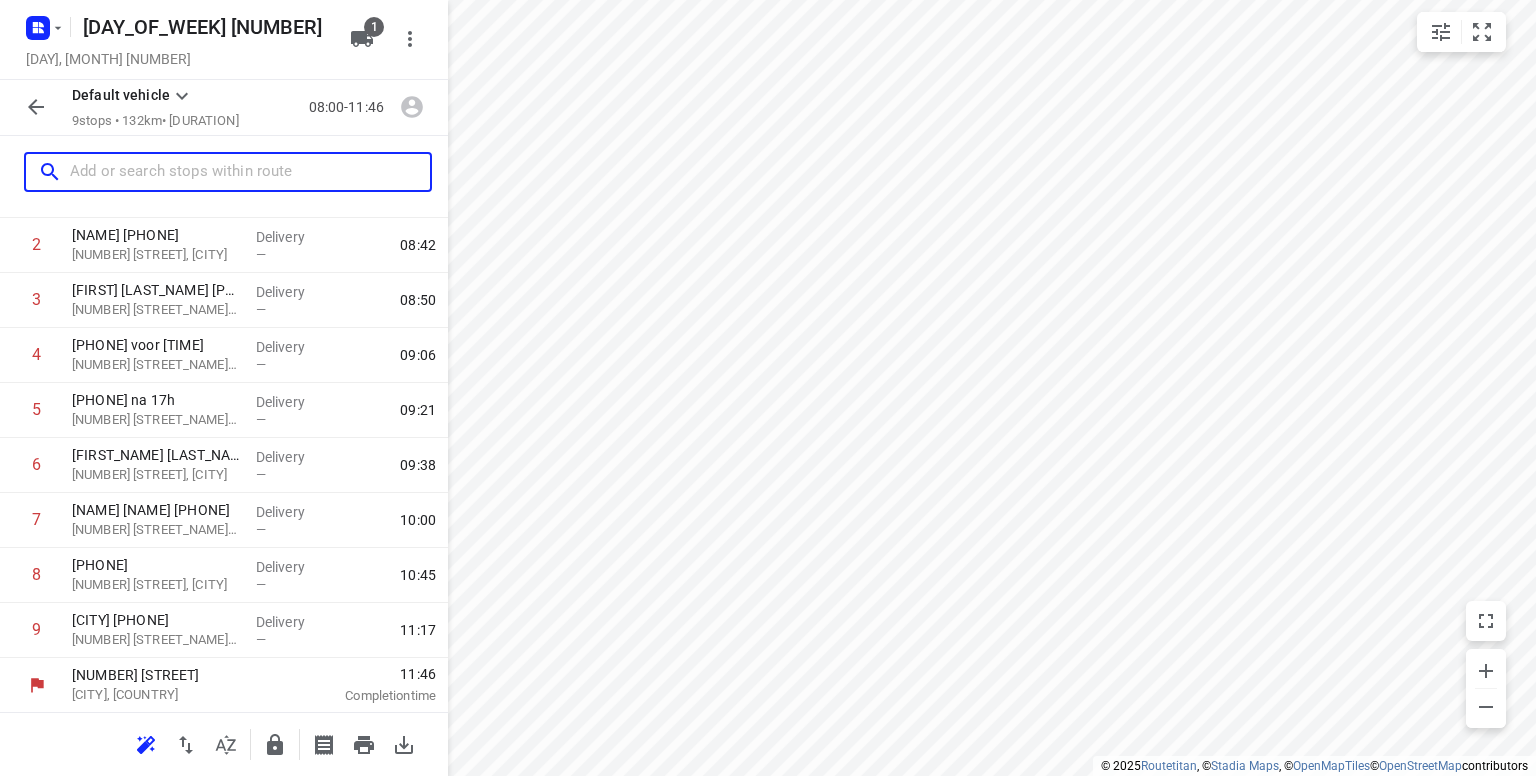 click at bounding box center (250, 172) 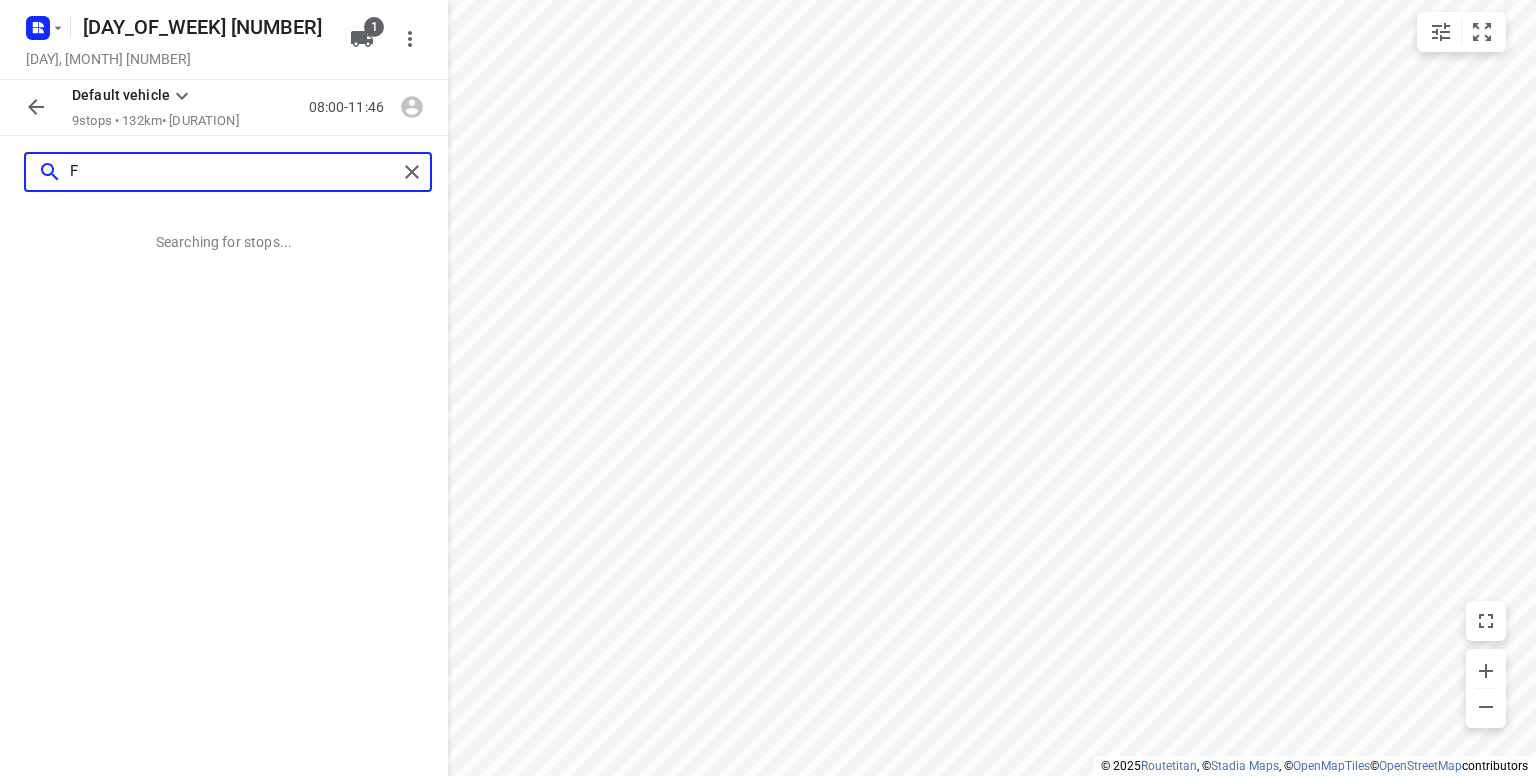 scroll, scrollTop: 0, scrollLeft: 0, axis: both 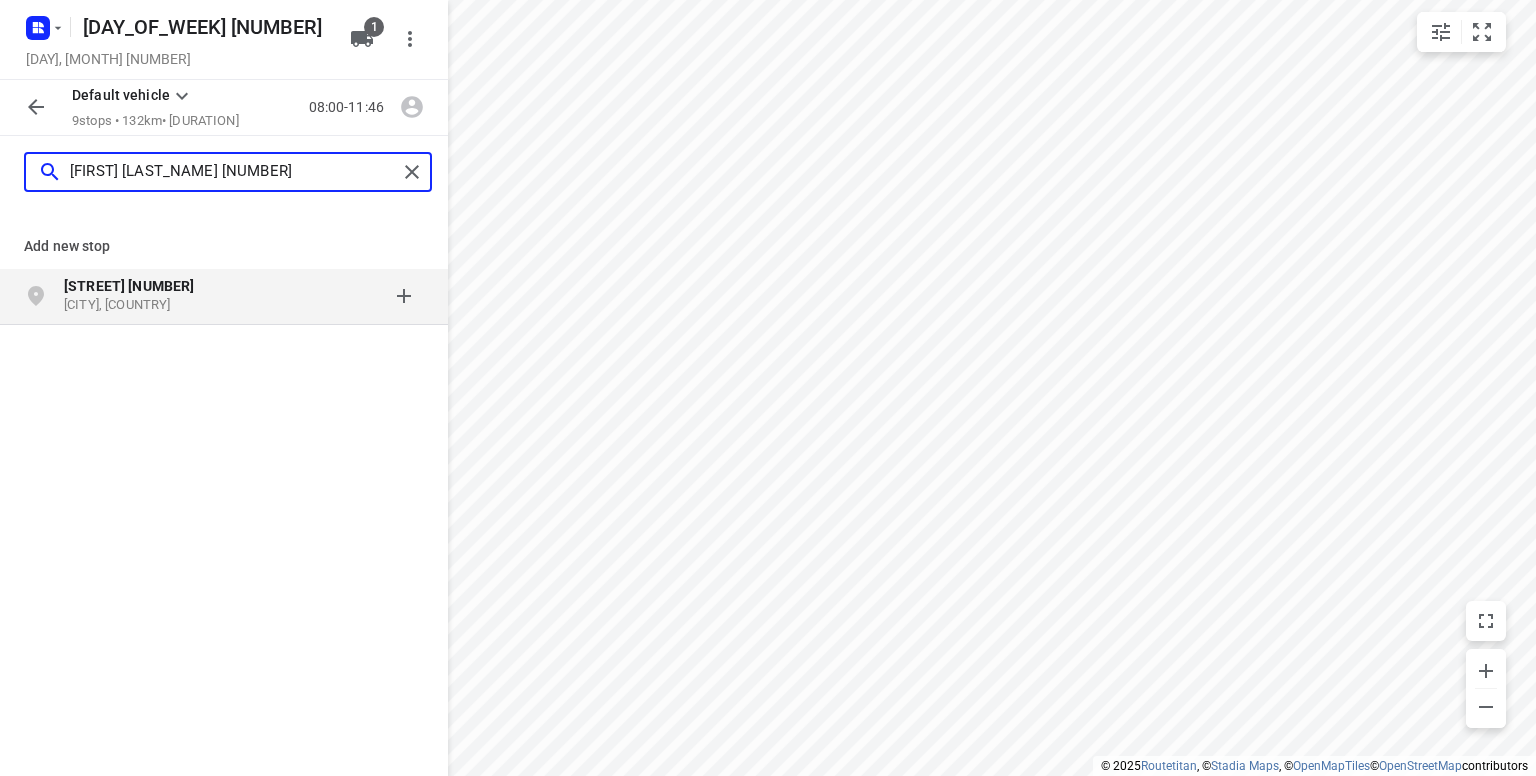 type on "[FIRST] [LAST_NAME] [NUMBER]" 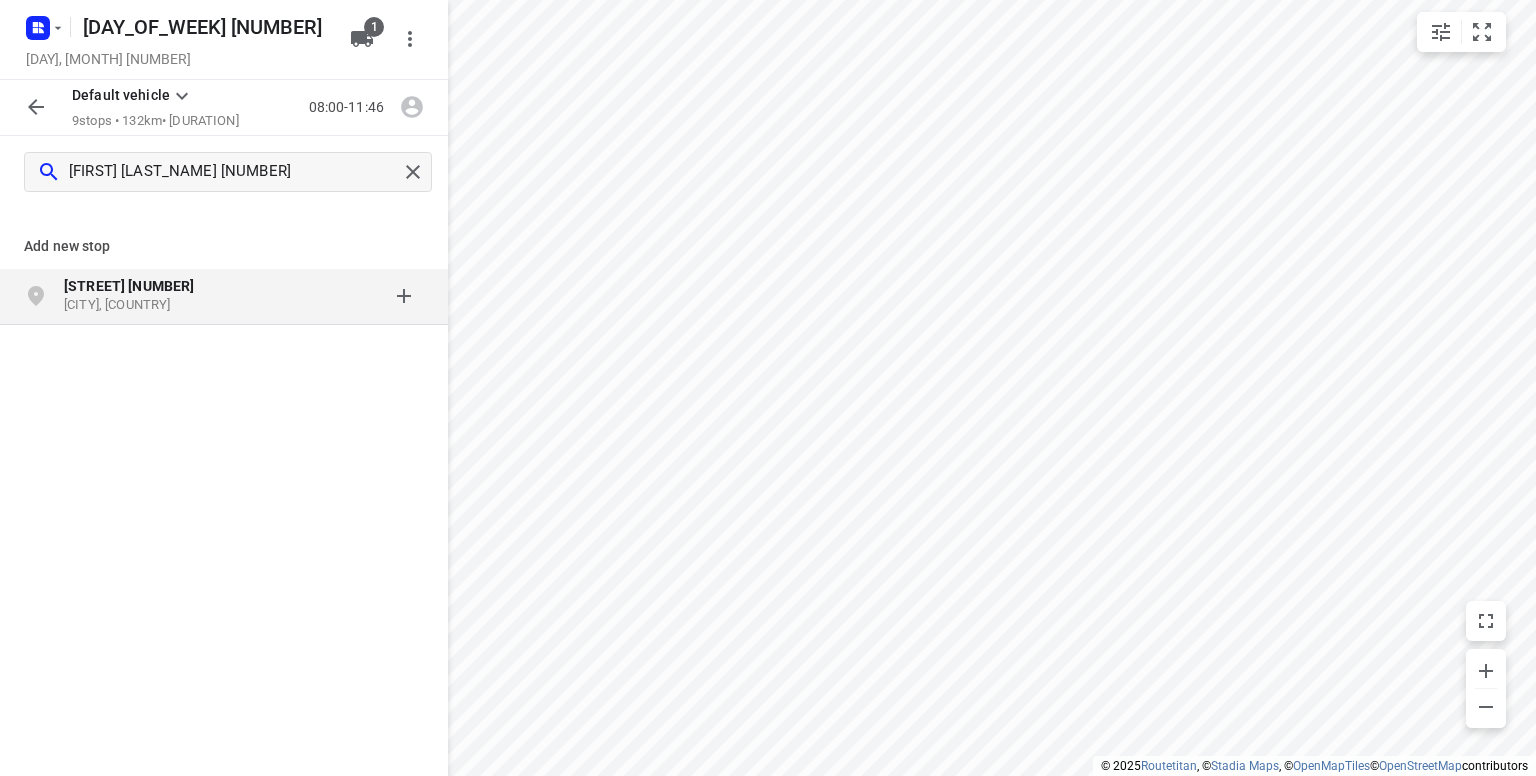 click on "[STREET] [NUMBER]" 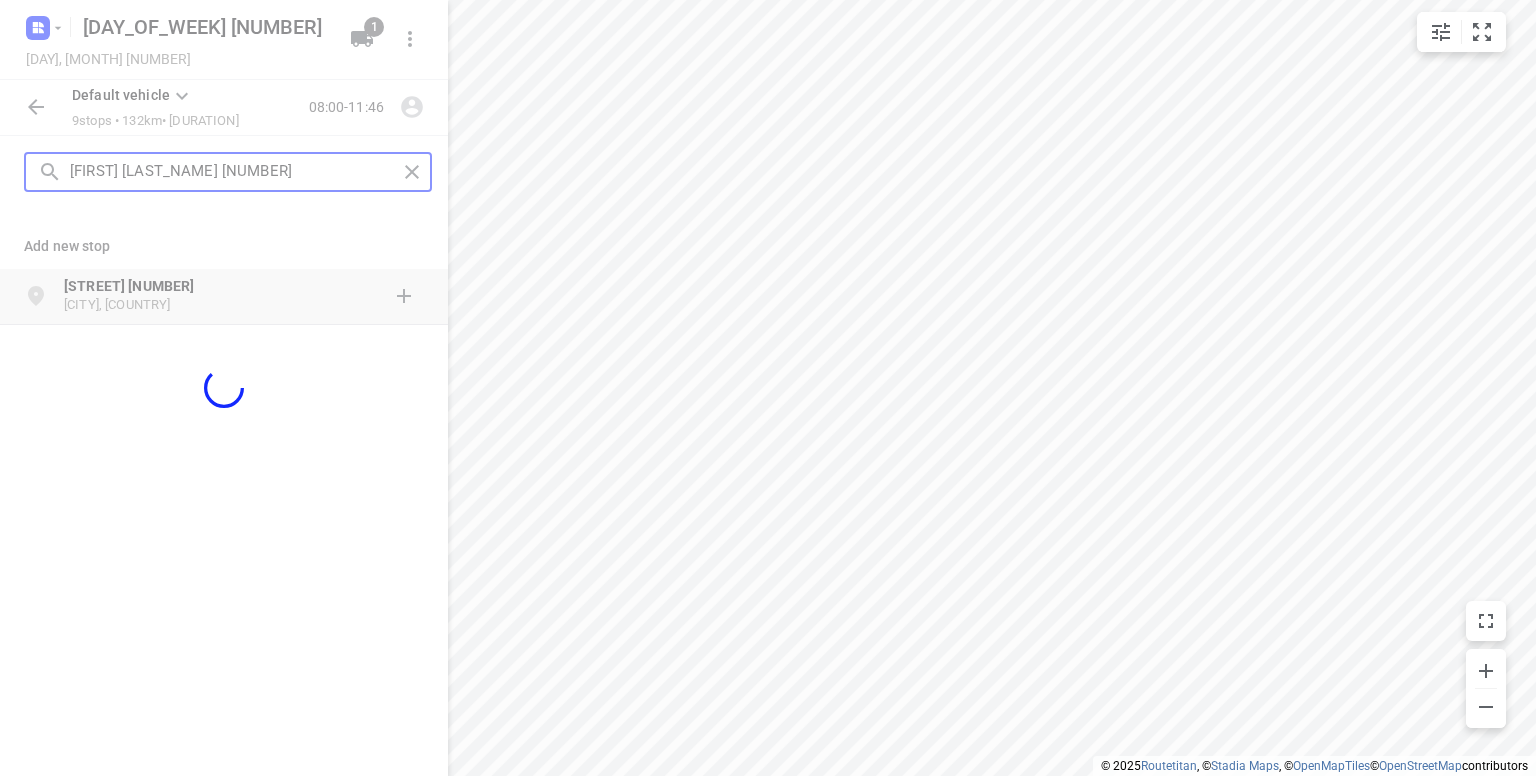 type 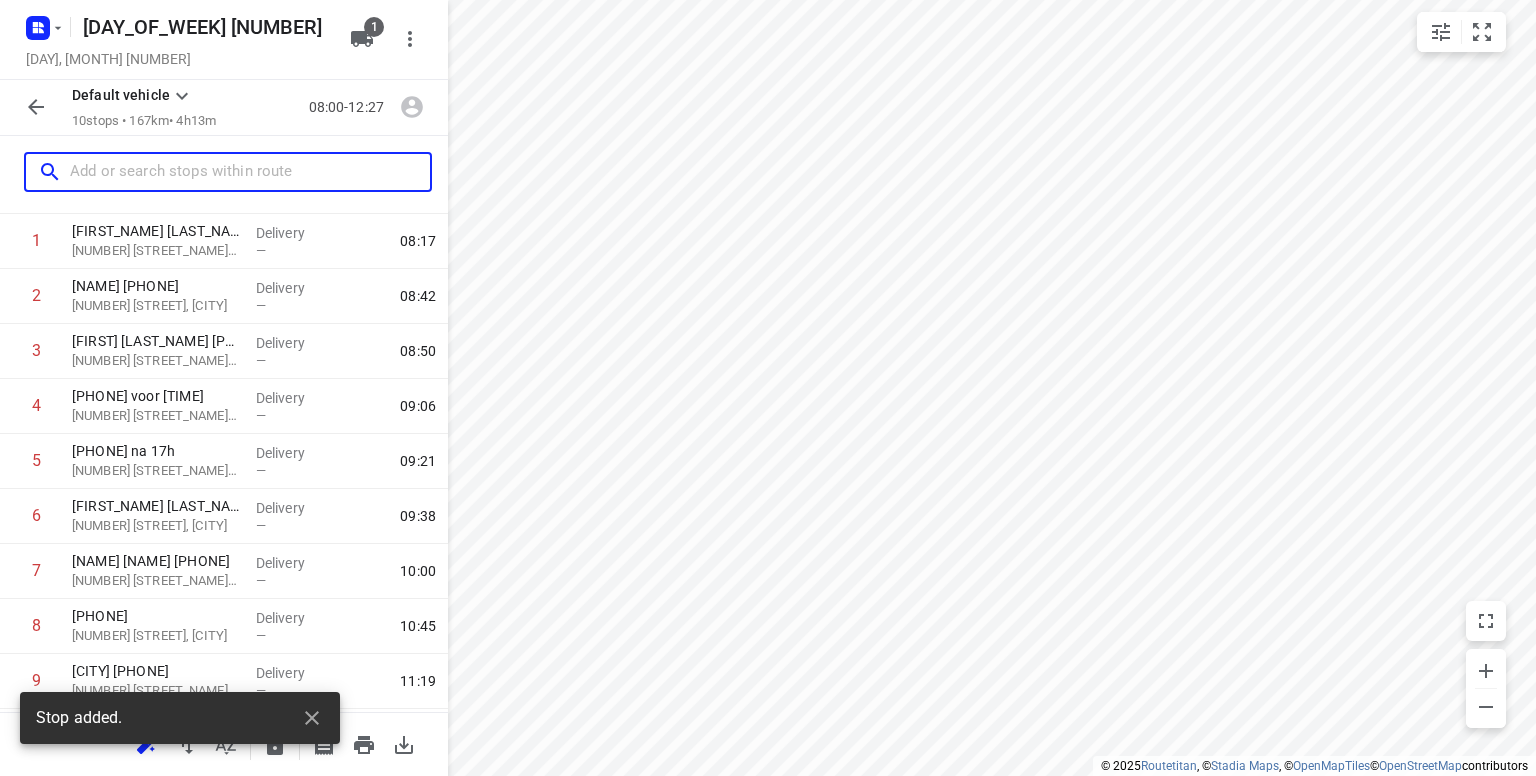 scroll, scrollTop: 200, scrollLeft: 0, axis: vertical 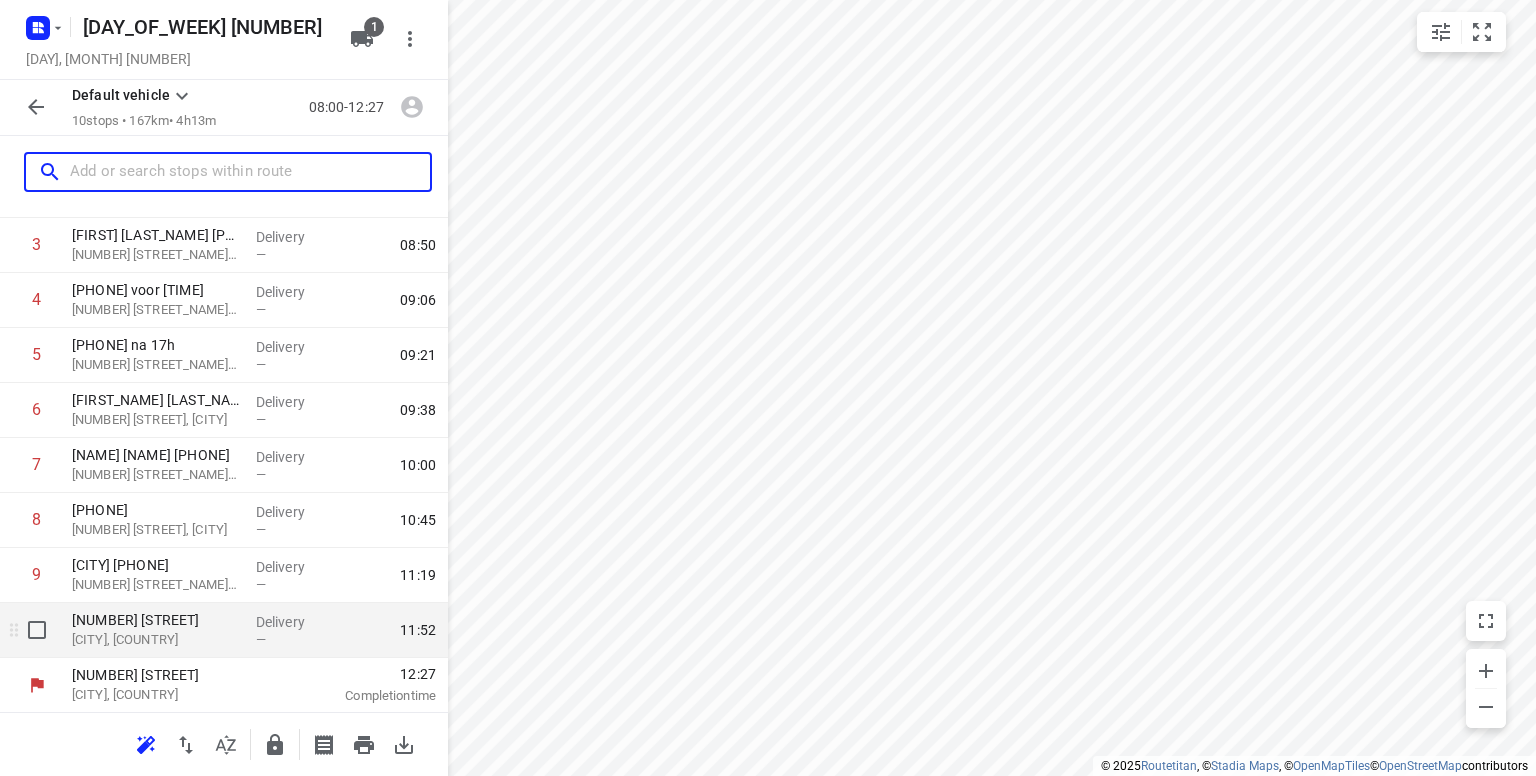 click on "[CITY], [COUNTRY]" at bounding box center [156, 640] 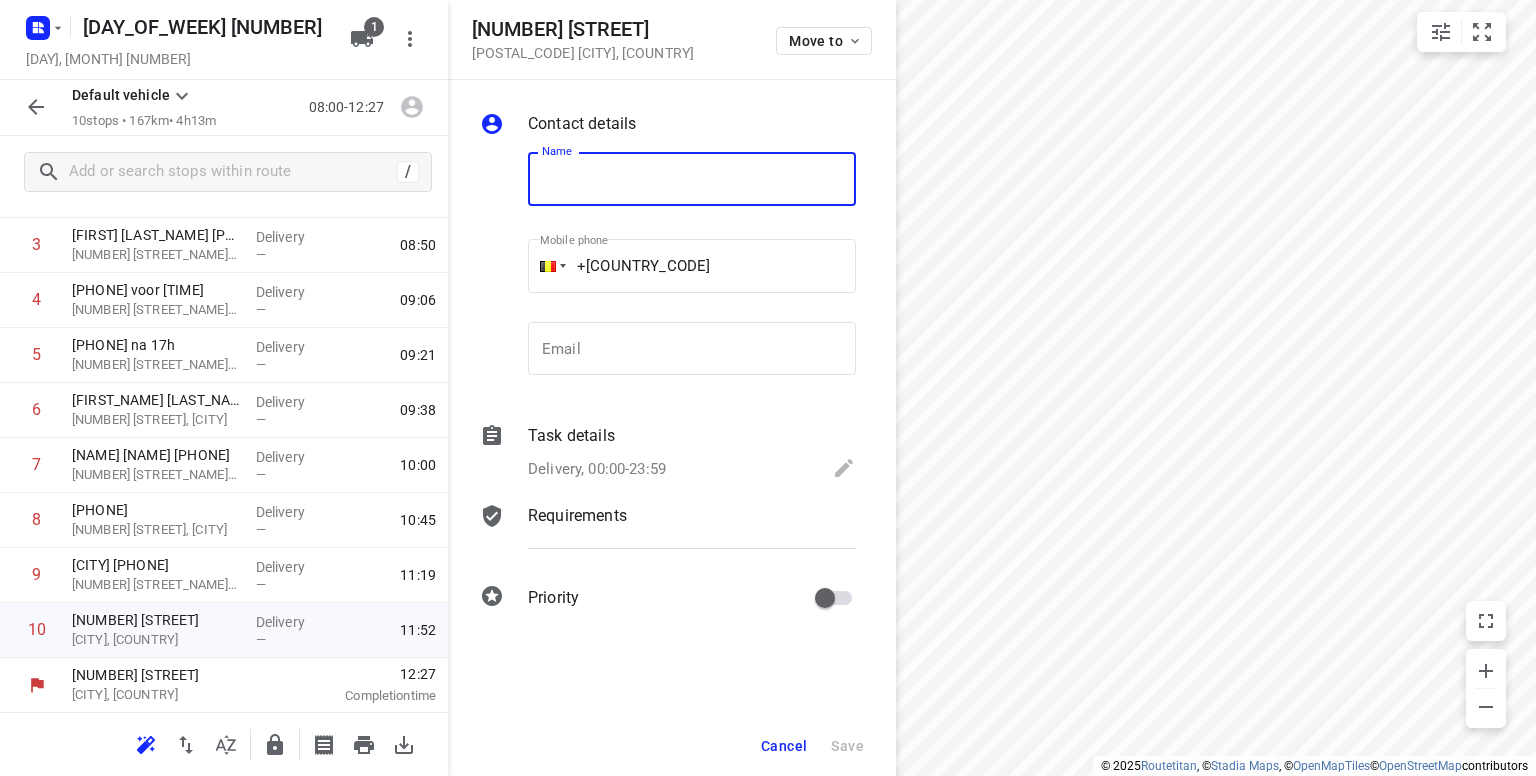 click at bounding box center (692, 179) 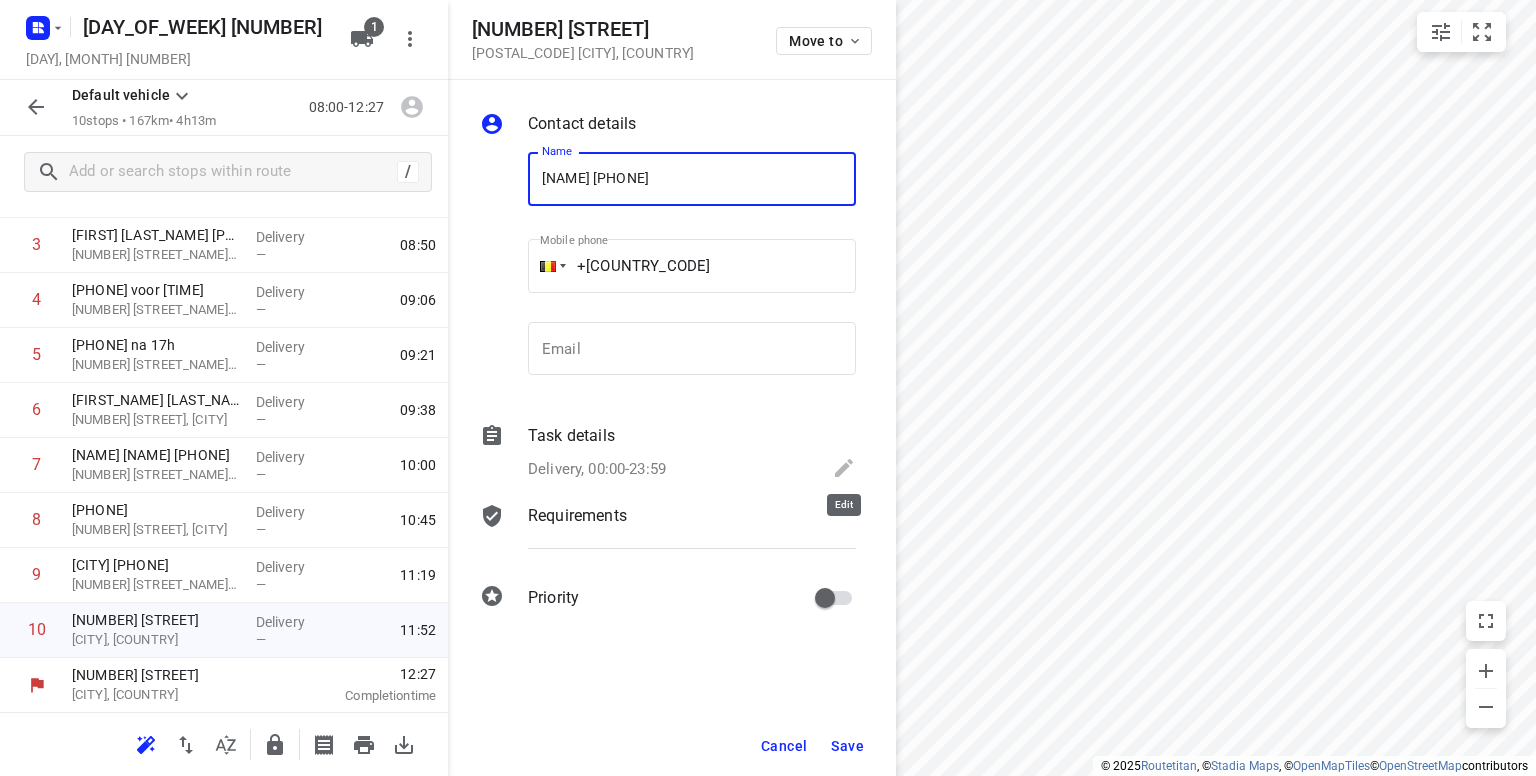 type on "[NAME] [PHONE]" 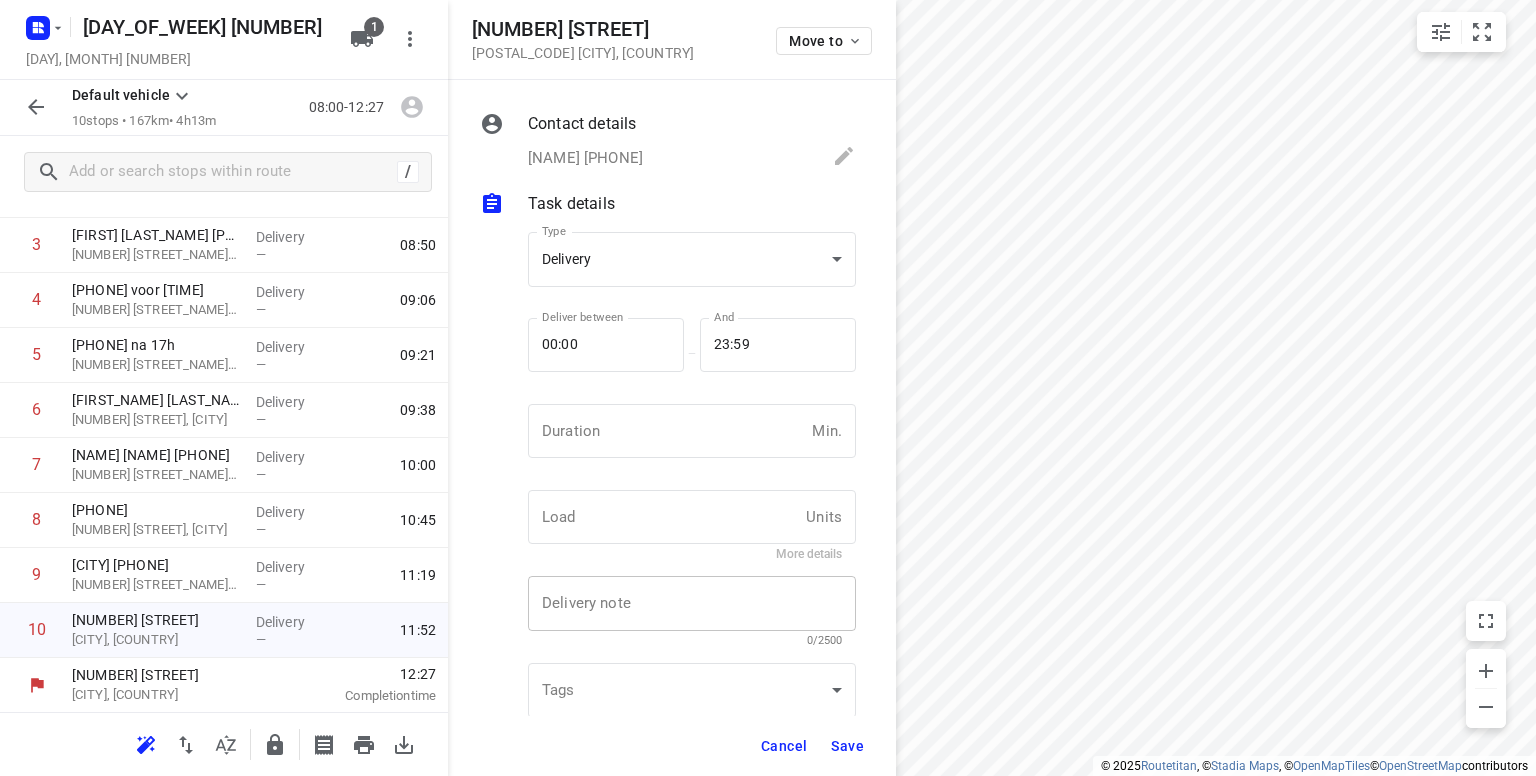 click at bounding box center (692, 604) 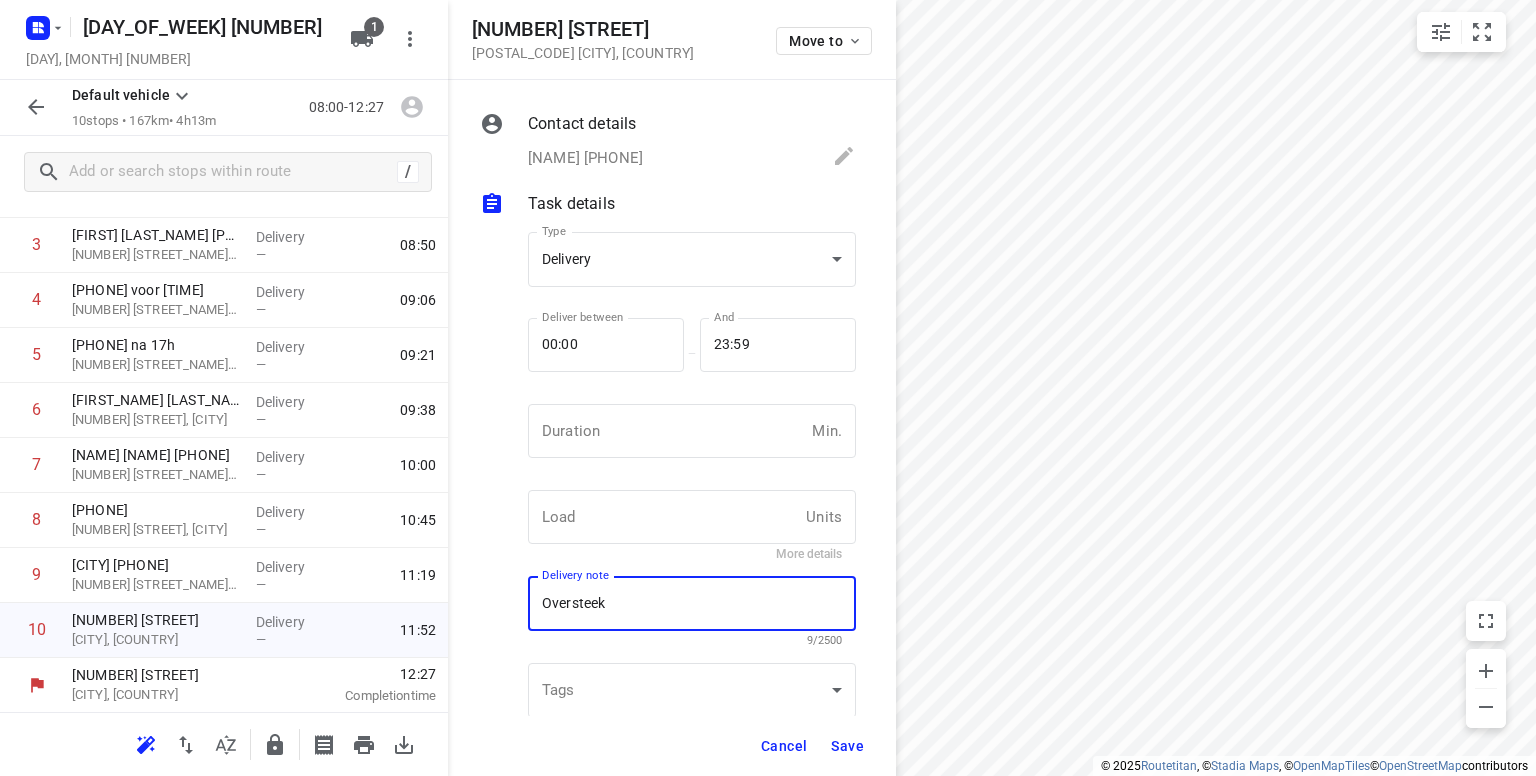 type on "Oversteek" 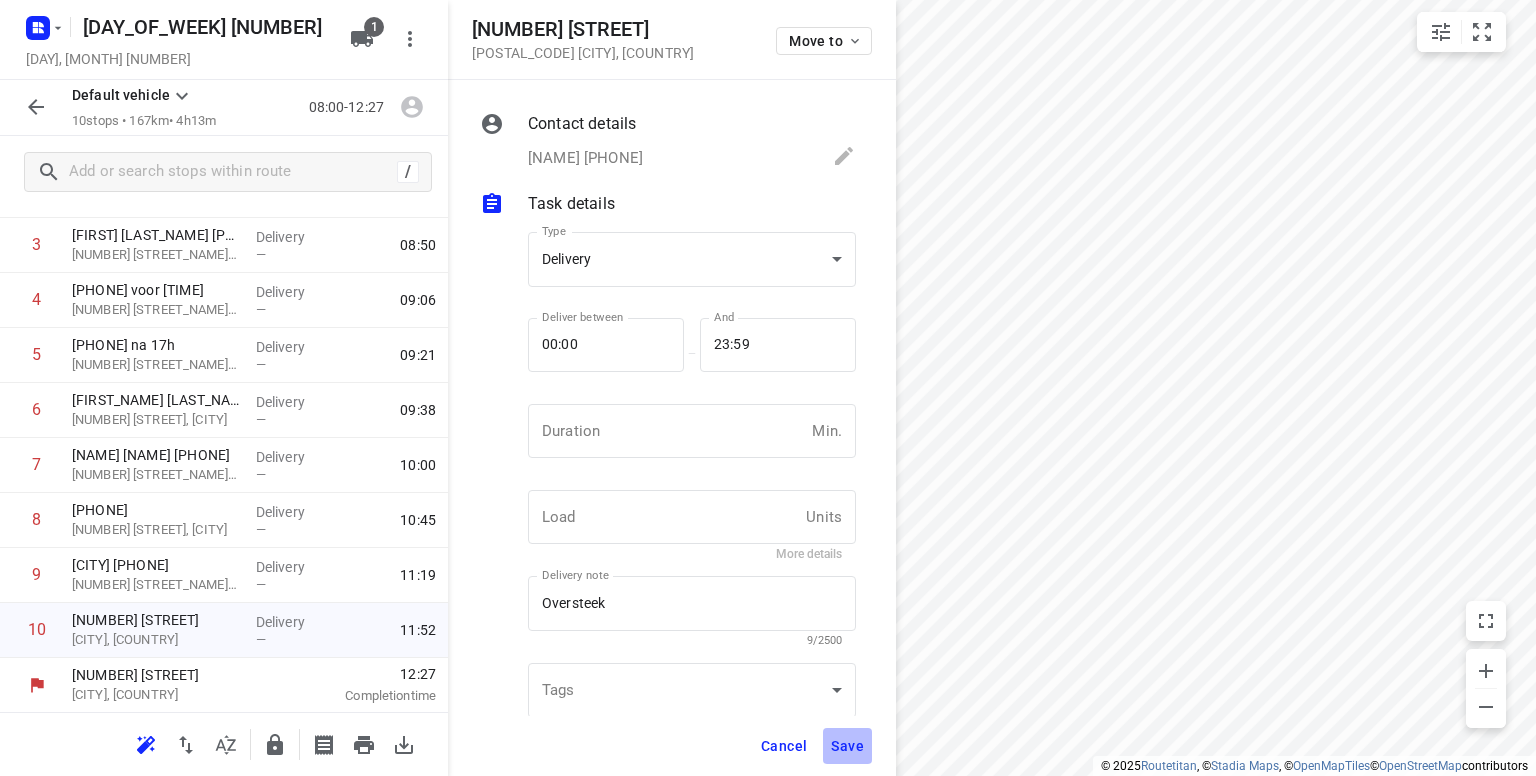 click on "Save" at bounding box center (847, 746) 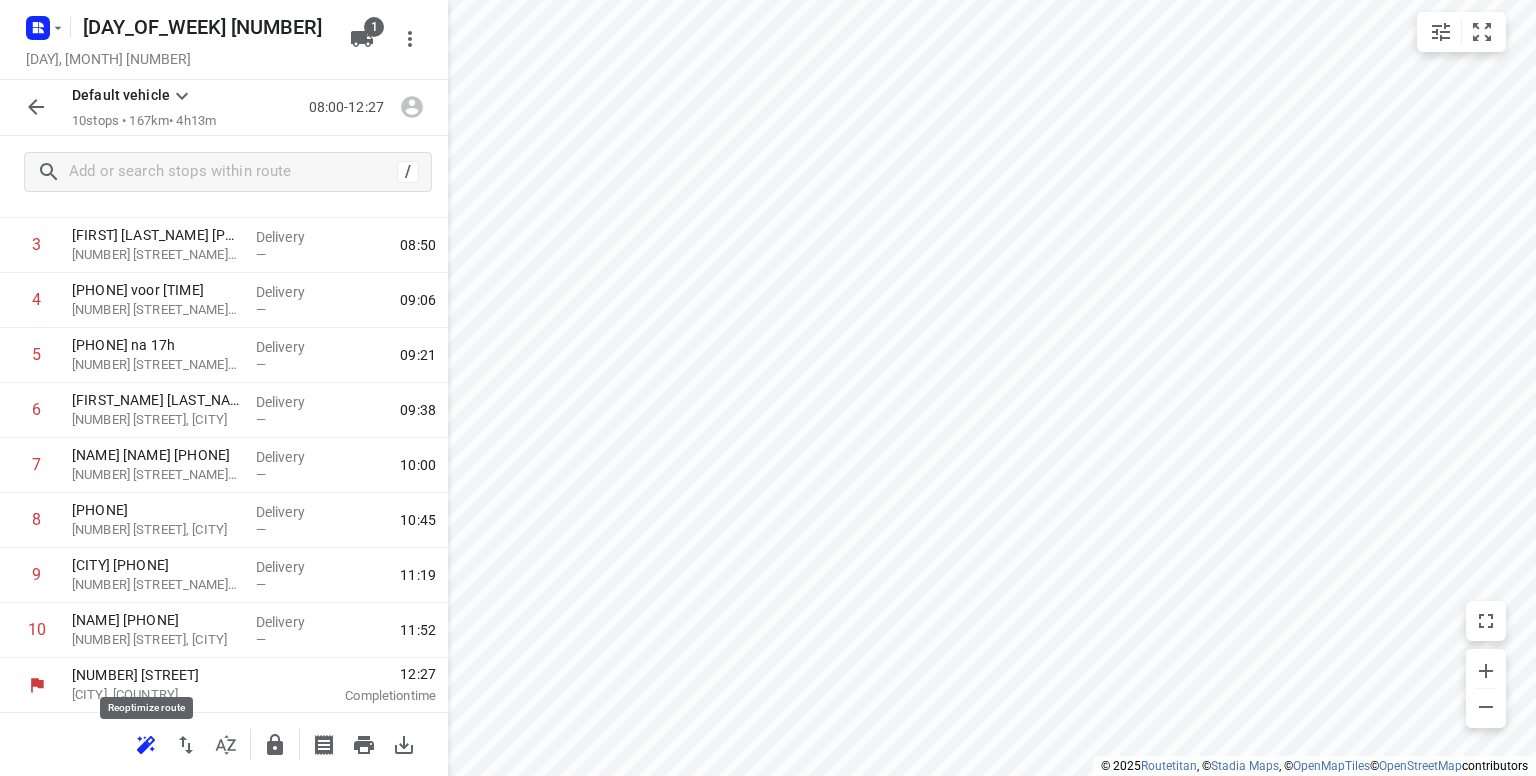 click 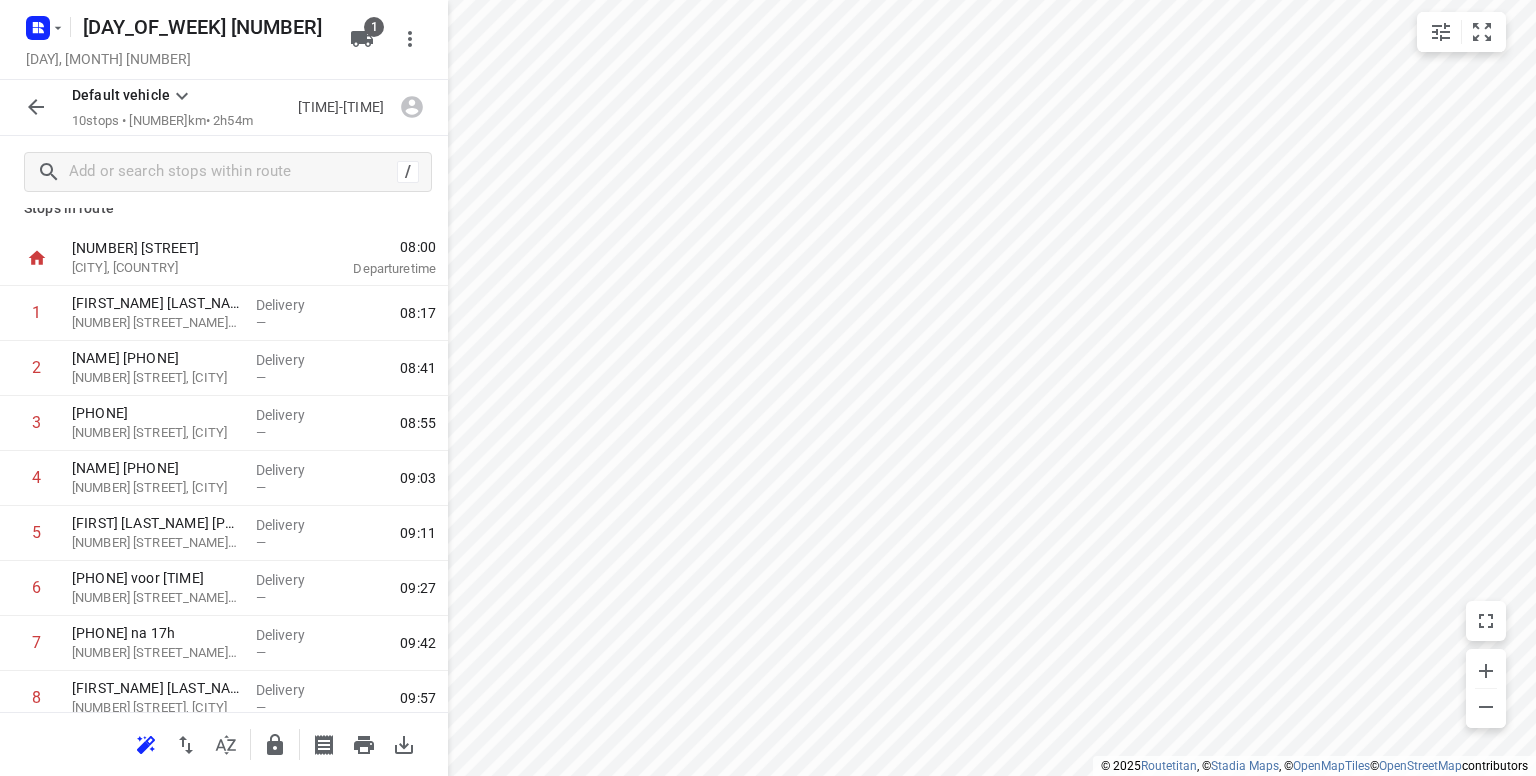 scroll, scrollTop: 0, scrollLeft: 0, axis: both 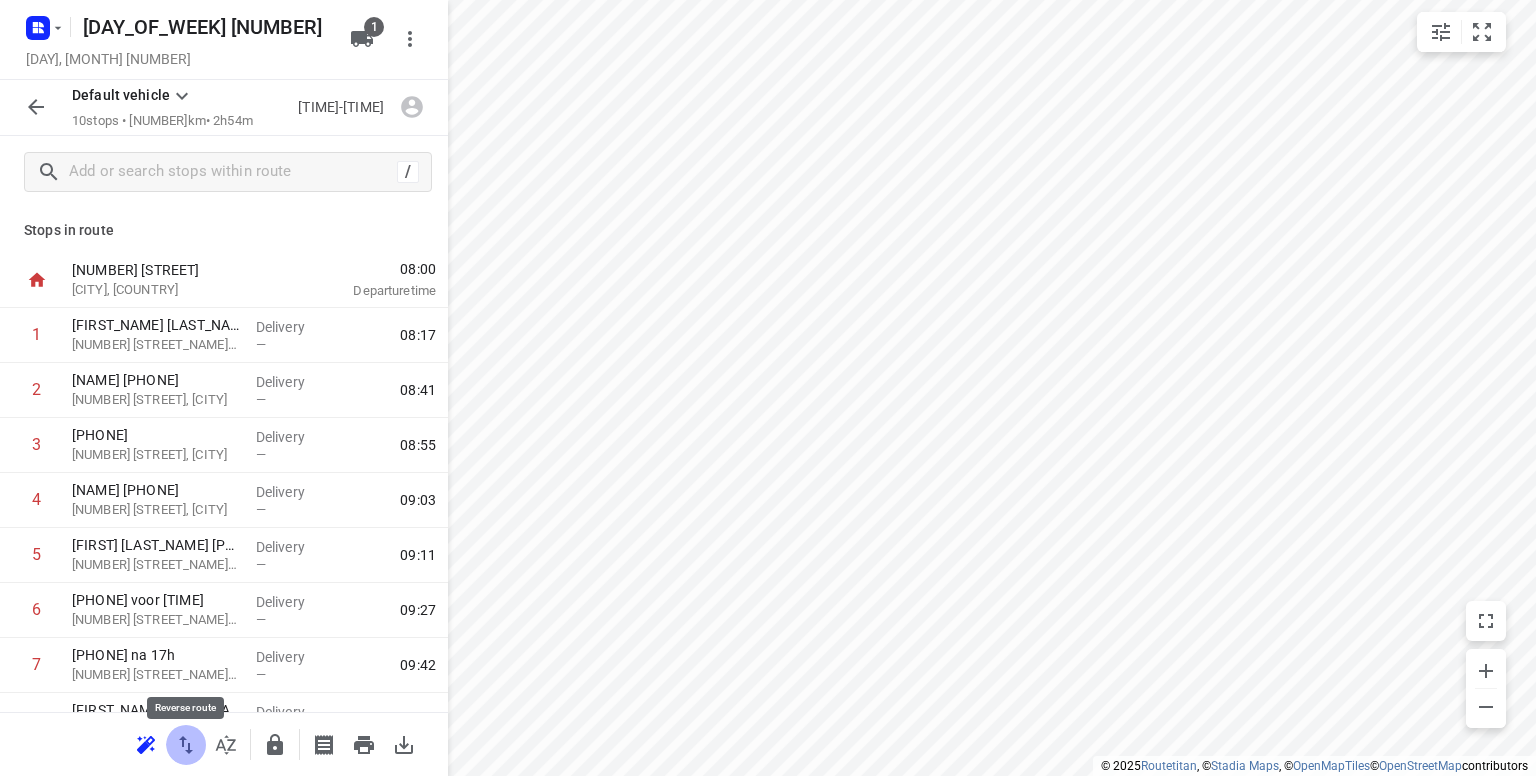 click 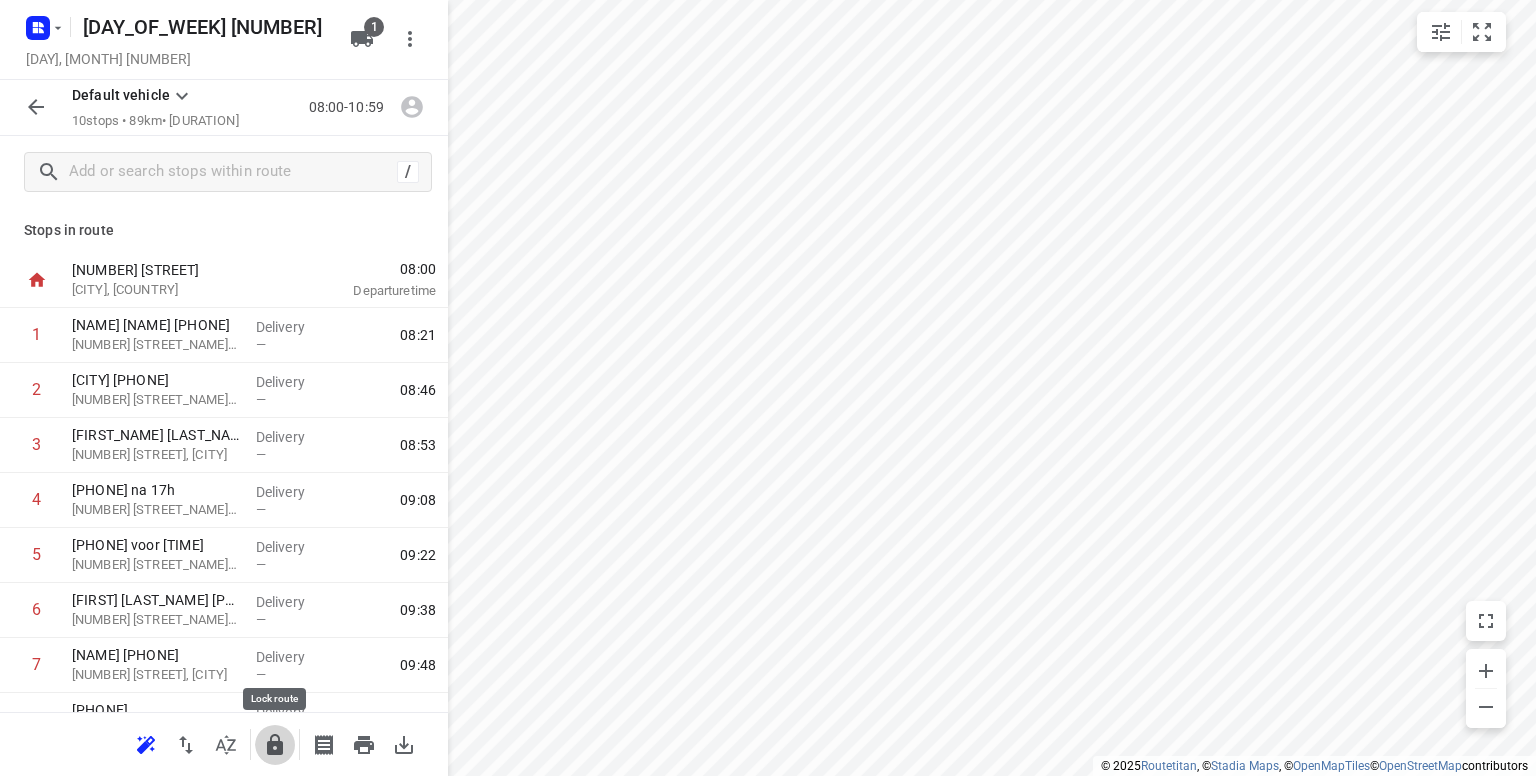 click 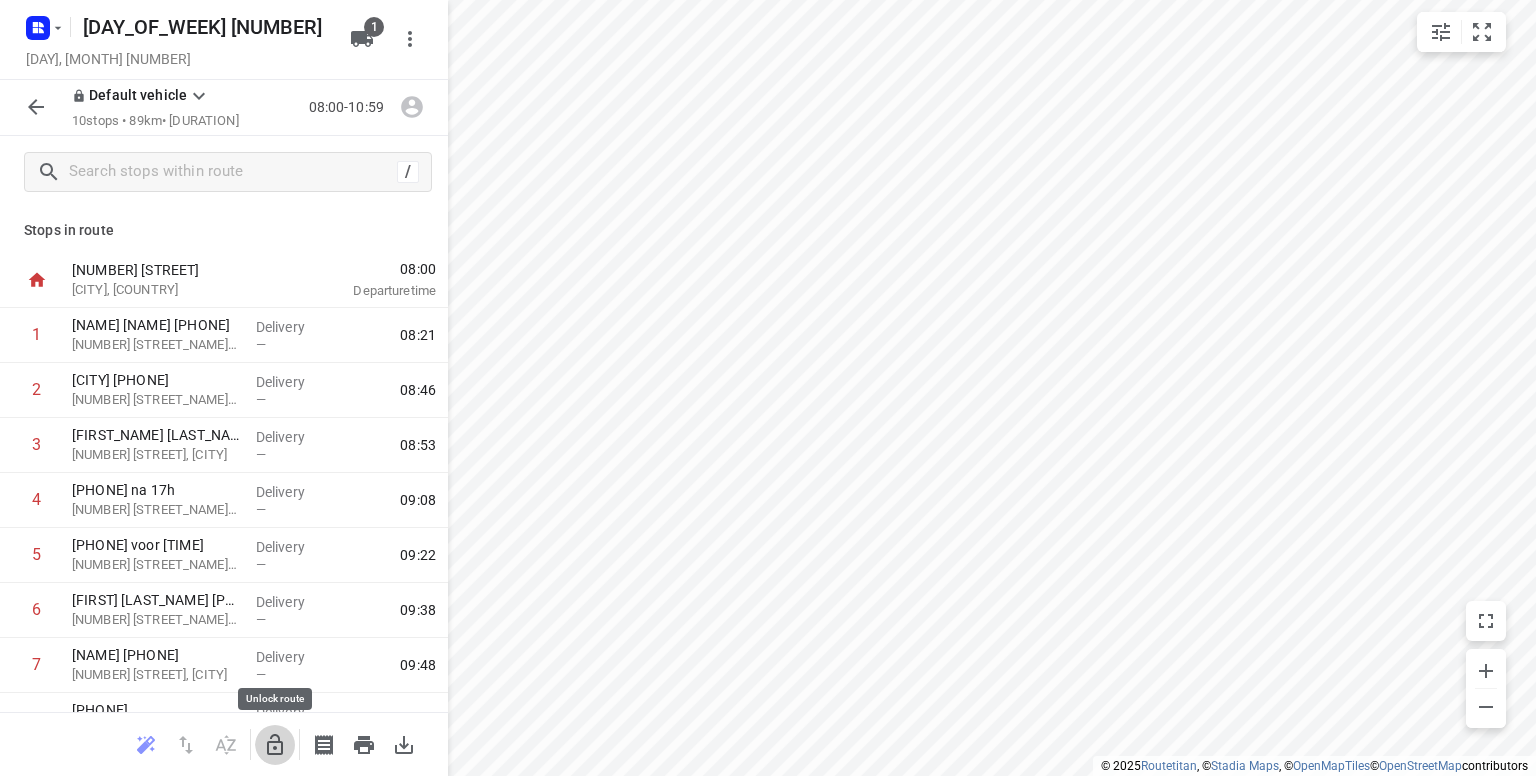 click 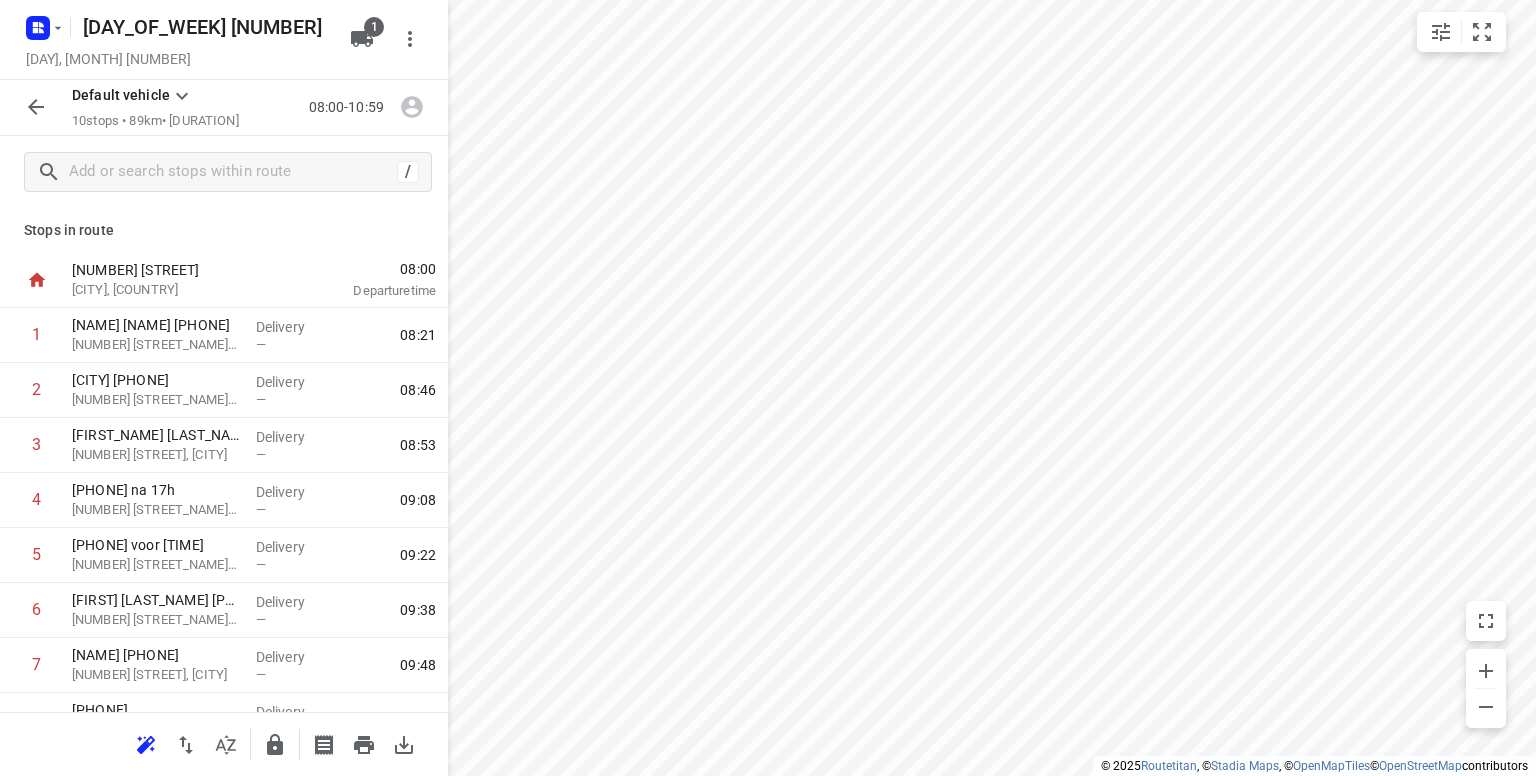 type 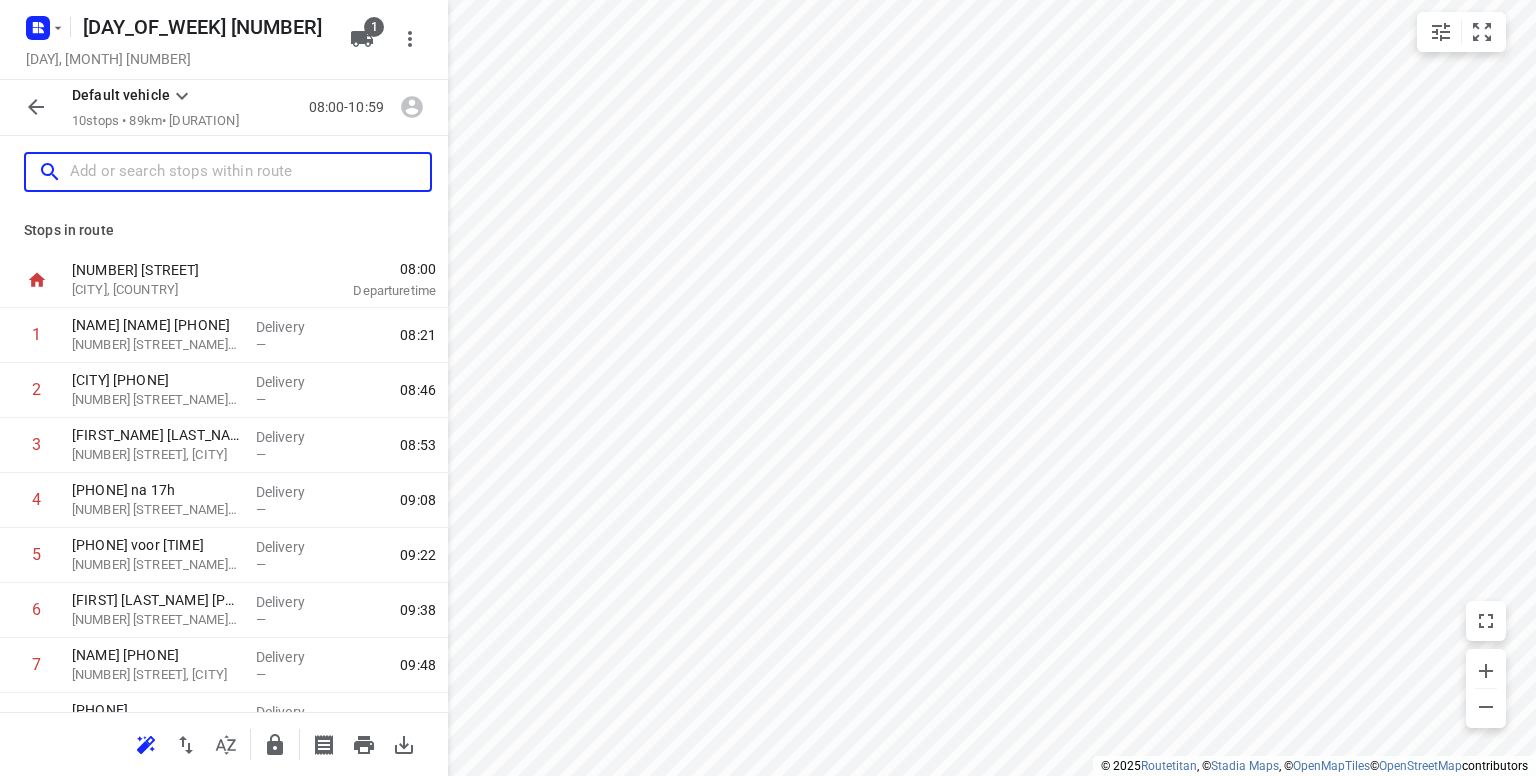 click at bounding box center [250, 172] 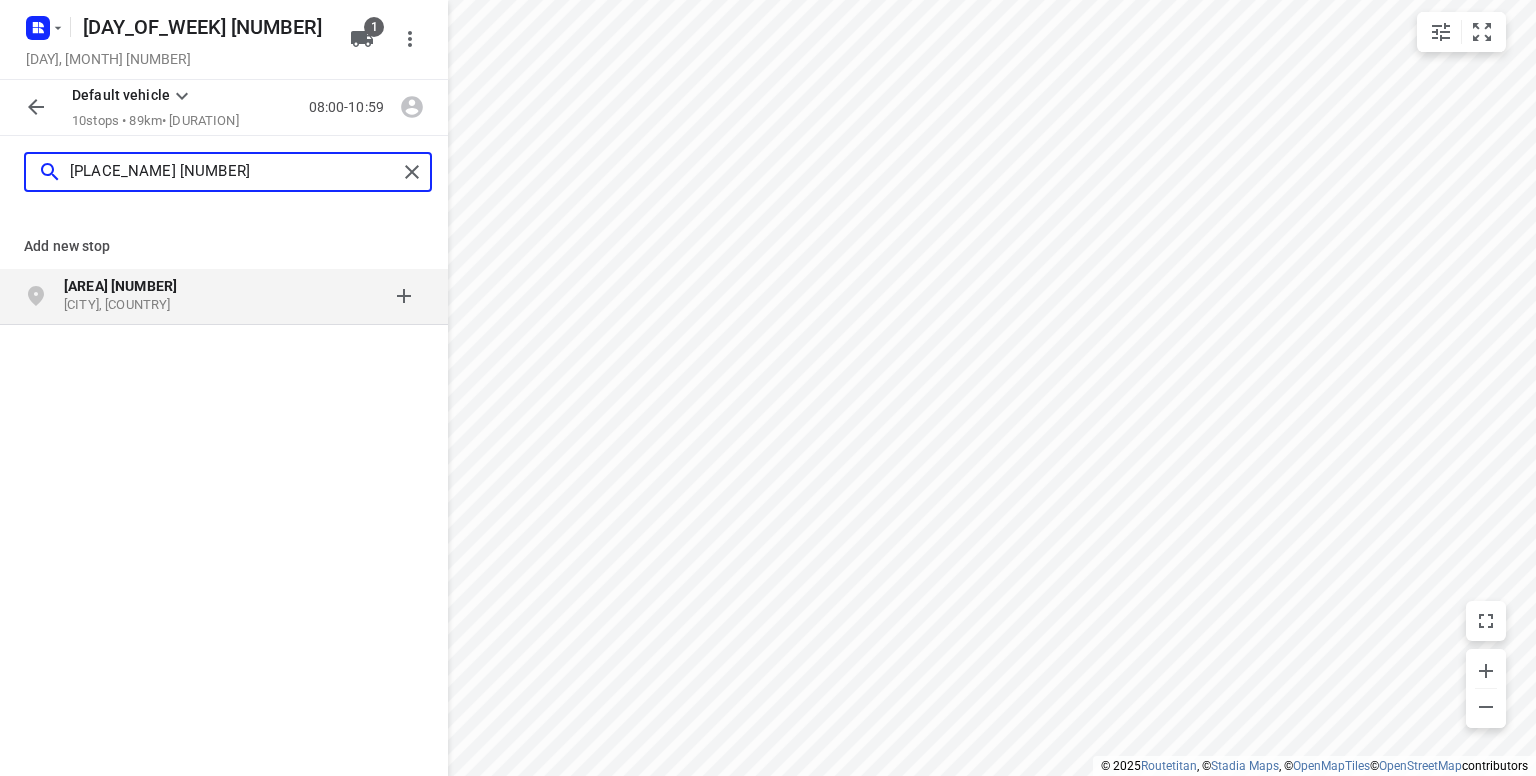 type on "[PLACE_NAME] [NUMBER]" 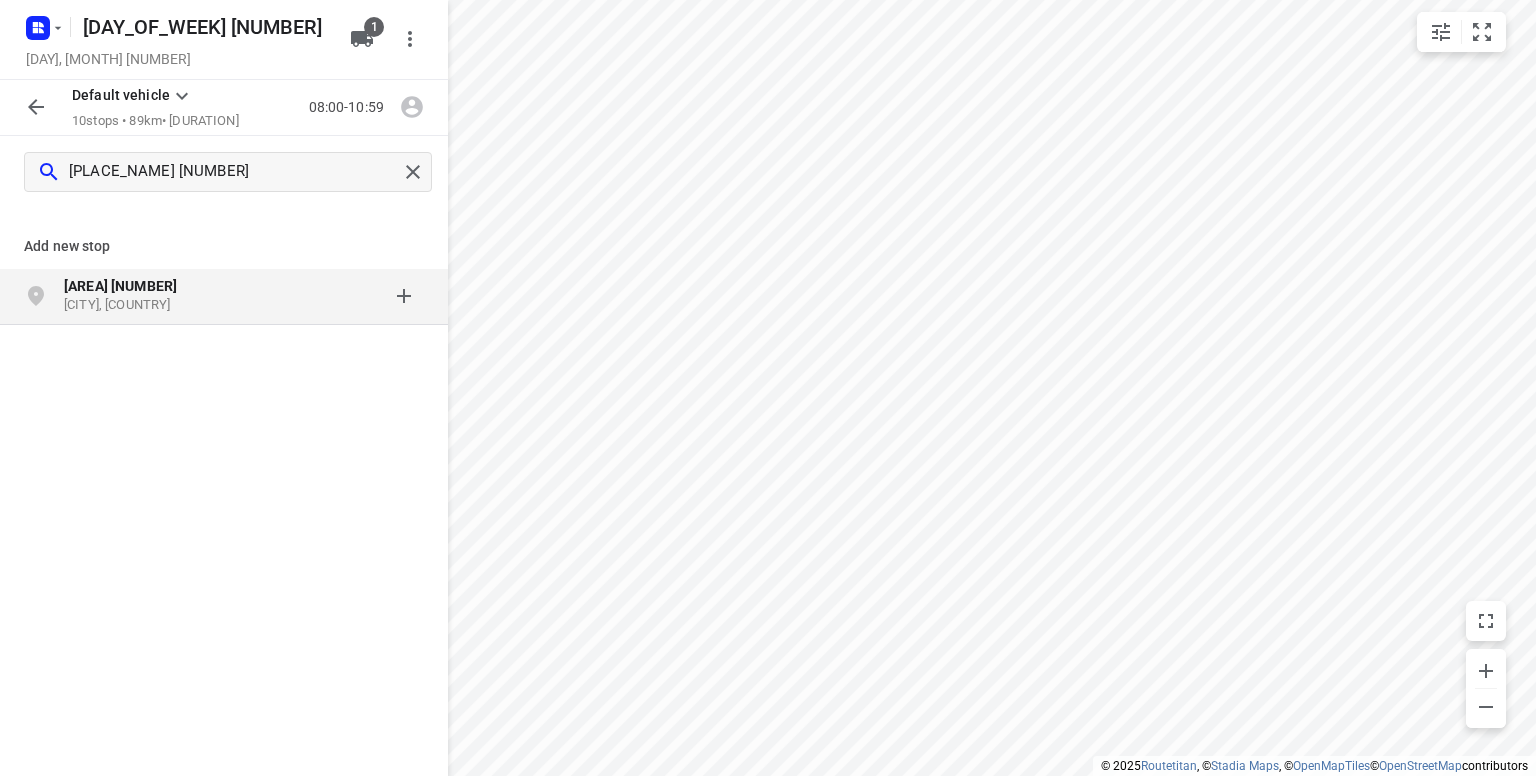 click on "[AREA] [NUMBER]" 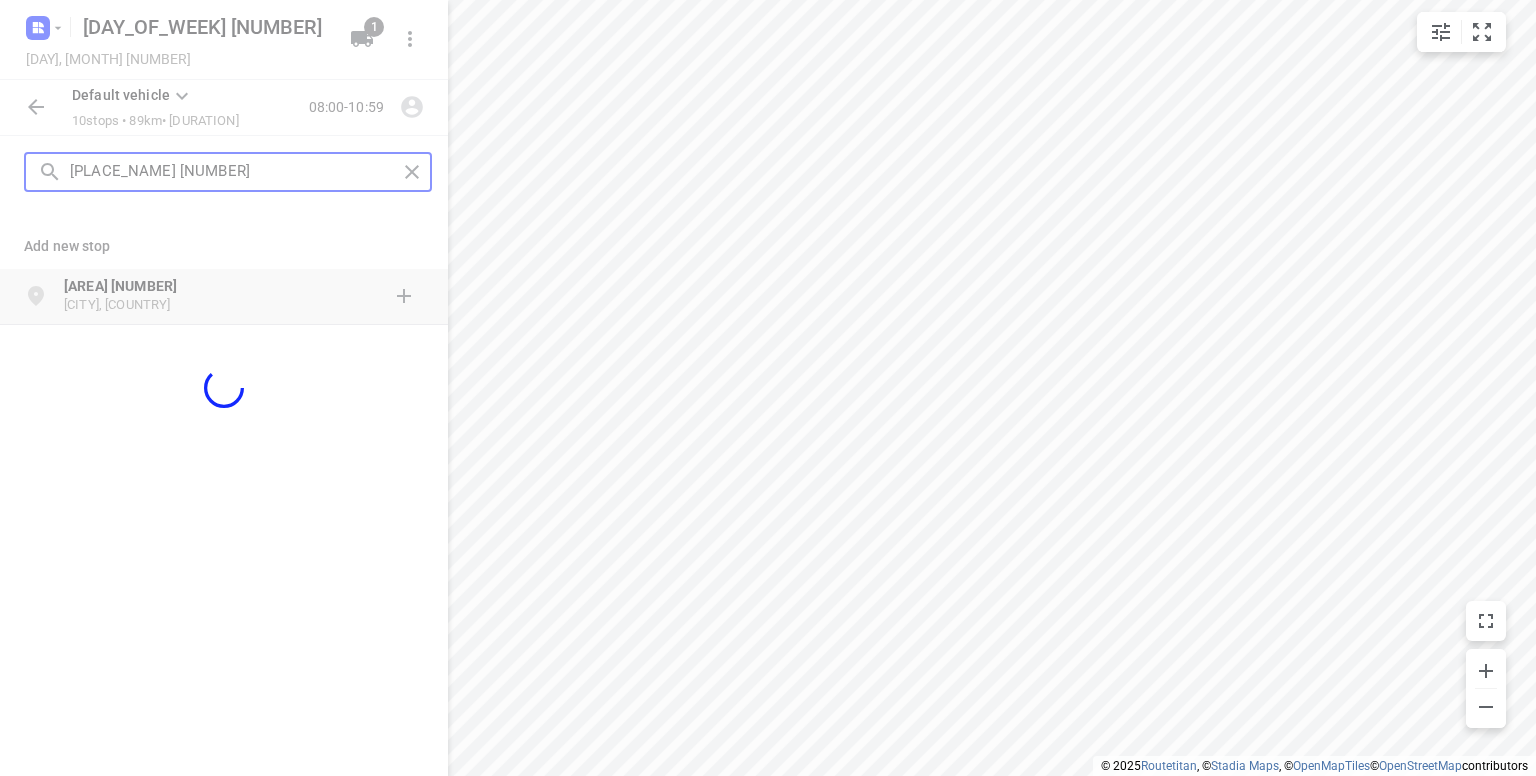 type 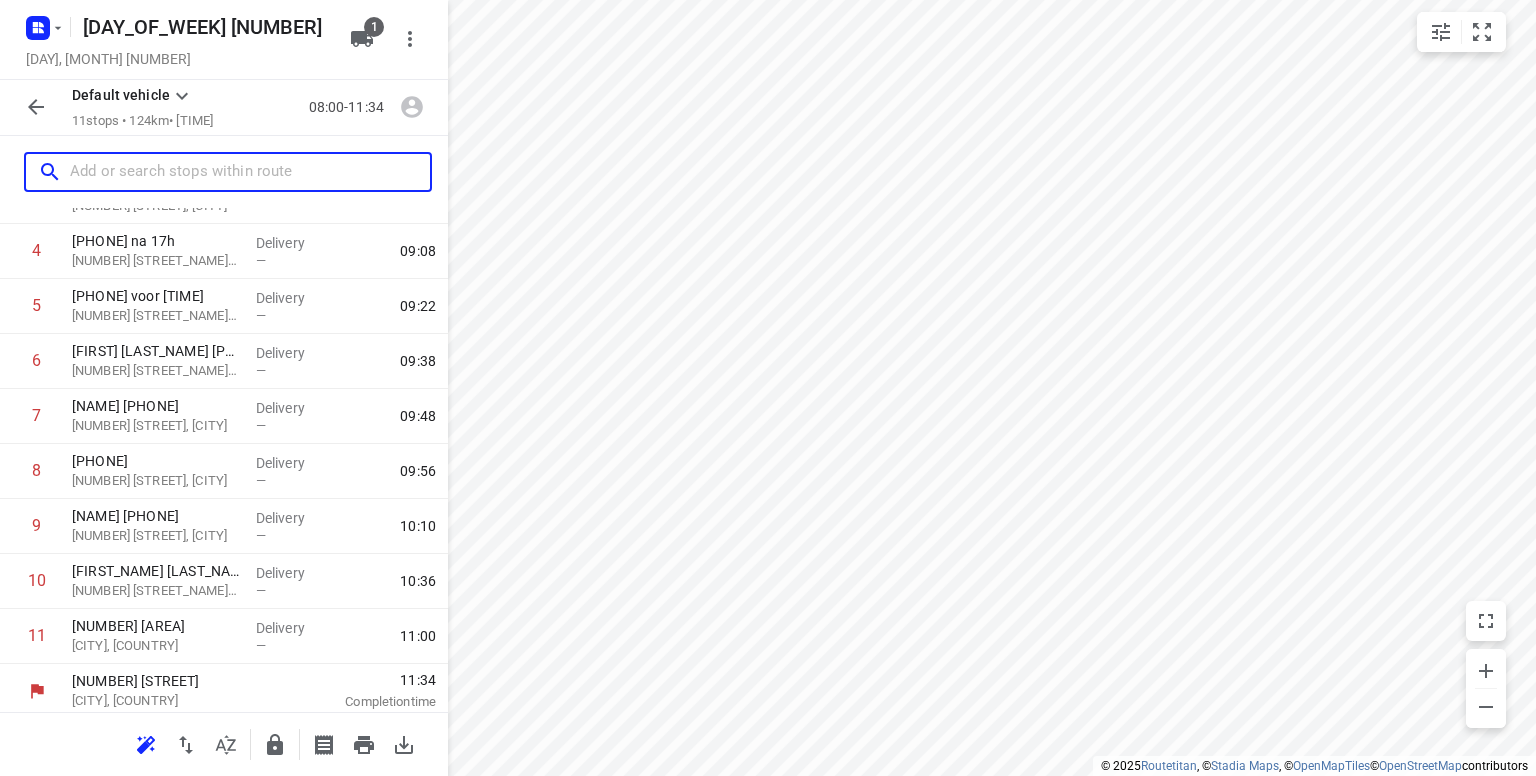 scroll, scrollTop: 256, scrollLeft: 0, axis: vertical 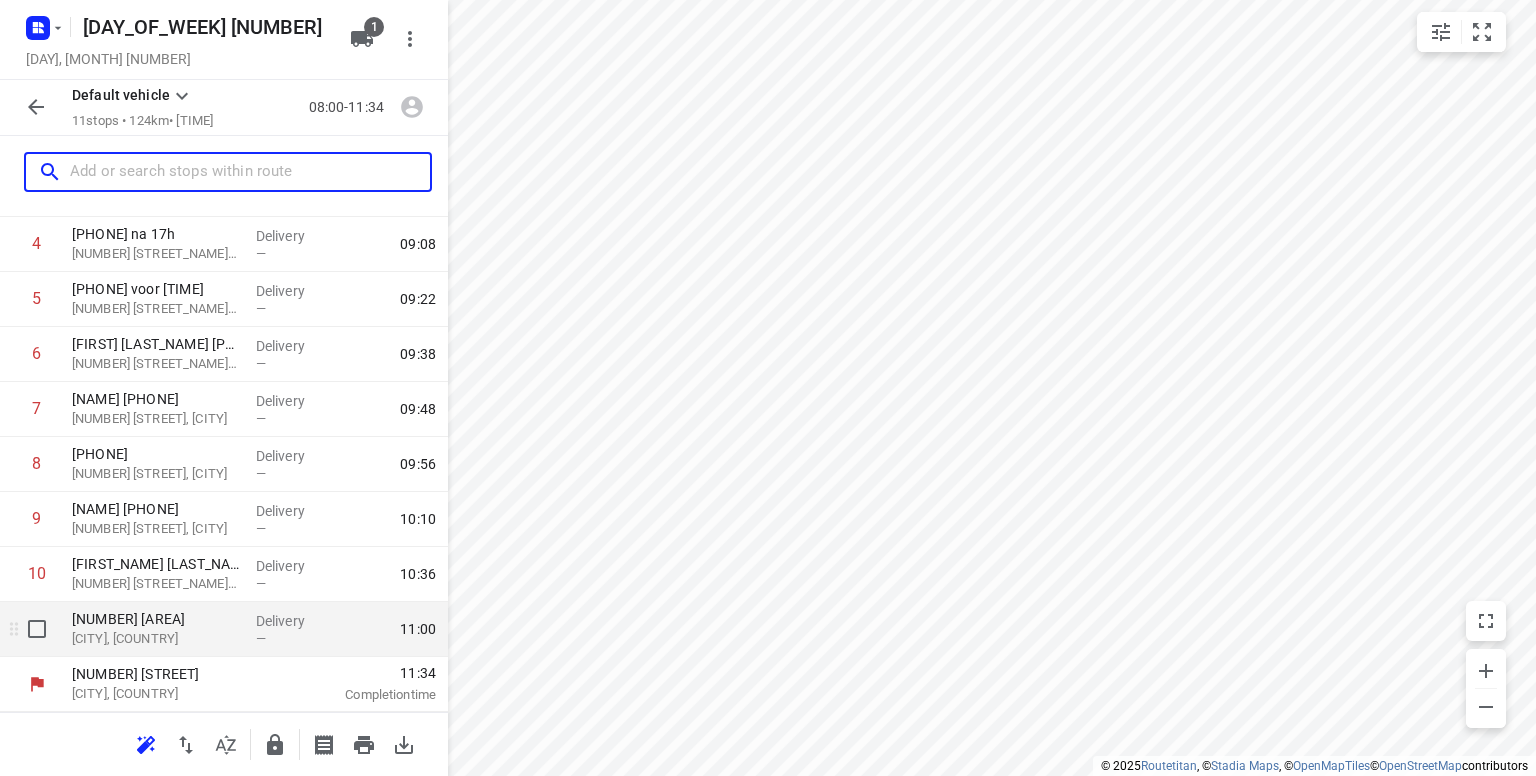 click on "[CITY], [COUNTRY]" at bounding box center [156, 639] 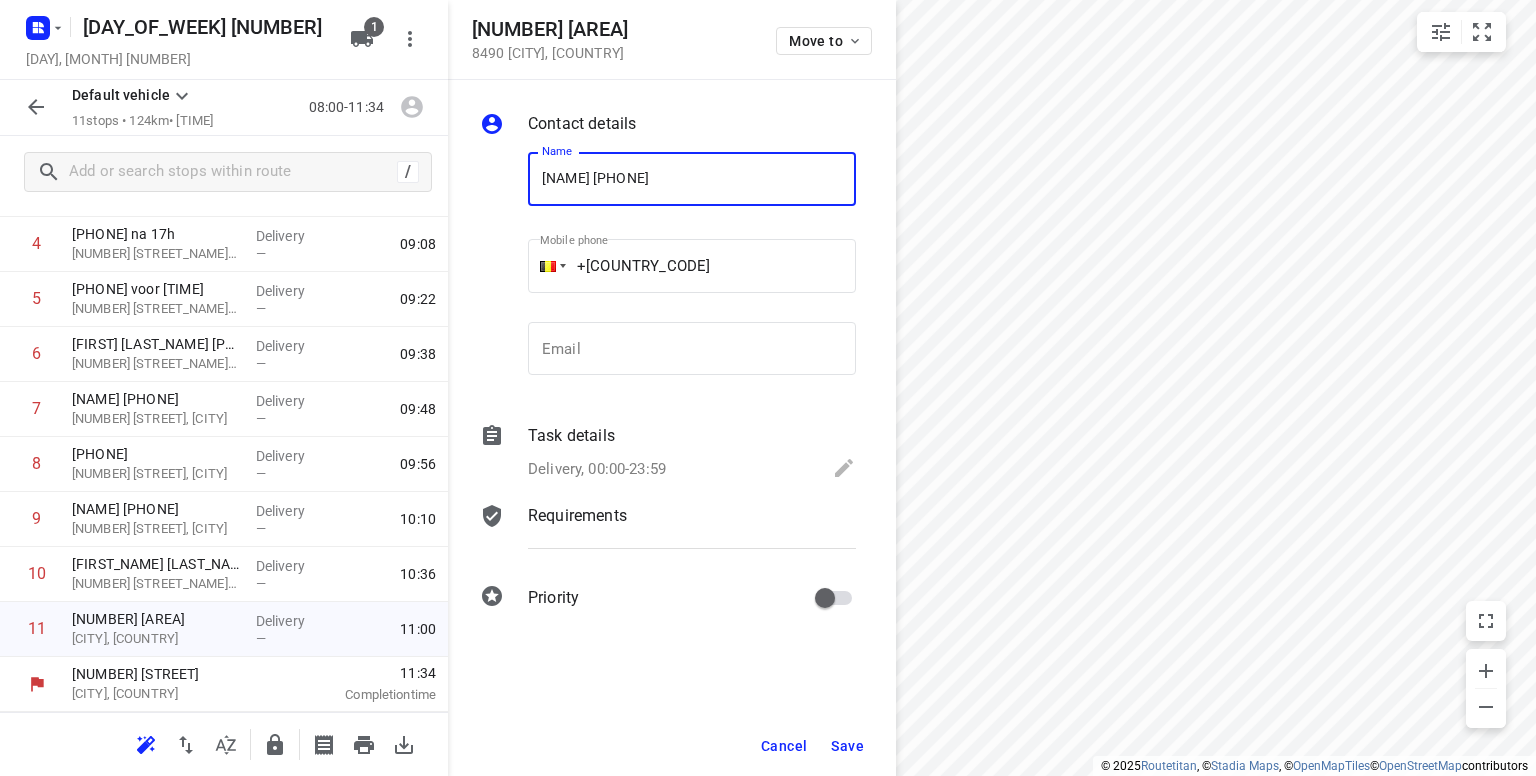 type on "[NAME] [PHONE]" 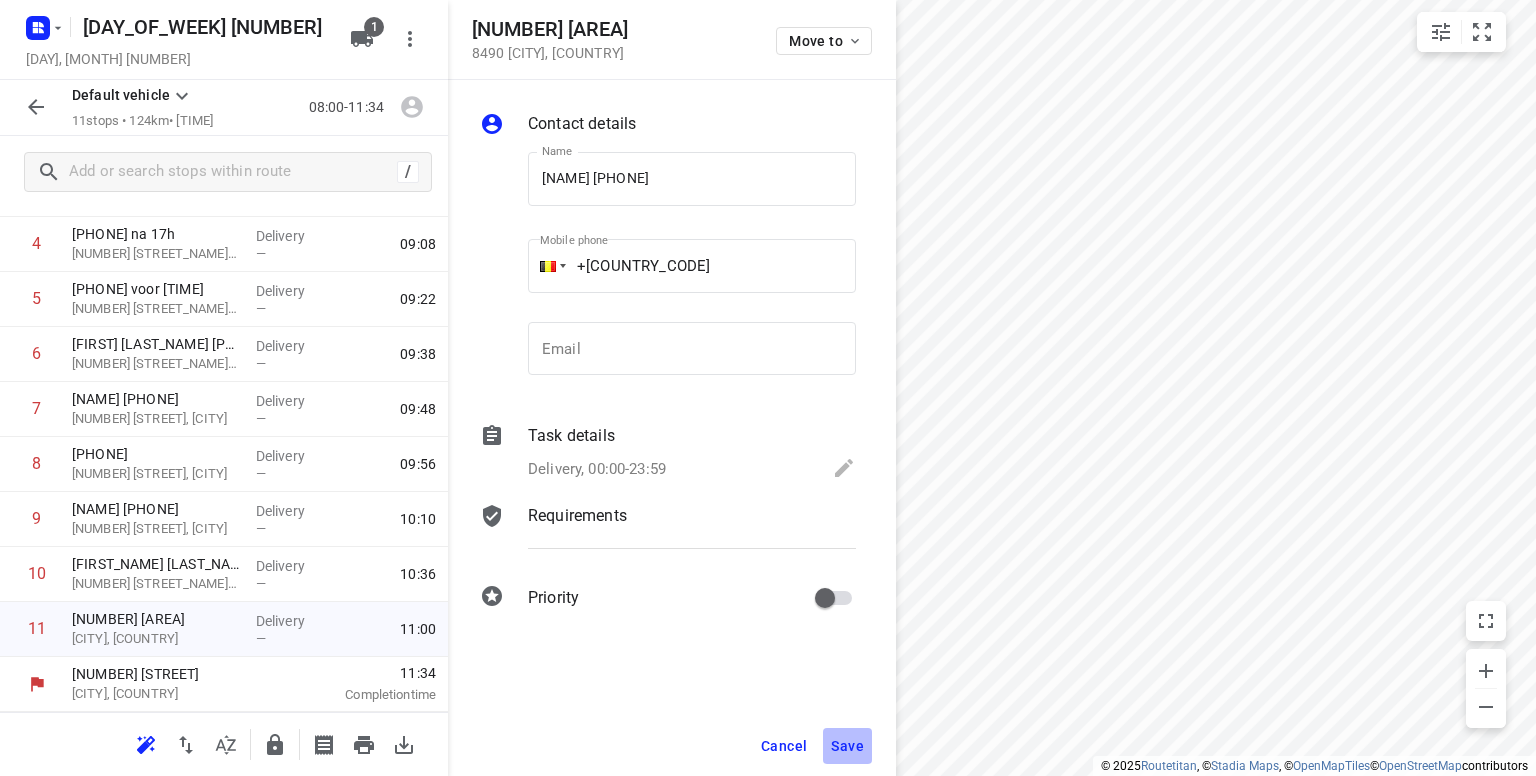 click on "Save" at bounding box center (847, 746) 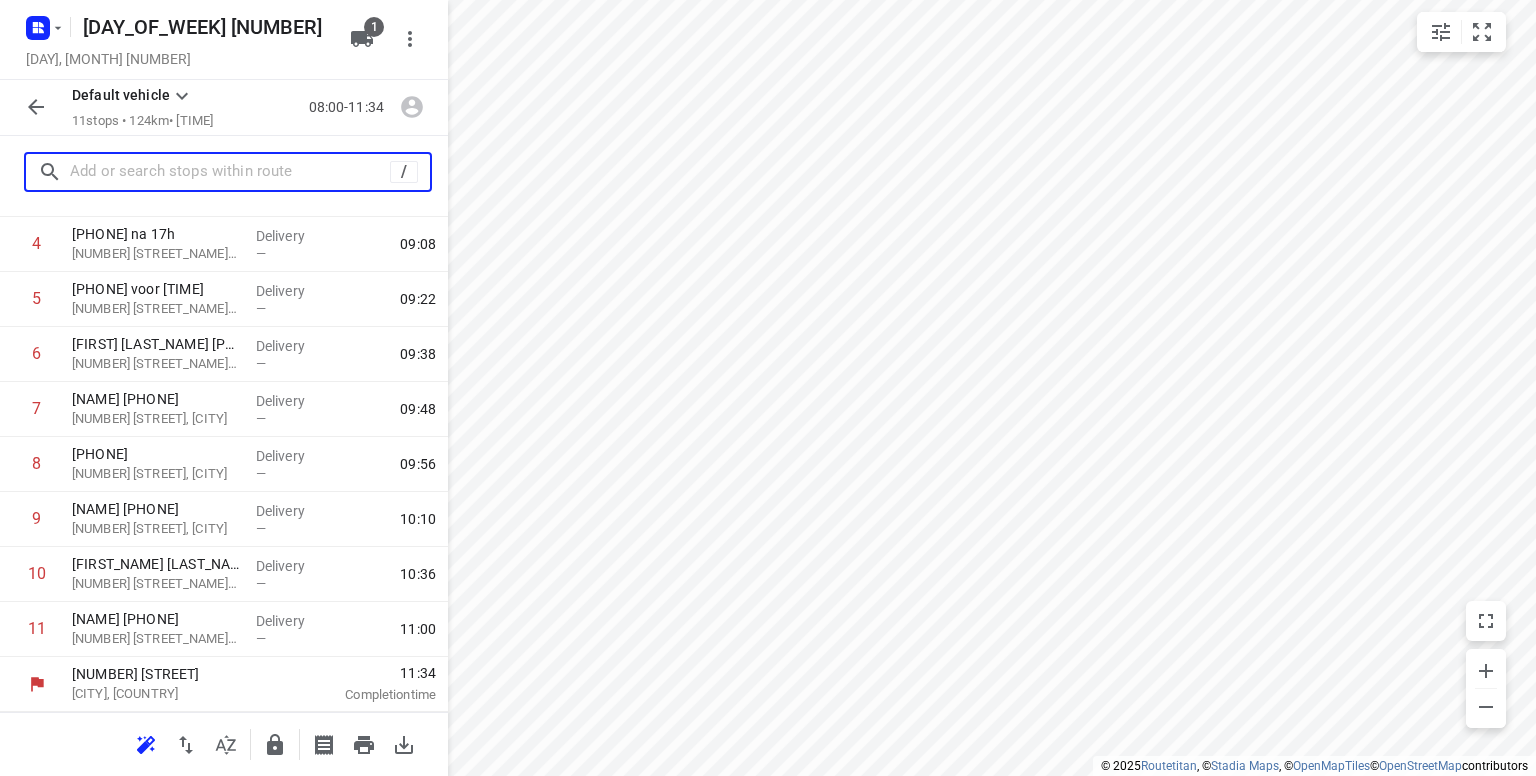 click at bounding box center (230, 172) 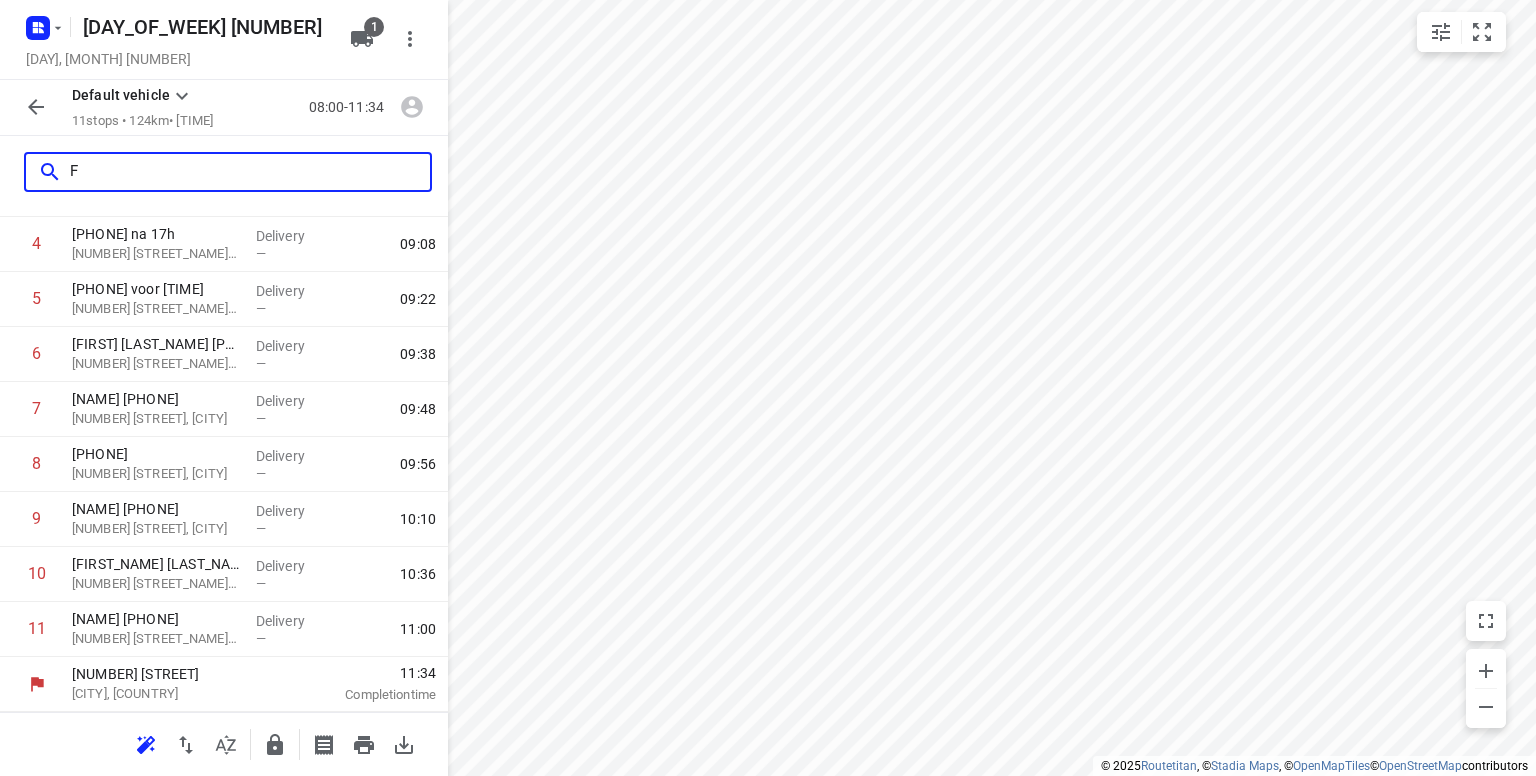 scroll, scrollTop: 0, scrollLeft: 0, axis: both 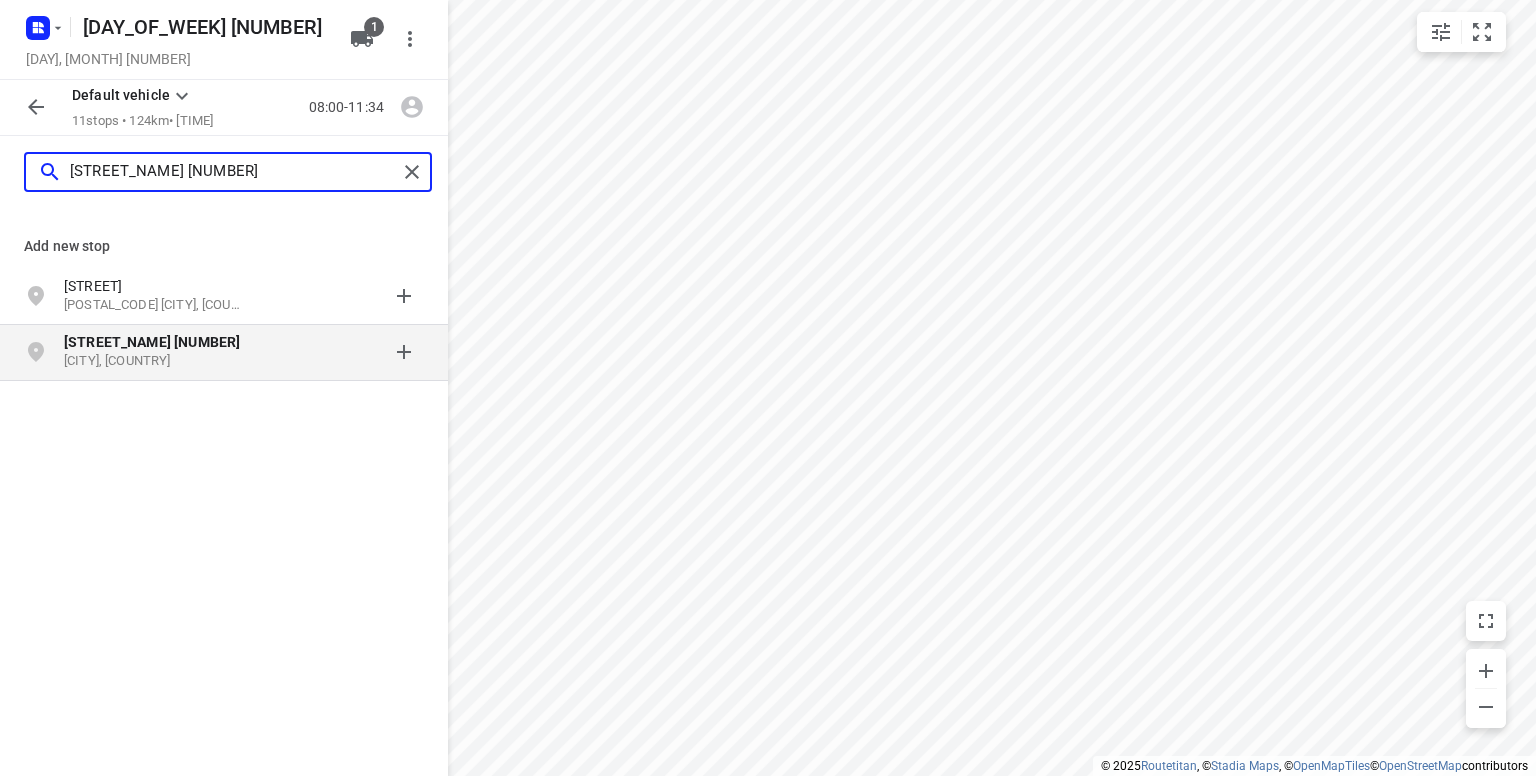 type on "[STREET_NAME] [NUMBER]" 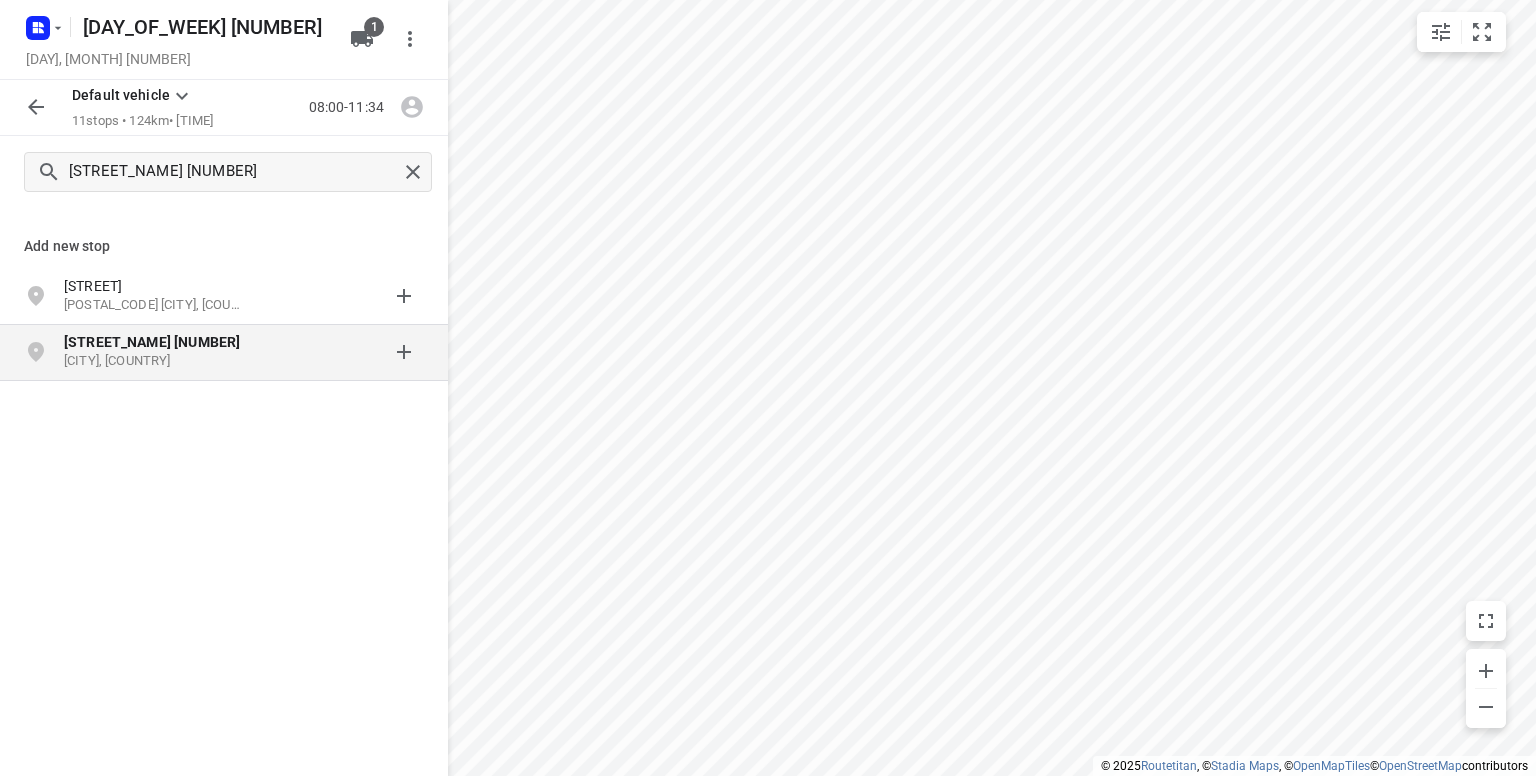 click on "[STREET_NAME] [NUMBER]" 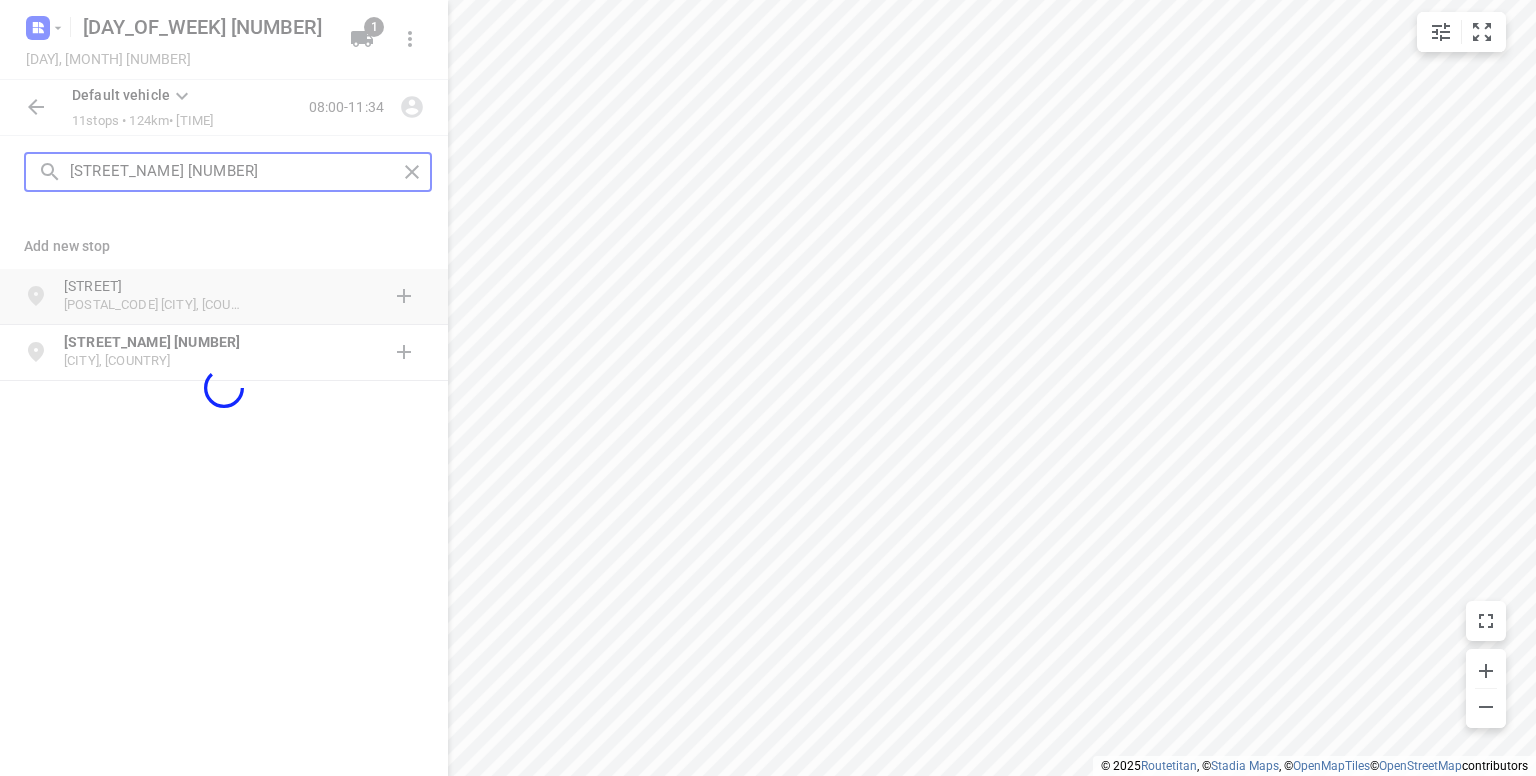 type 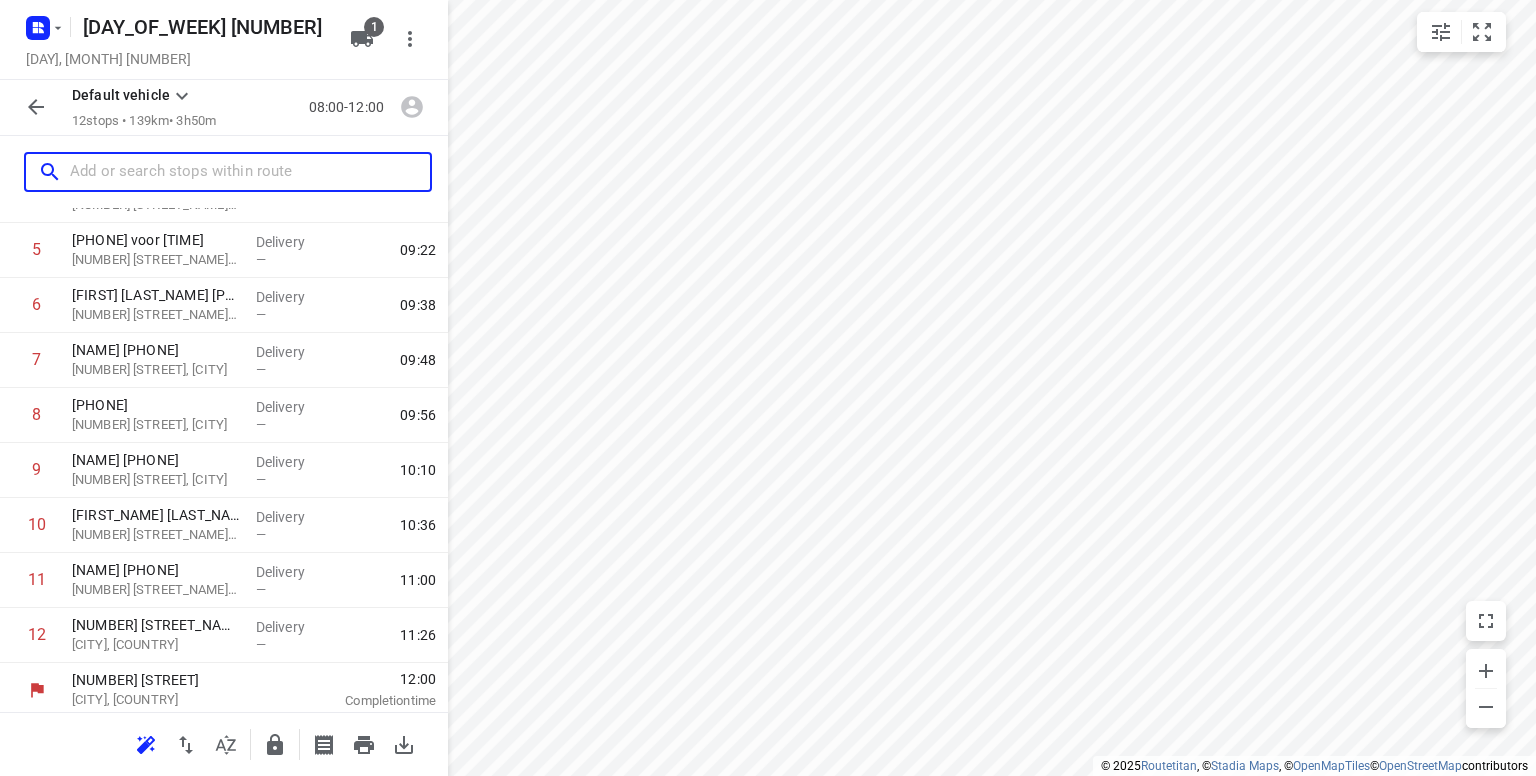 scroll, scrollTop: 310, scrollLeft: 0, axis: vertical 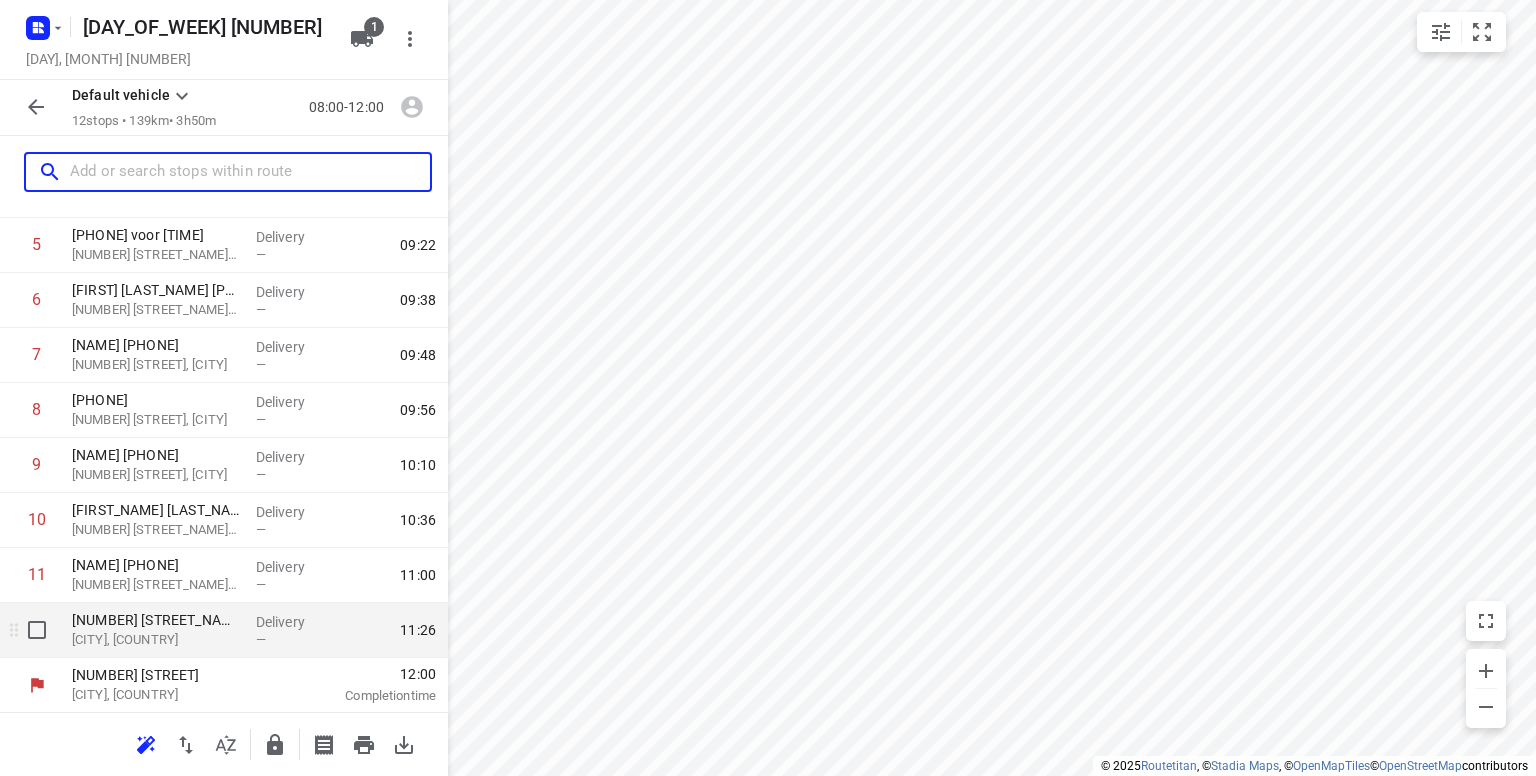 click on "[CITY], [COUNTRY]" at bounding box center (156, 640) 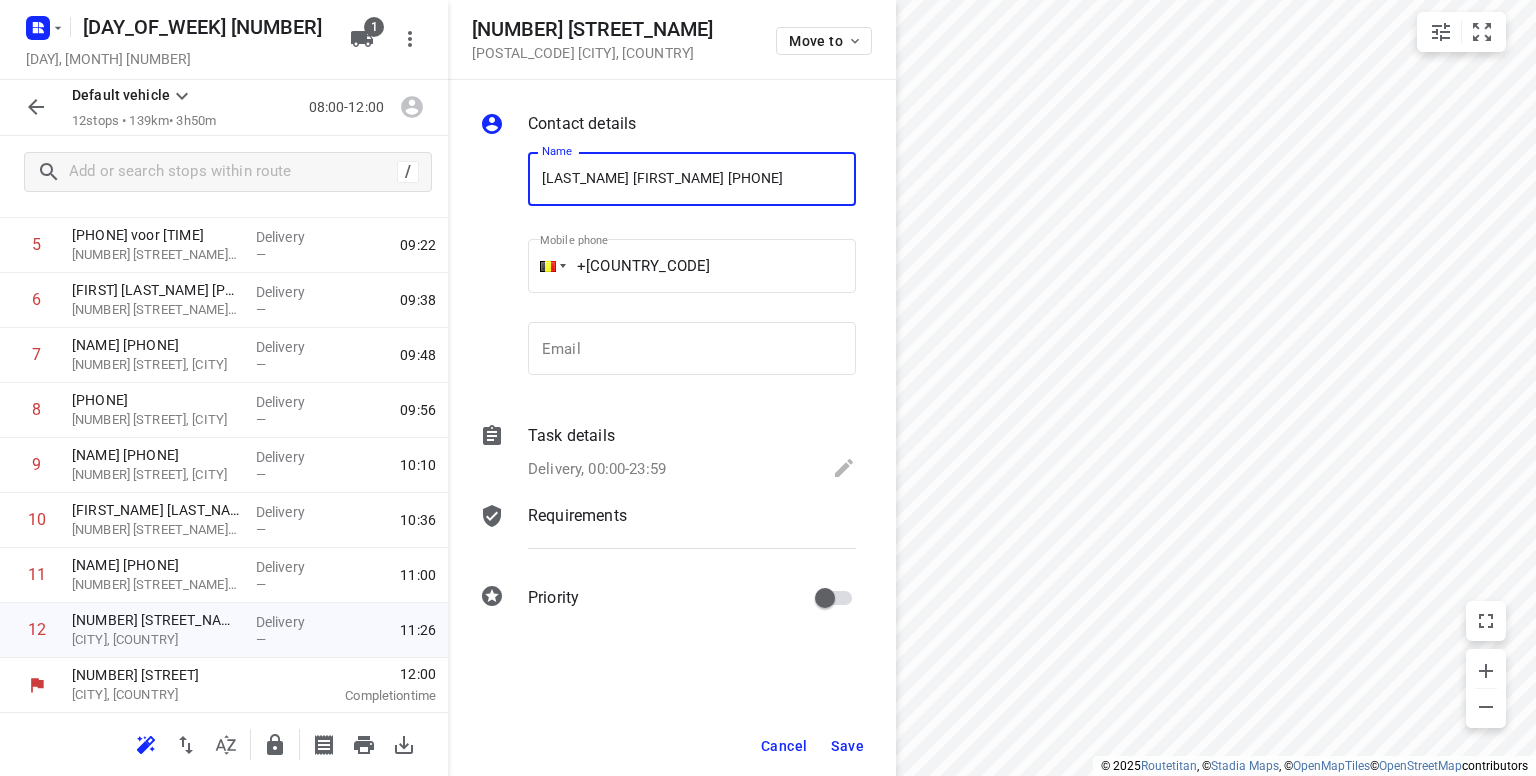 type on "[LAST_NAME] [FIRST_NAME] [PHONE]" 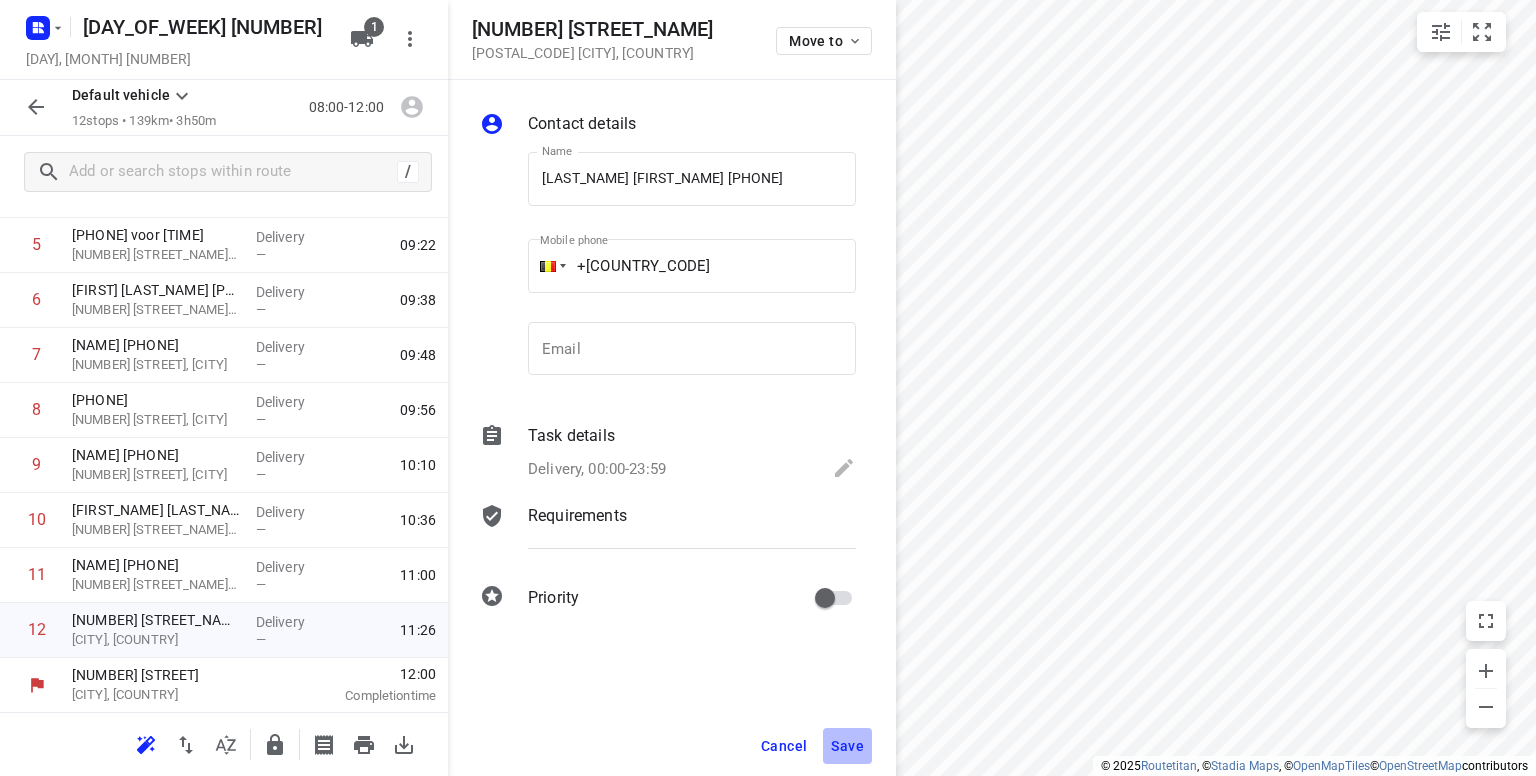 click on "Save" at bounding box center [847, 746] 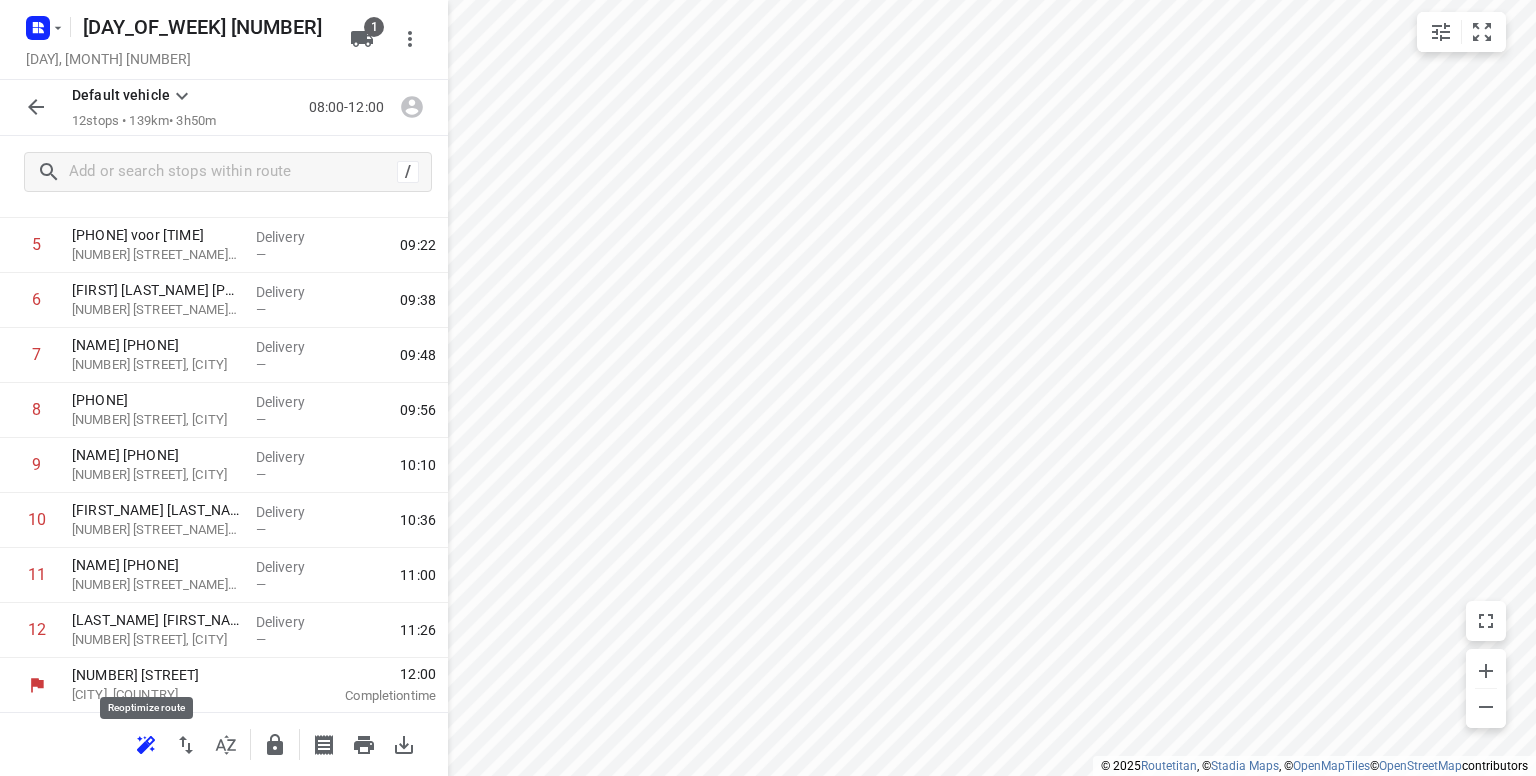 click 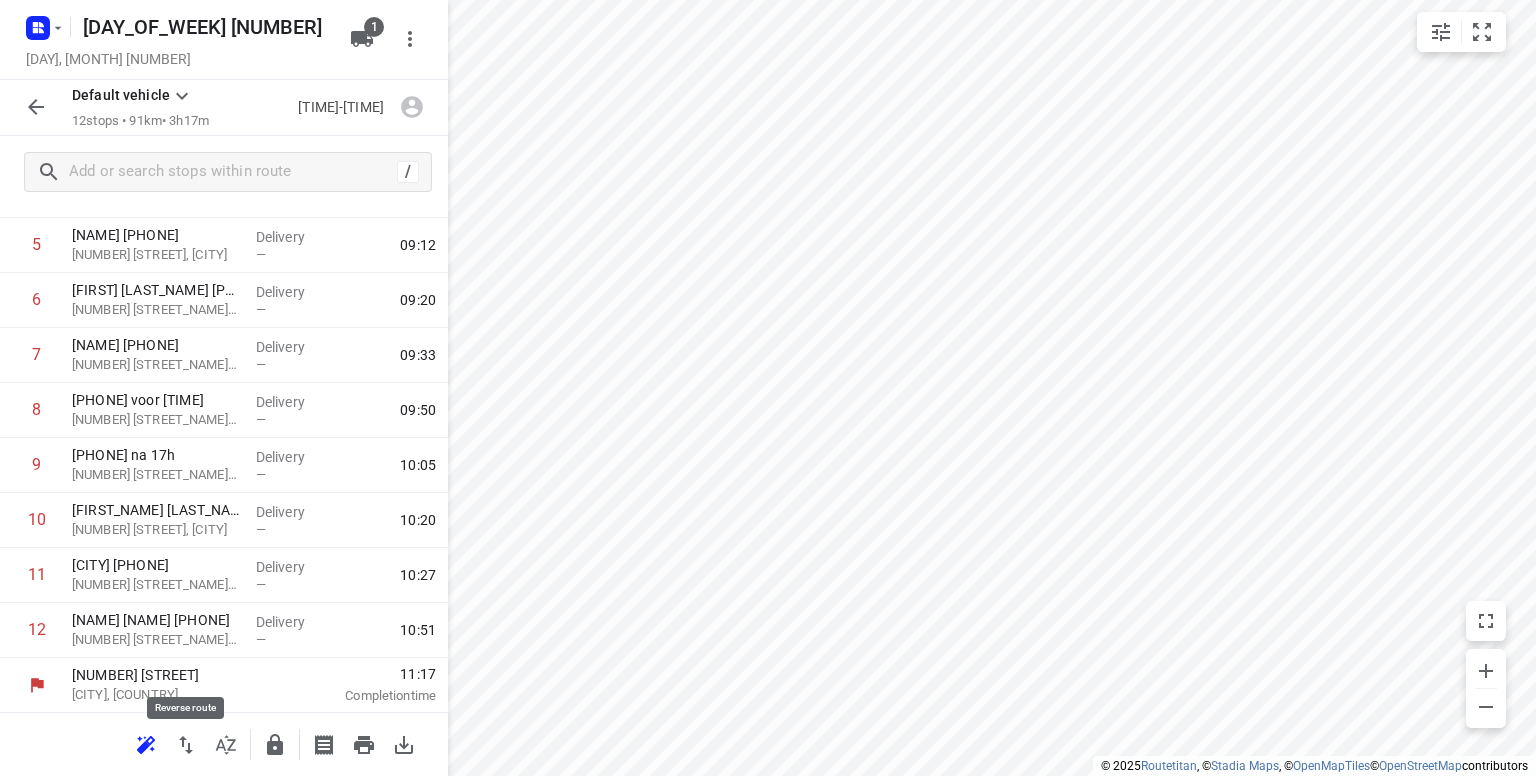 click 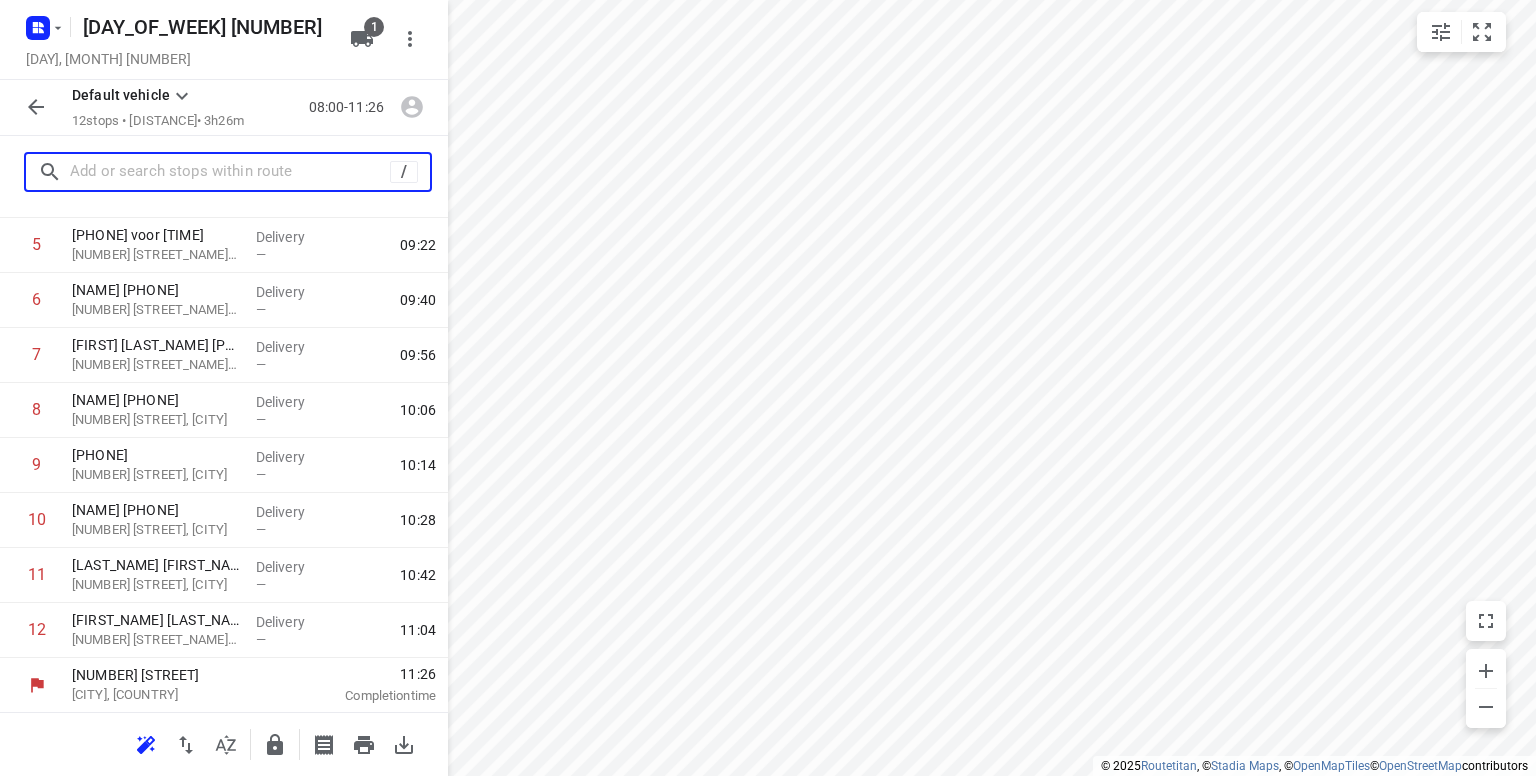 click at bounding box center (230, 172) 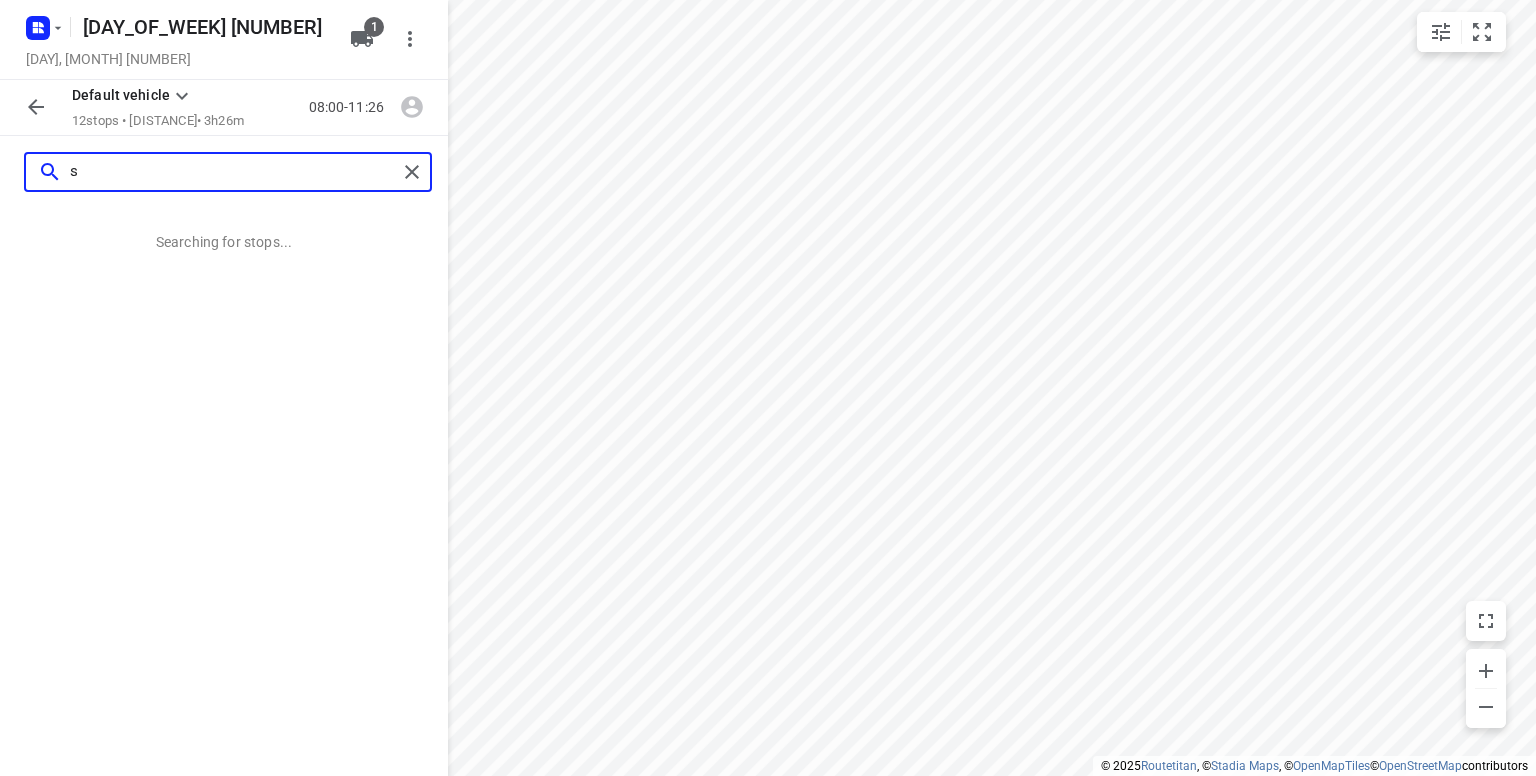 scroll, scrollTop: 0, scrollLeft: 0, axis: both 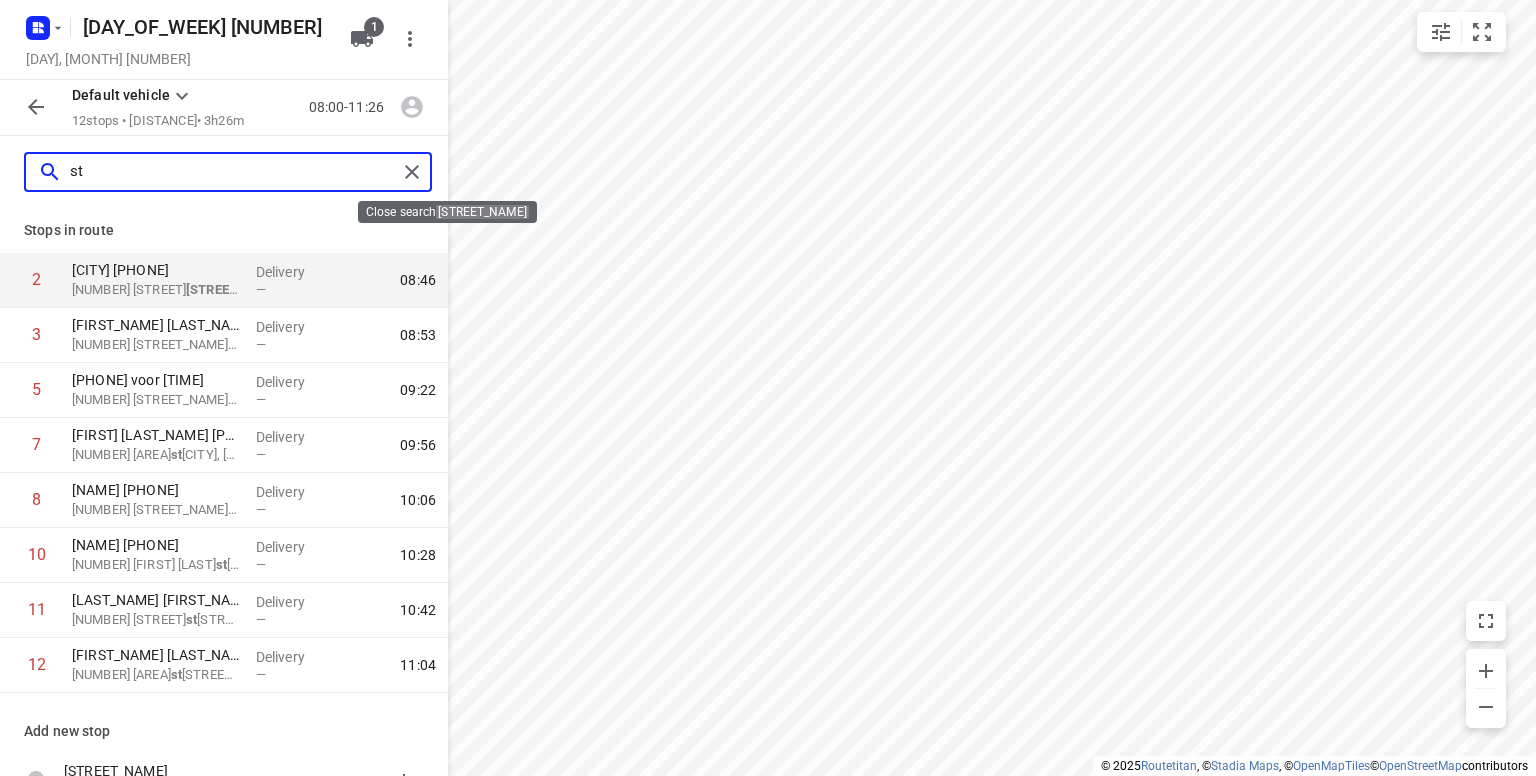 type on "st" 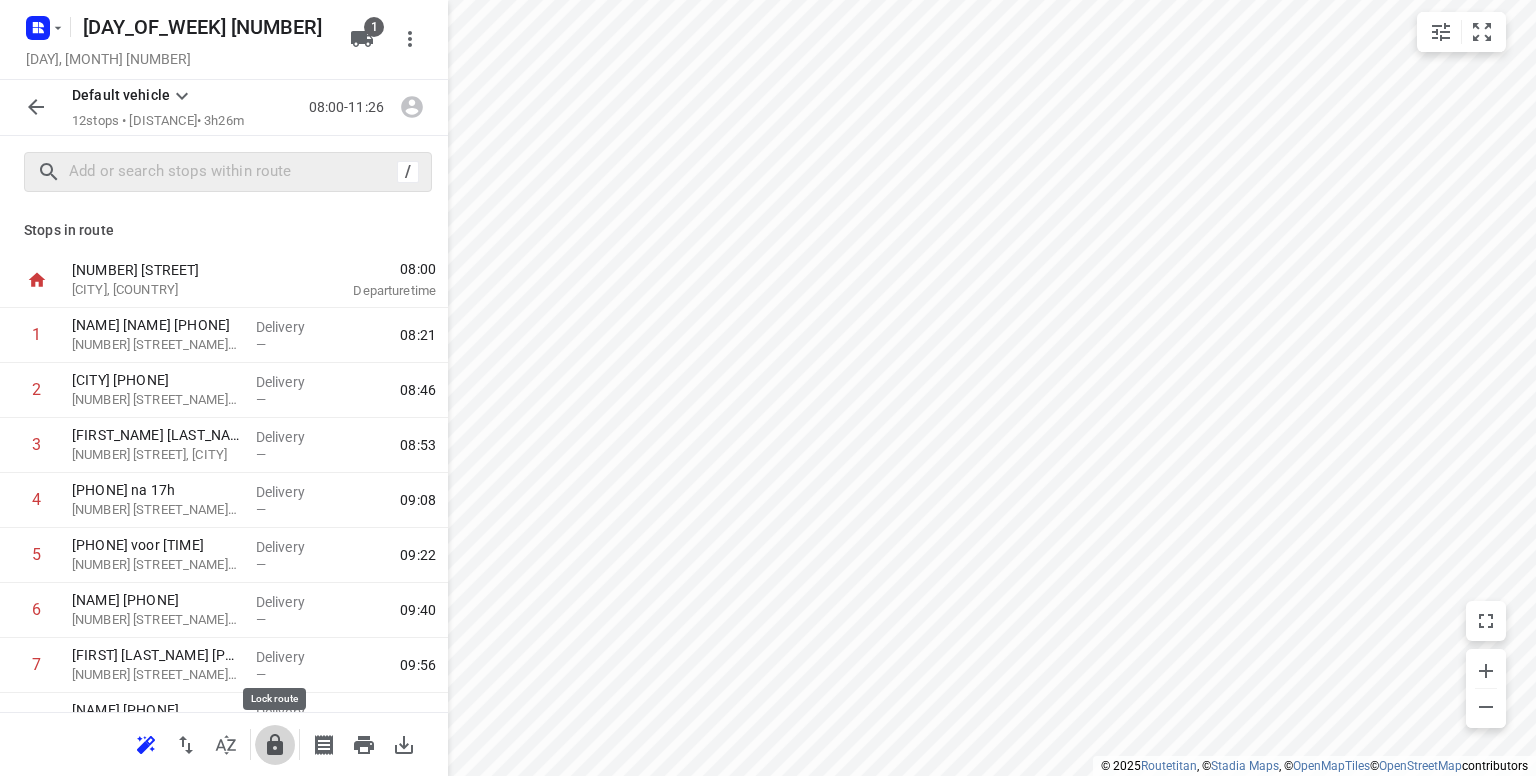 click at bounding box center [275, 745] 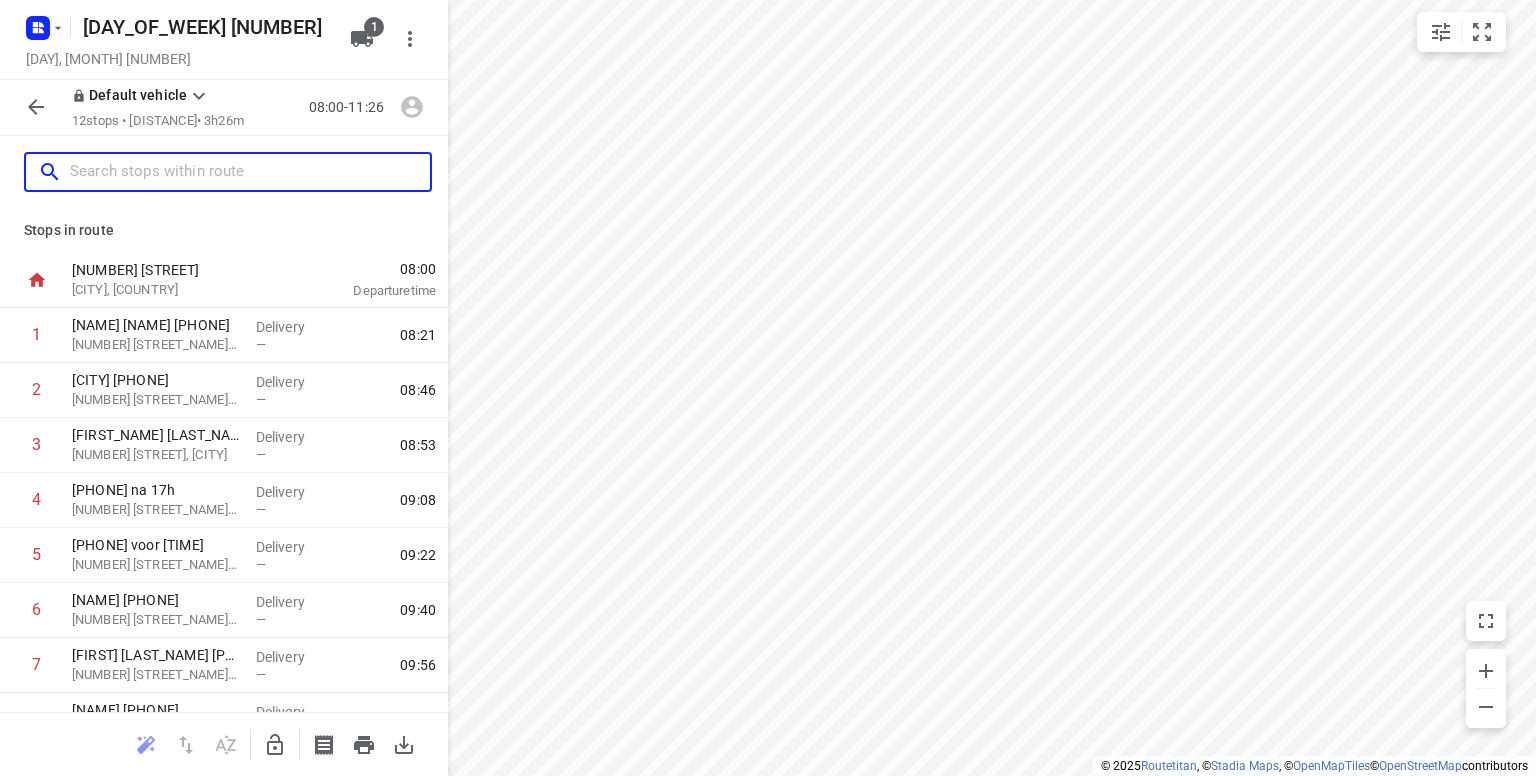 click at bounding box center [250, 172] 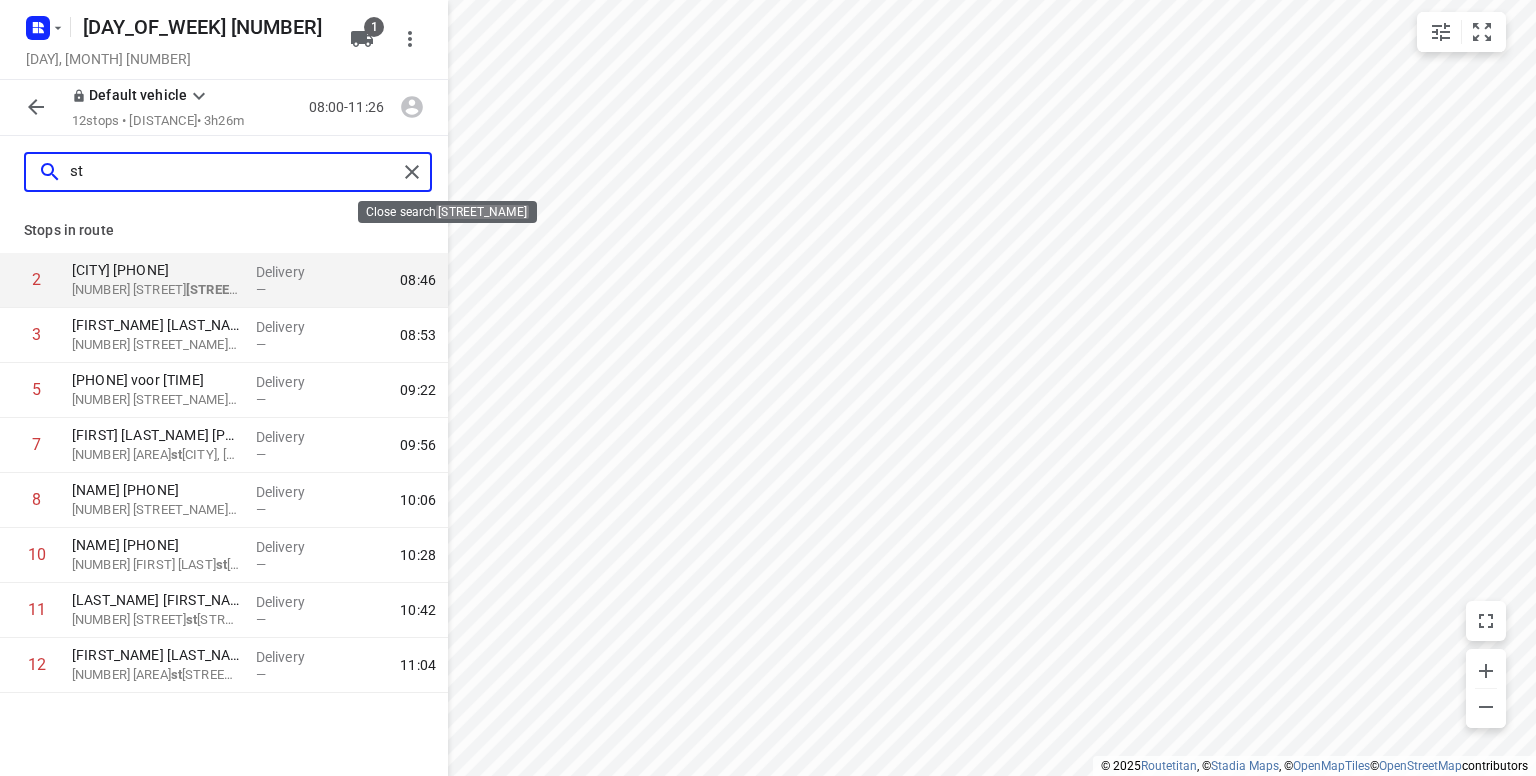 type on "st" 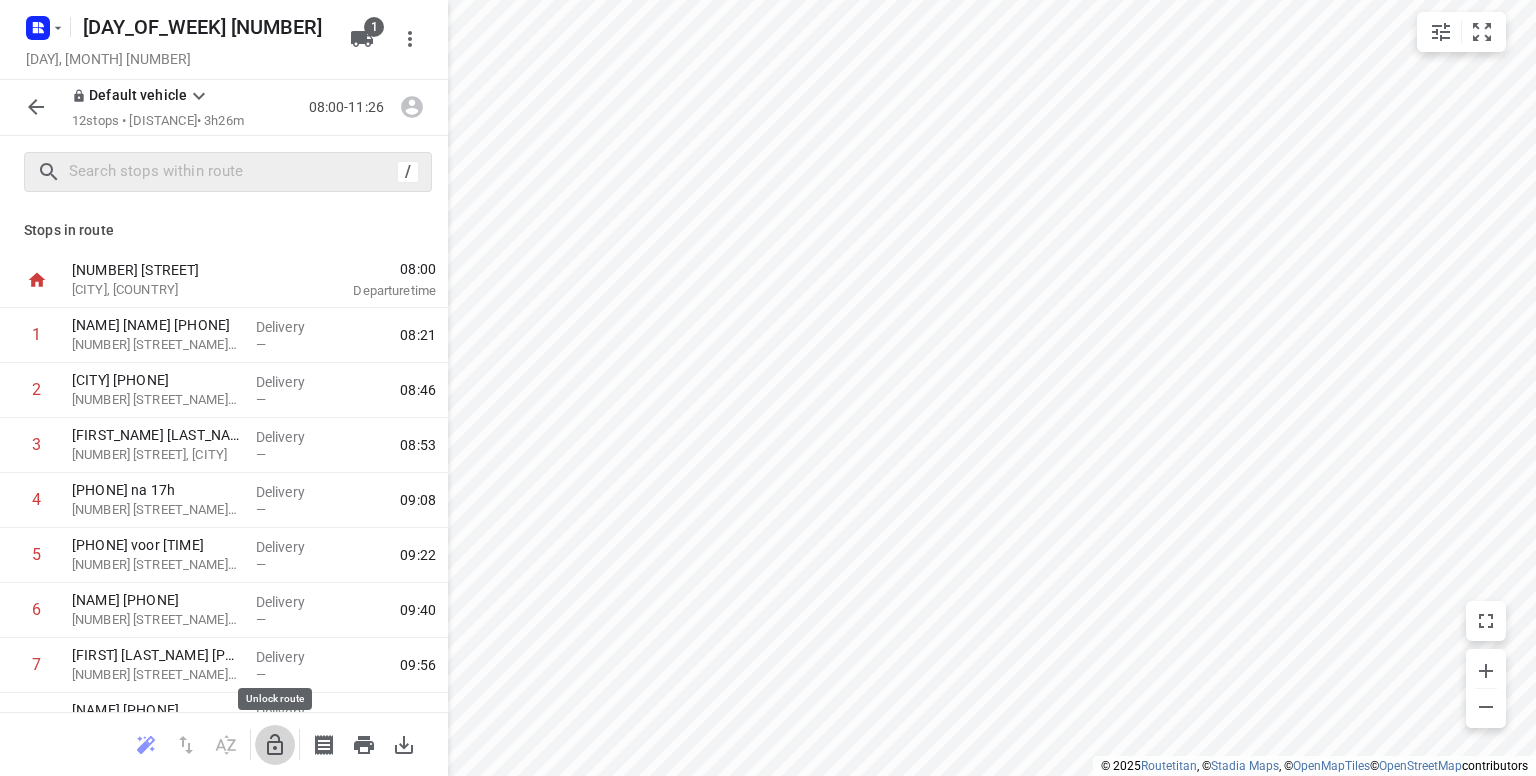 click 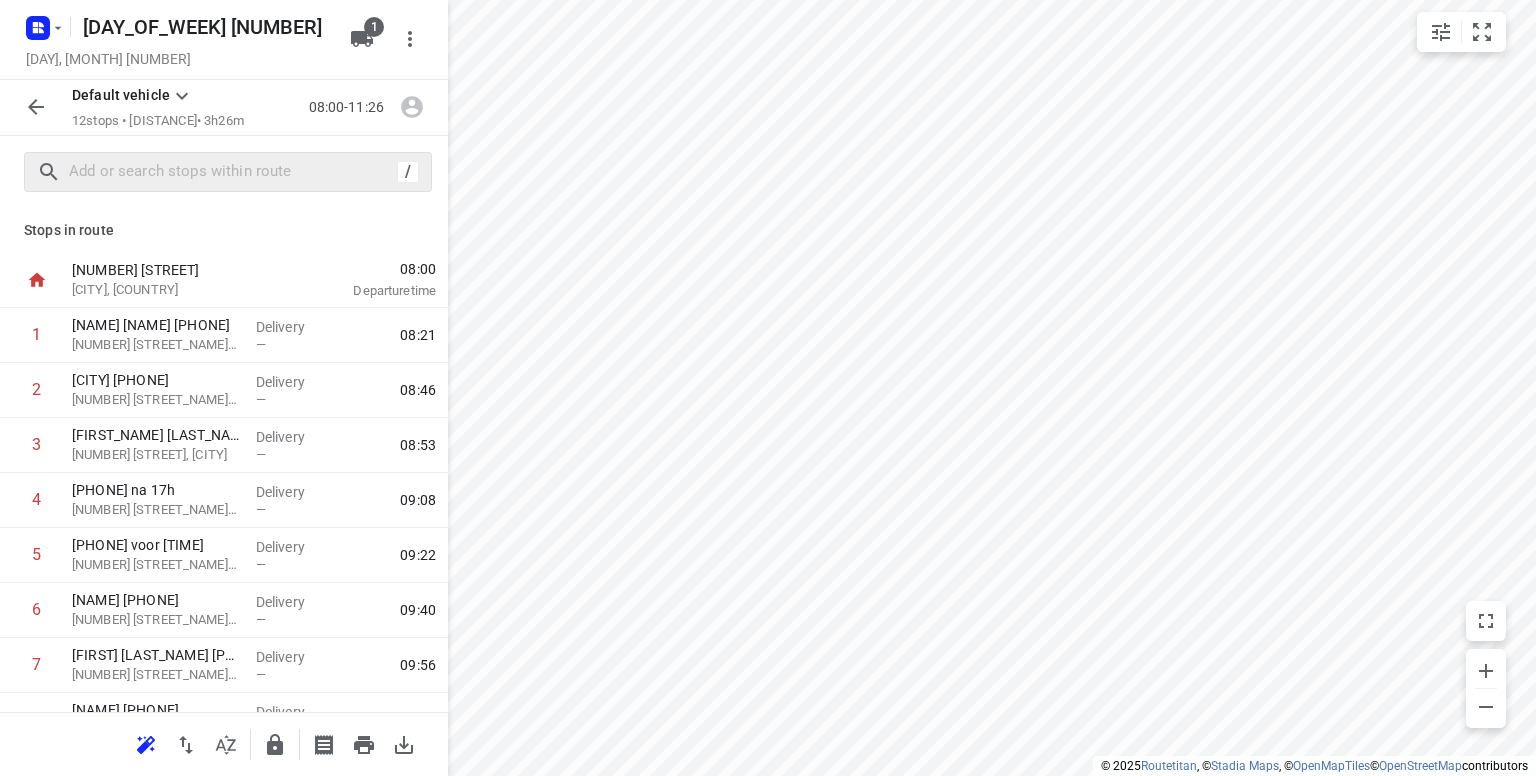 click on "Stops in route 15 [STREET] [CITY], [COUNTRY] [TIME] Departure time 1 [LAST_NAME] [FIRST_NAME] [PHONE] [NUMBER] [STREET], [CITY] Delivery — [TIME] 2 [CITY] [PHONE] [NUMBER] [STREET], [CITY] Delivery — [TIME] 3 [FIRST_NAME] [LAST_NAME] [PHONE] [NUMBER] [STREET], [CITY] Delivery — [TIME] 4 [FIRST_NAME] [PHONE] na [TIME] [STREET], [CITY] Delivery — [TIME] 5 [PHONE] voor [TIME] [STREET], [CITY] Delivery — [TIME] 6 [LAST_NAME] [PHONE] [NUMBER] [AREA], [CITY] Delivery — [TIME] 7 [FIRST_NAME] [LAST_NAME] [PHONE] [NUMBER] [STREET], [CITY] Delivery — [TIME] 8 [FIRST_NAME] [PHONE] [NUMBER] [STREET], [CITY] Delivery — [TIME] 9 [LAST_NAME] [PHONE] [NUMBER] [STREET], [CITY] Delivery — [TIME] 10 [FIRST_NAME] [PHONE] [NUMBER] [STREET], [CITY] Delivery — [TIME] 11 [LAST_NAME] [FIRST_NAME] [PHONE] [NUMBER] [STREET], [CITY] Delivery — [TIME] 12 [LAST_NAME] [FIRST_NAME] [PHONE] [NUMBER] [STREET], [CITY] Delivery — [TIME] 15 [STREET] [CITY], [COUNTRY] [TIME] Completion" at bounding box center [224, 460] 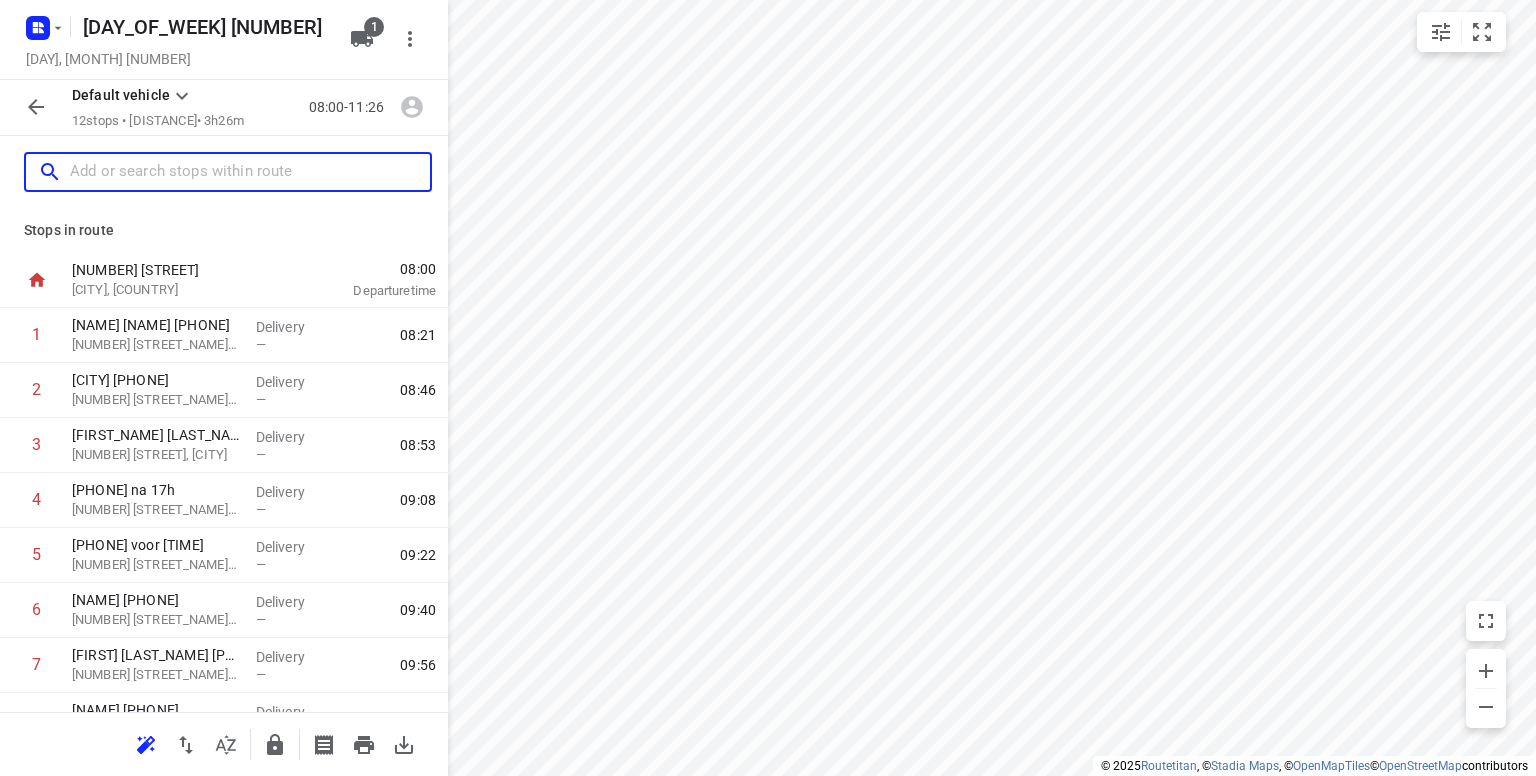 click at bounding box center (250, 172) 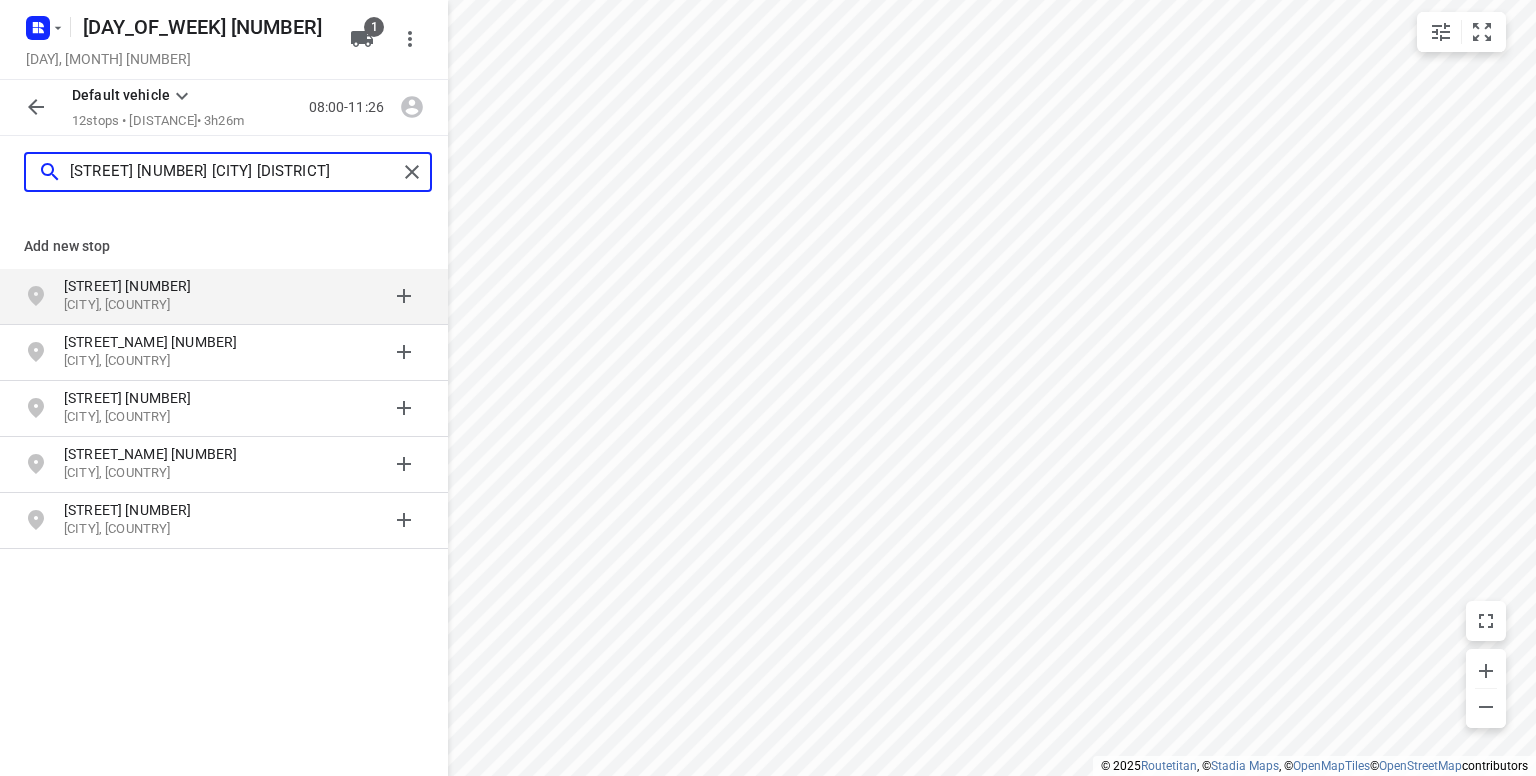 click on "[STREET] [NUMBER] [CITY] [DISTRICT]" at bounding box center (233, 172) 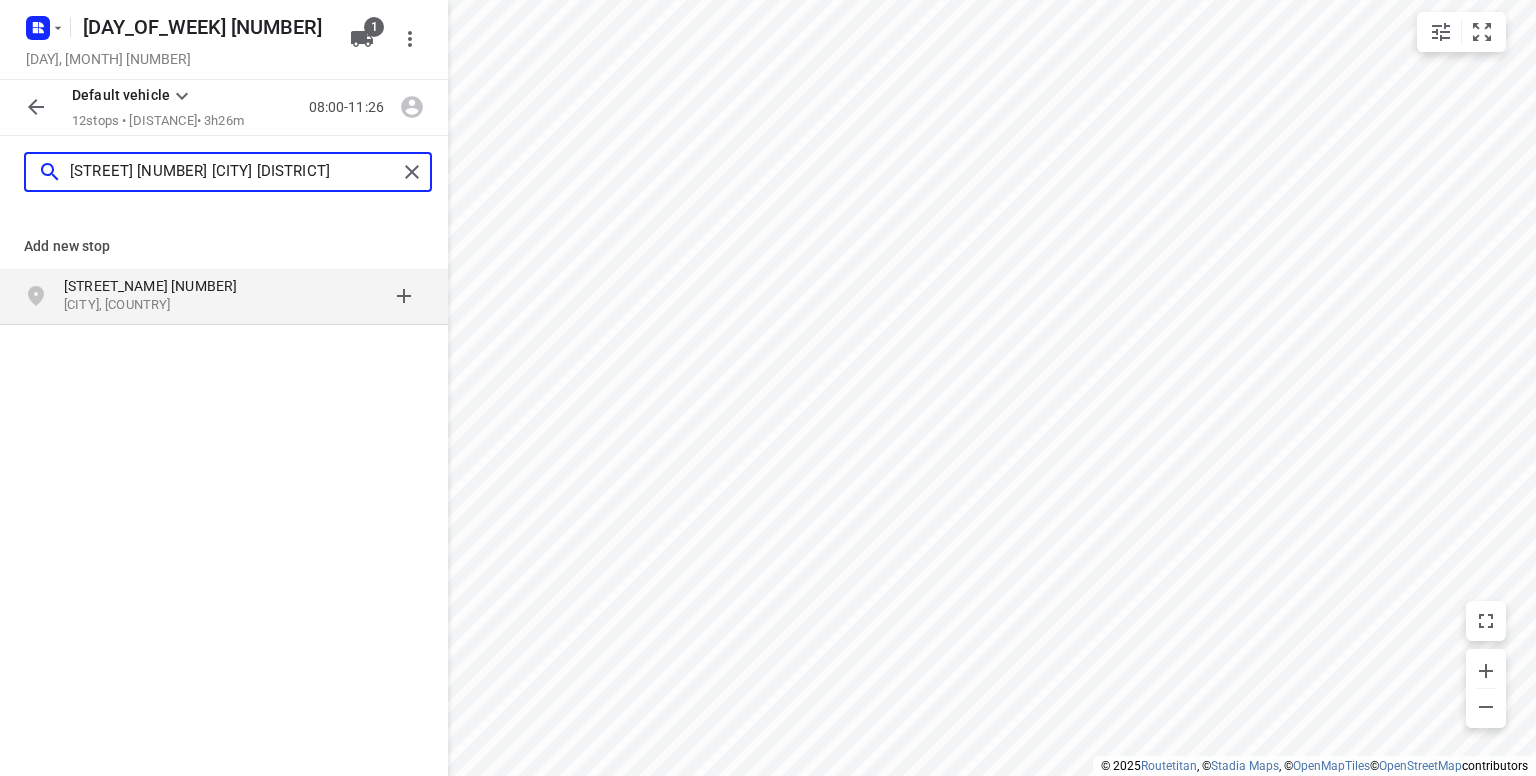 type on "[STREET] [NUMBER] [CITY] [DISTRICT]" 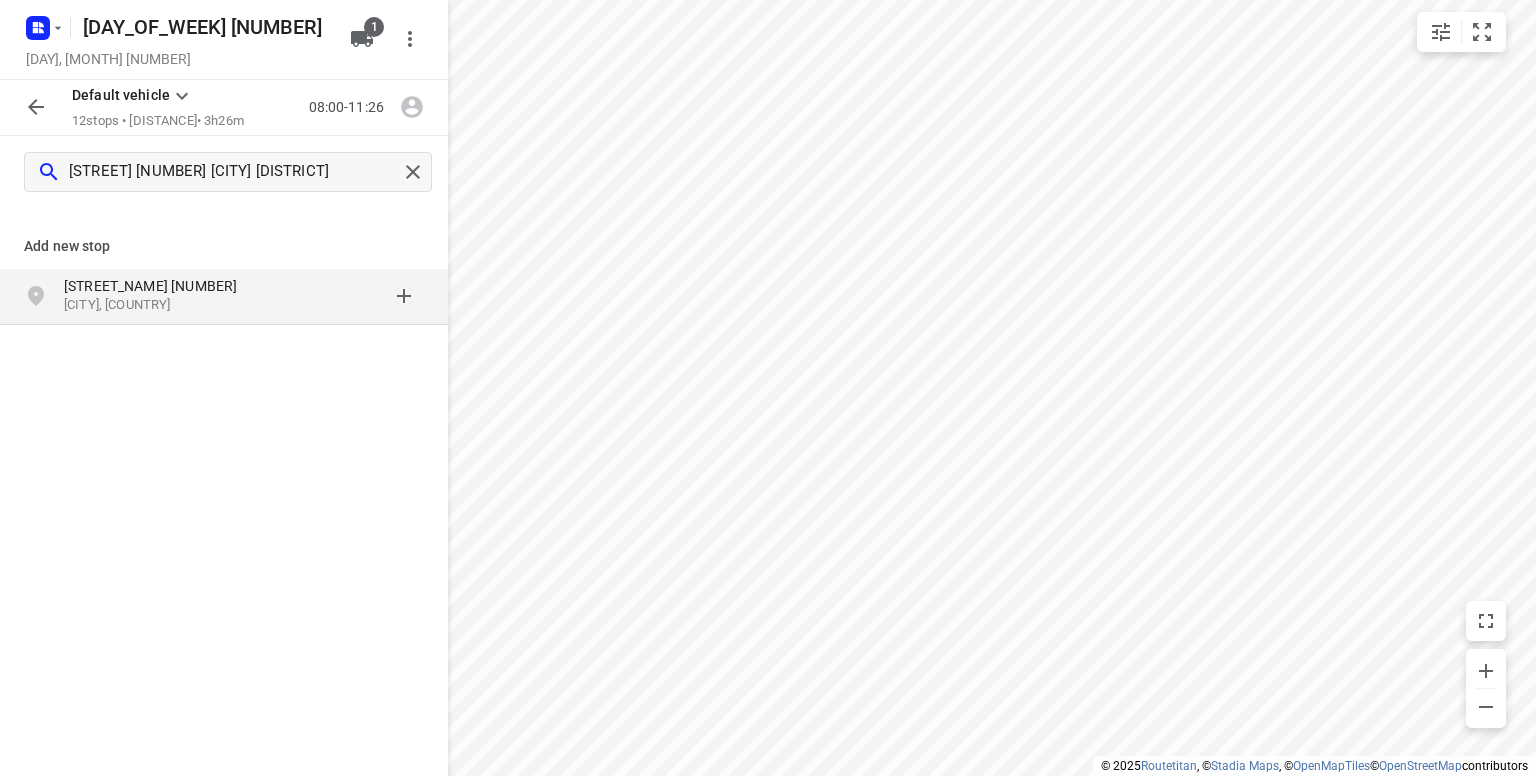 click on "[STREET_NAME] [NUMBER]" at bounding box center [156, 286] 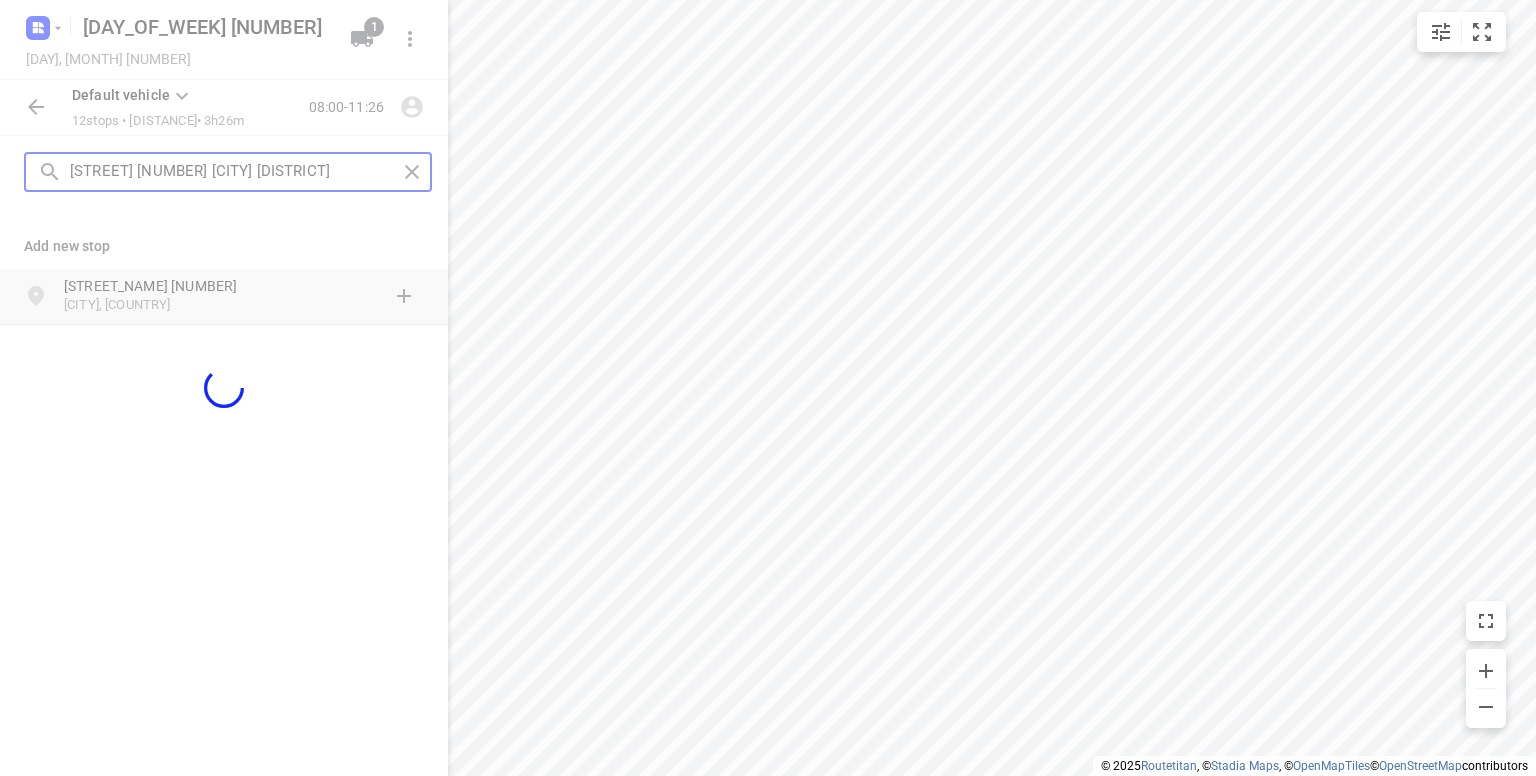 type 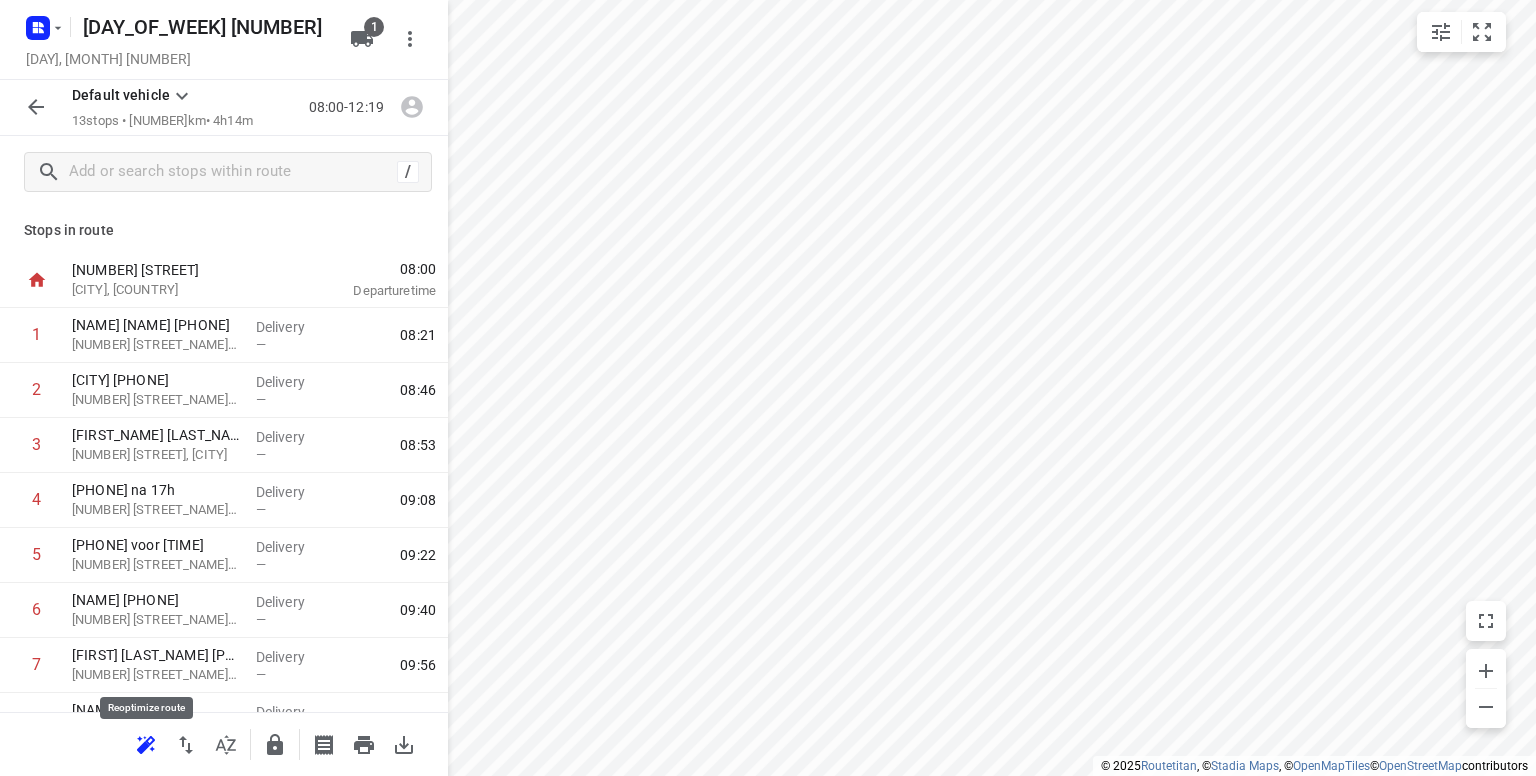 click 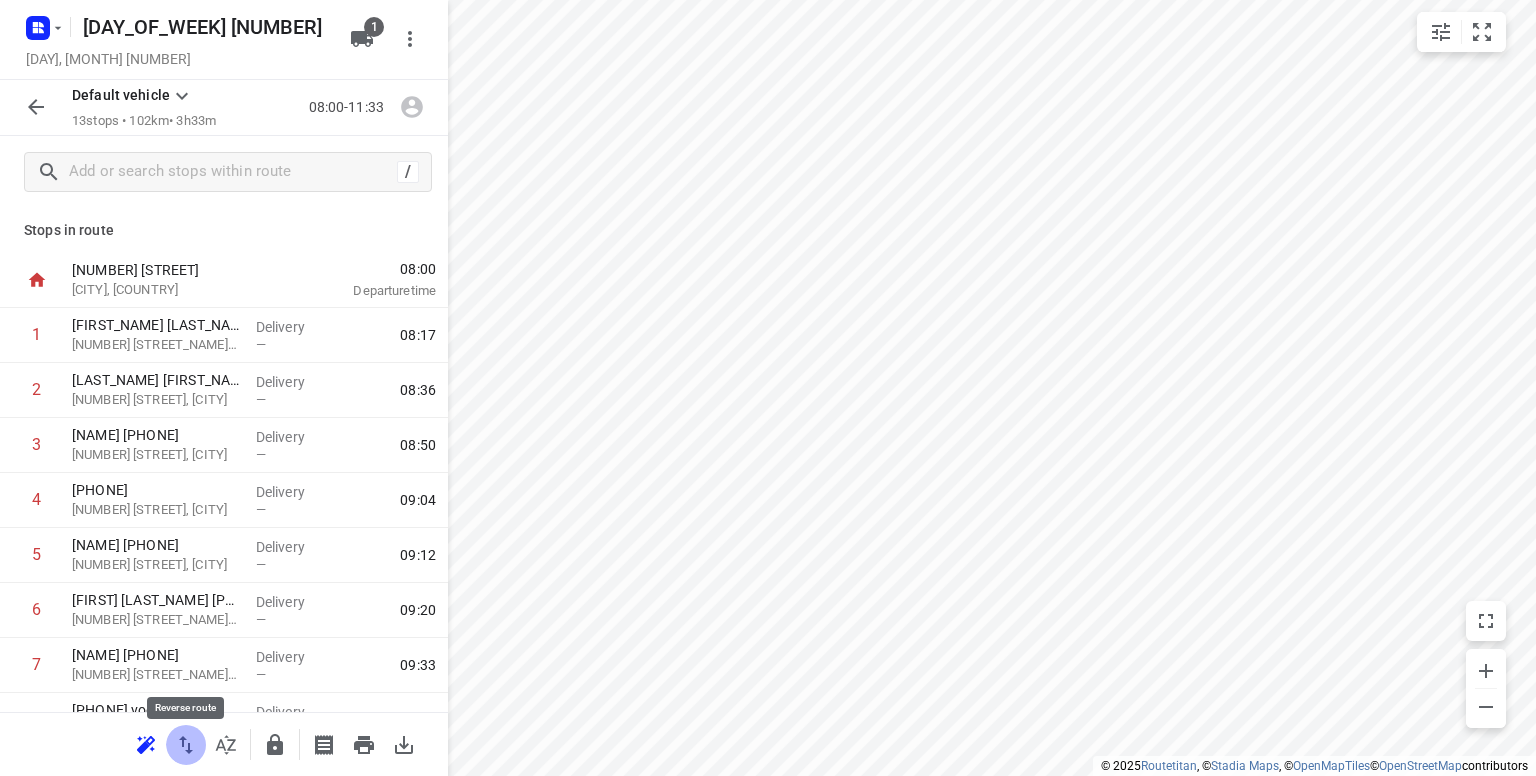 click 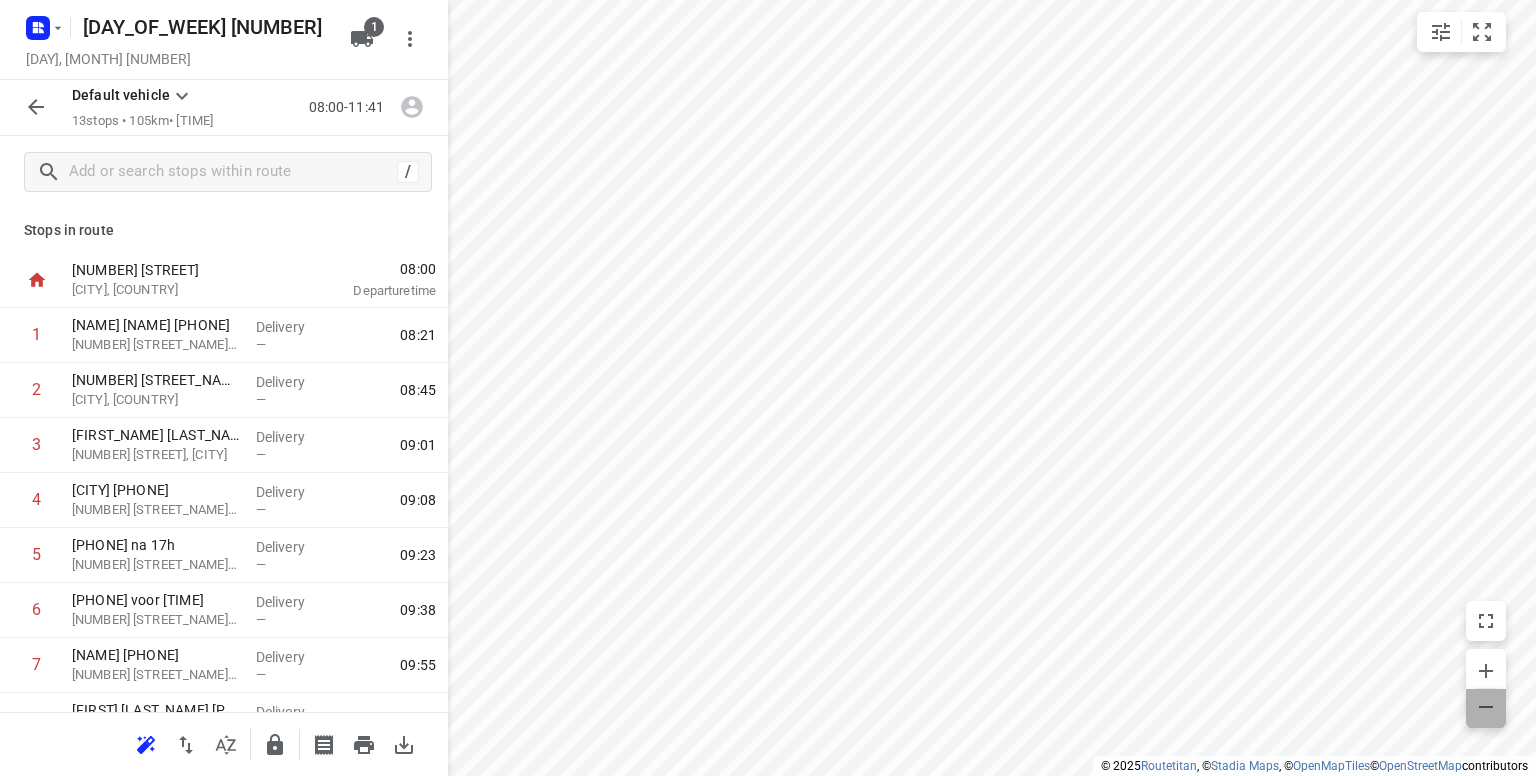 click 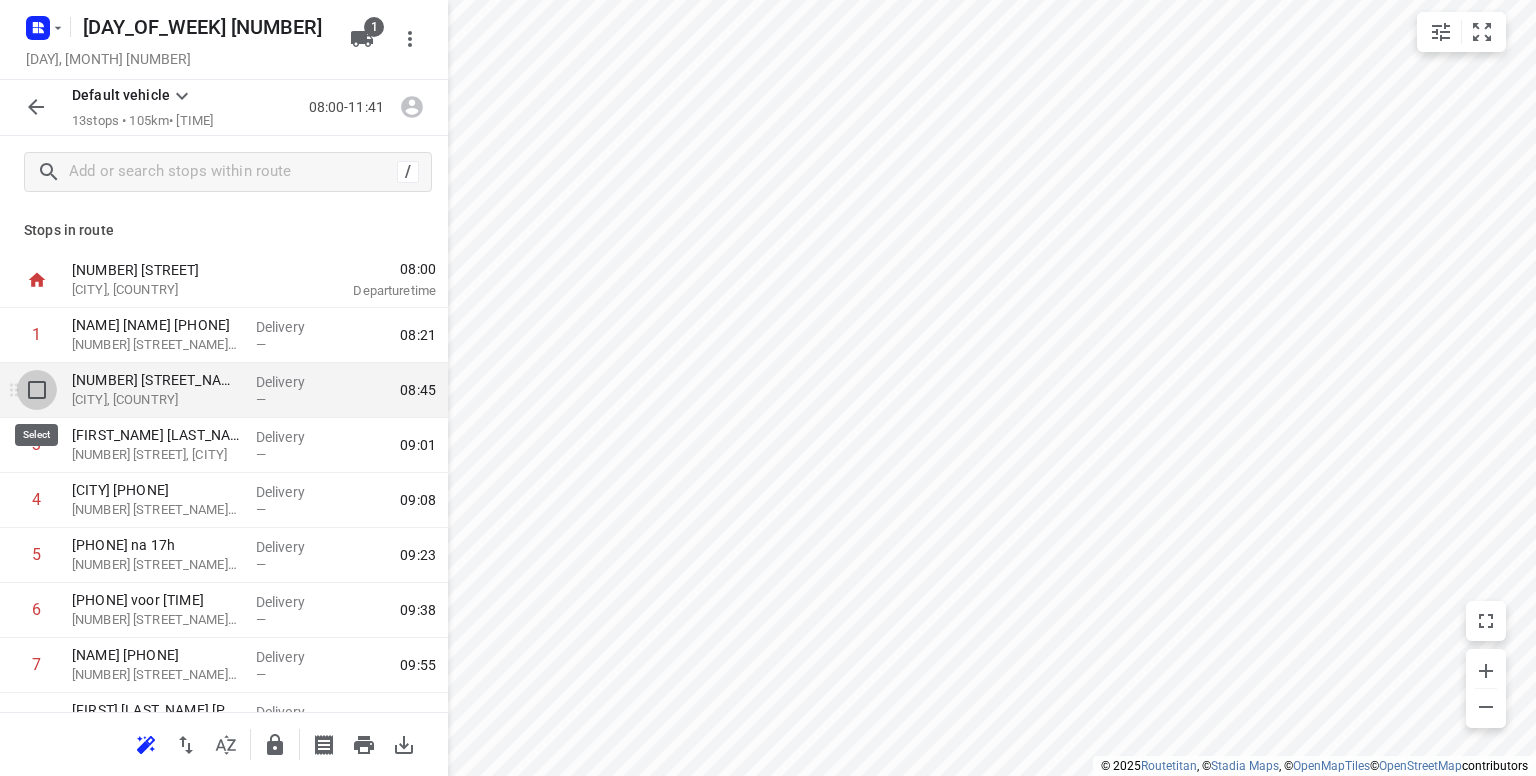 click at bounding box center [37, 390] 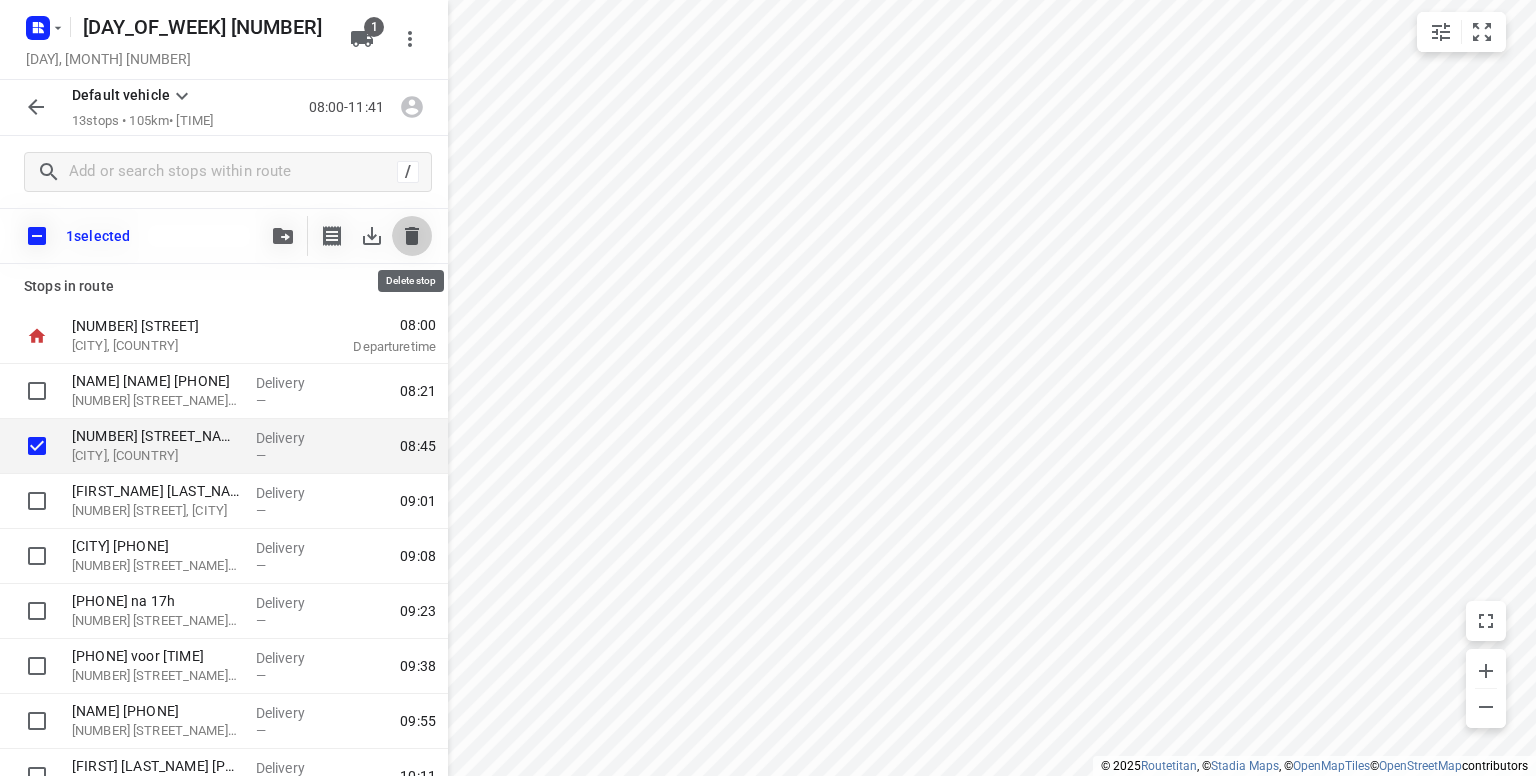 click 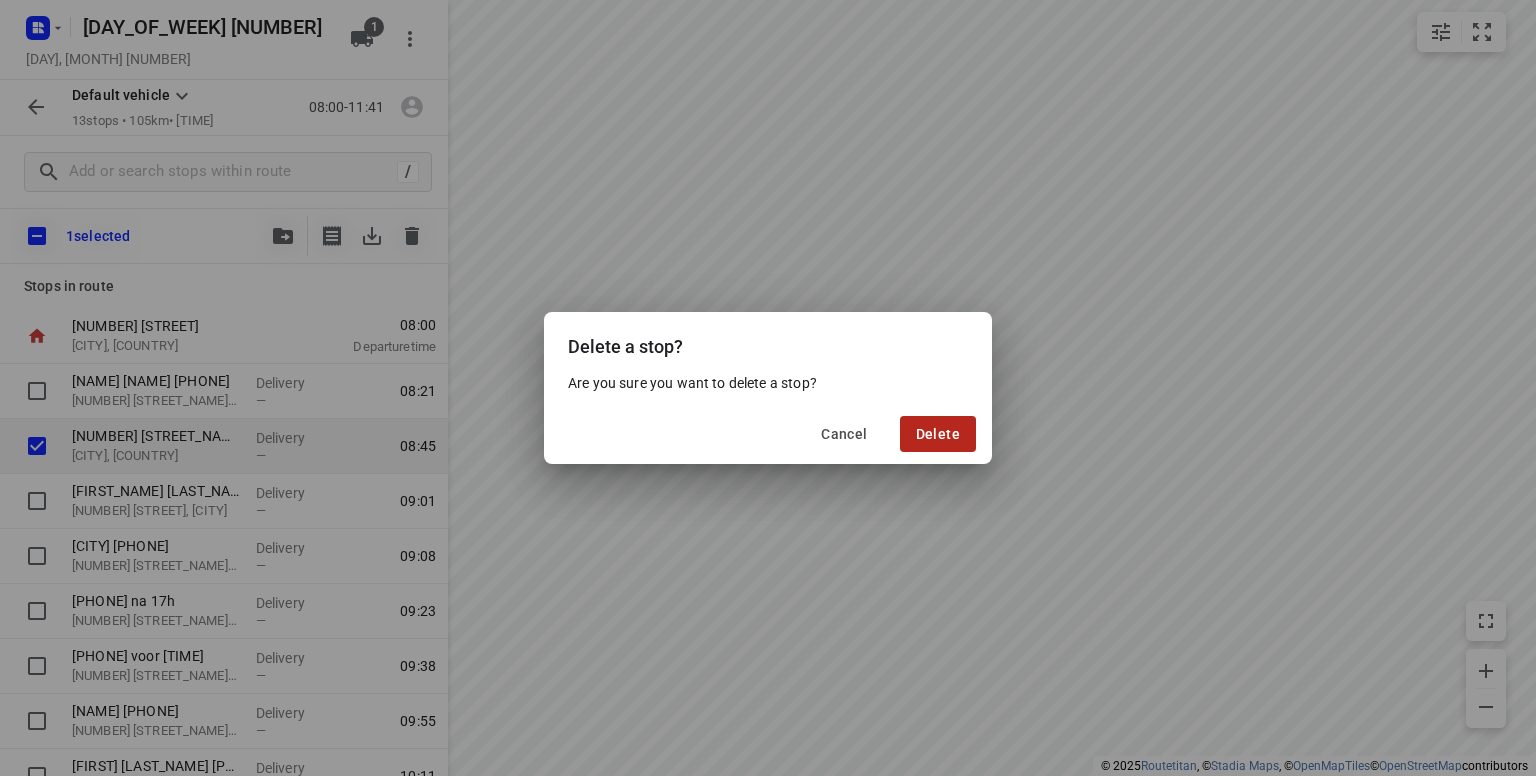 click on "Delete" at bounding box center (938, 434) 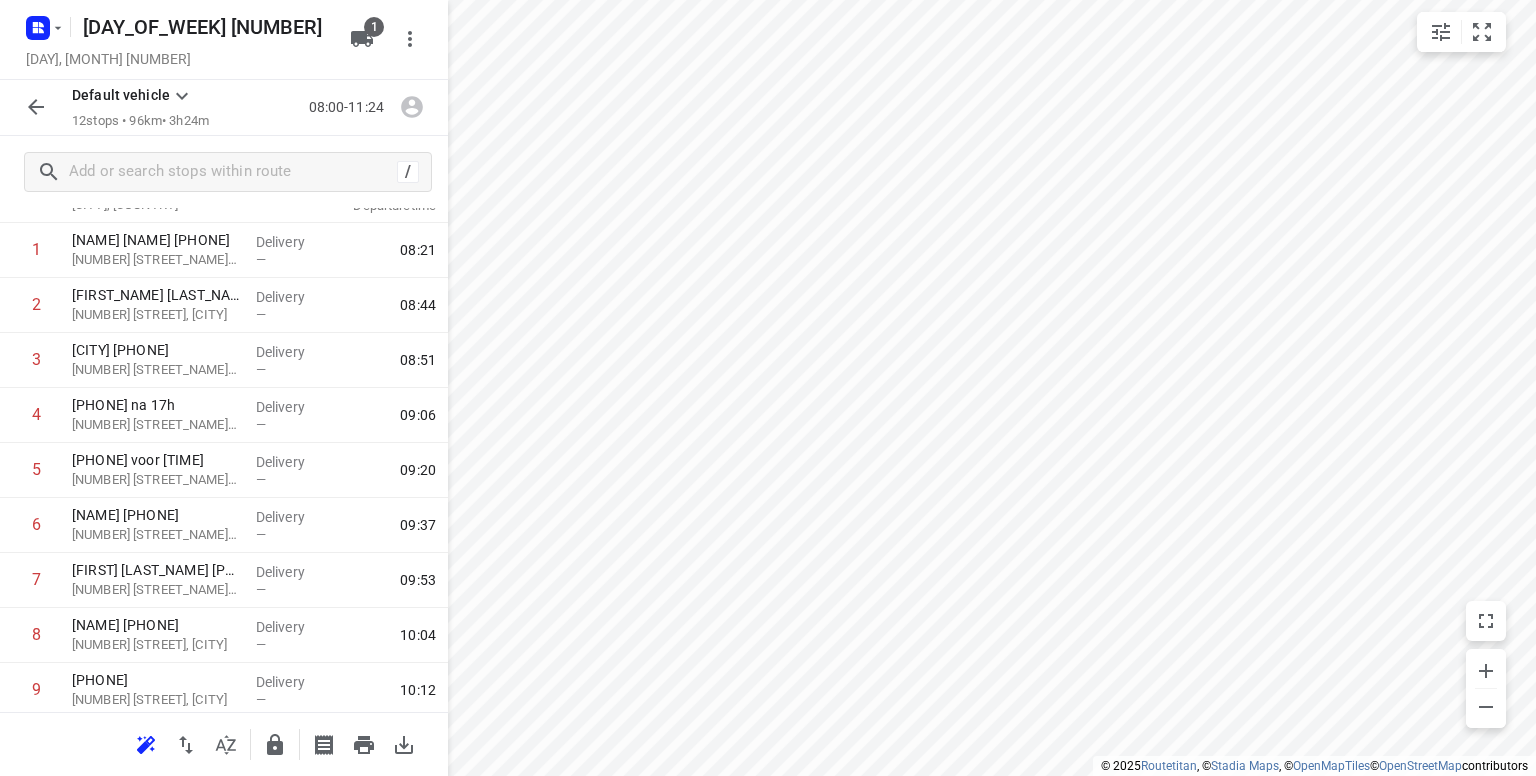 scroll, scrollTop: 0, scrollLeft: 0, axis: both 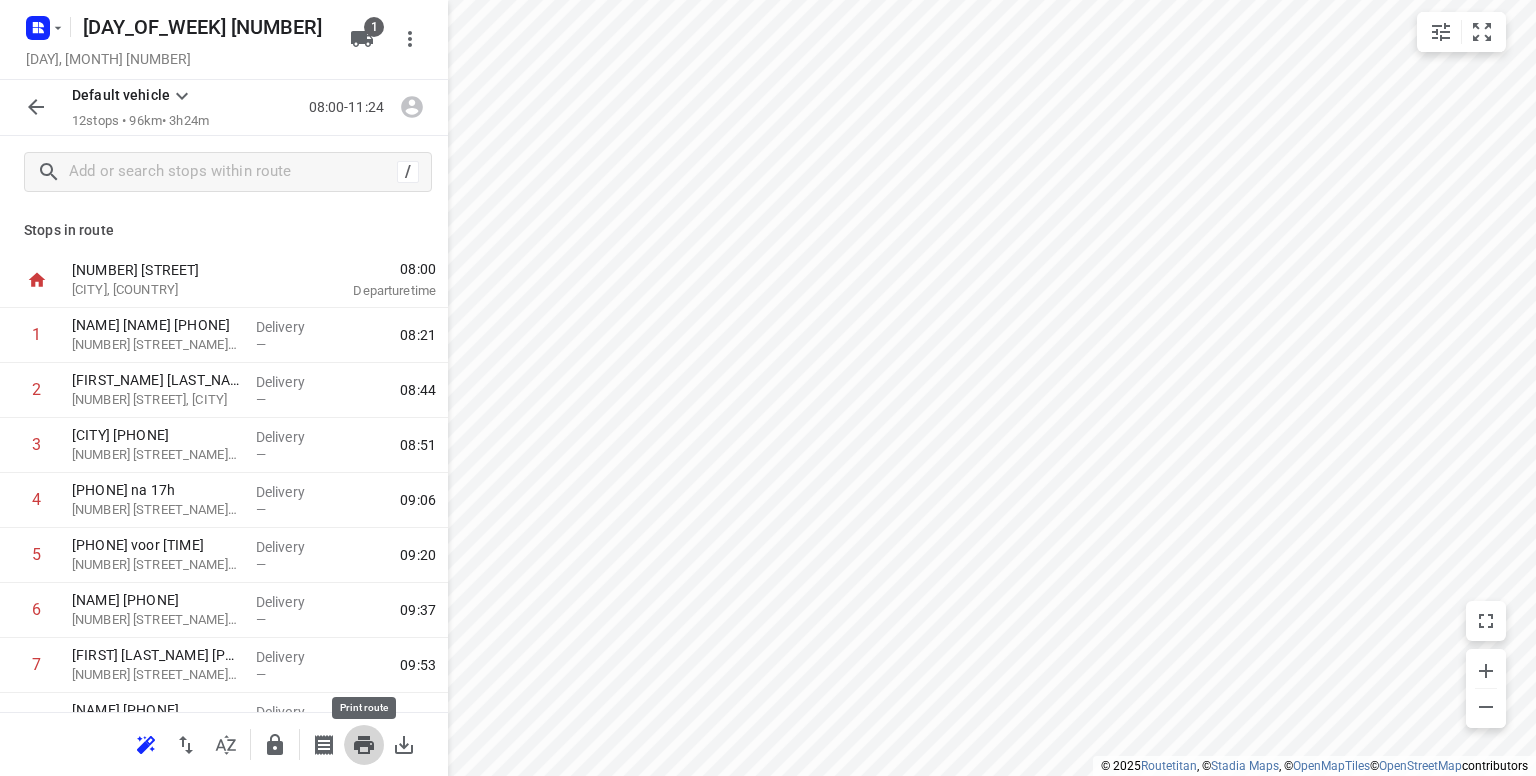 click 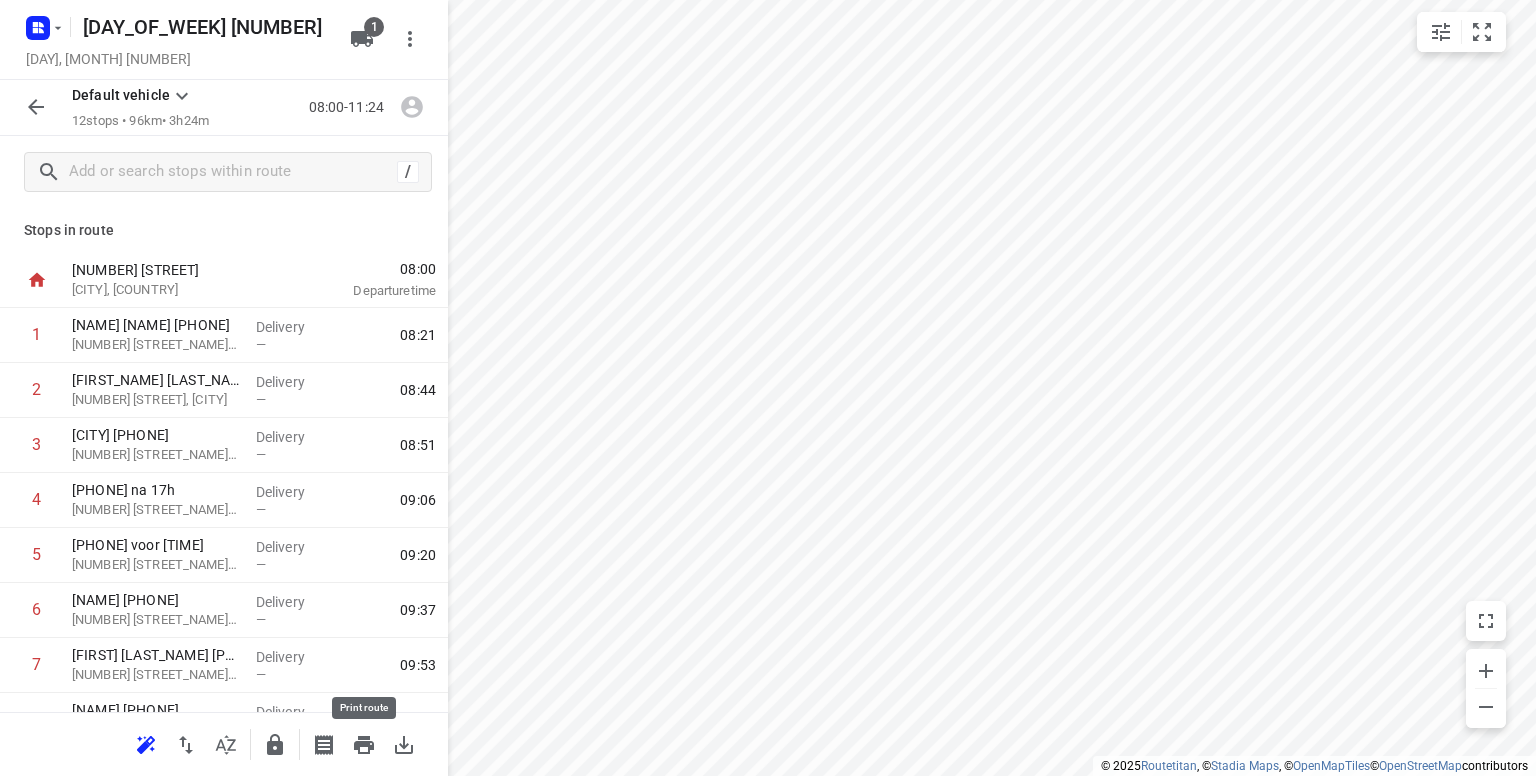 scroll, scrollTop: 0, scrollLeft: 0, axis: both 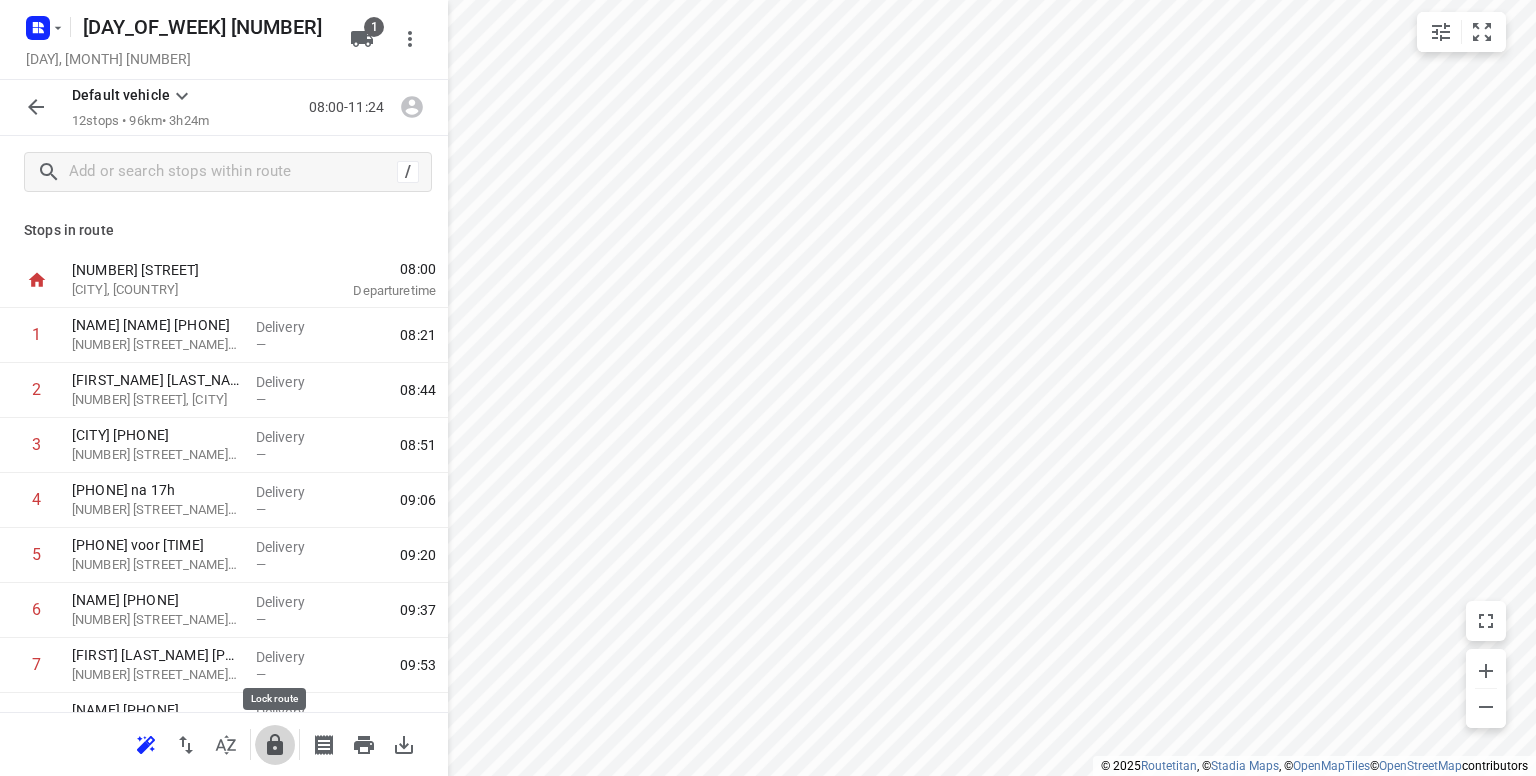 click 